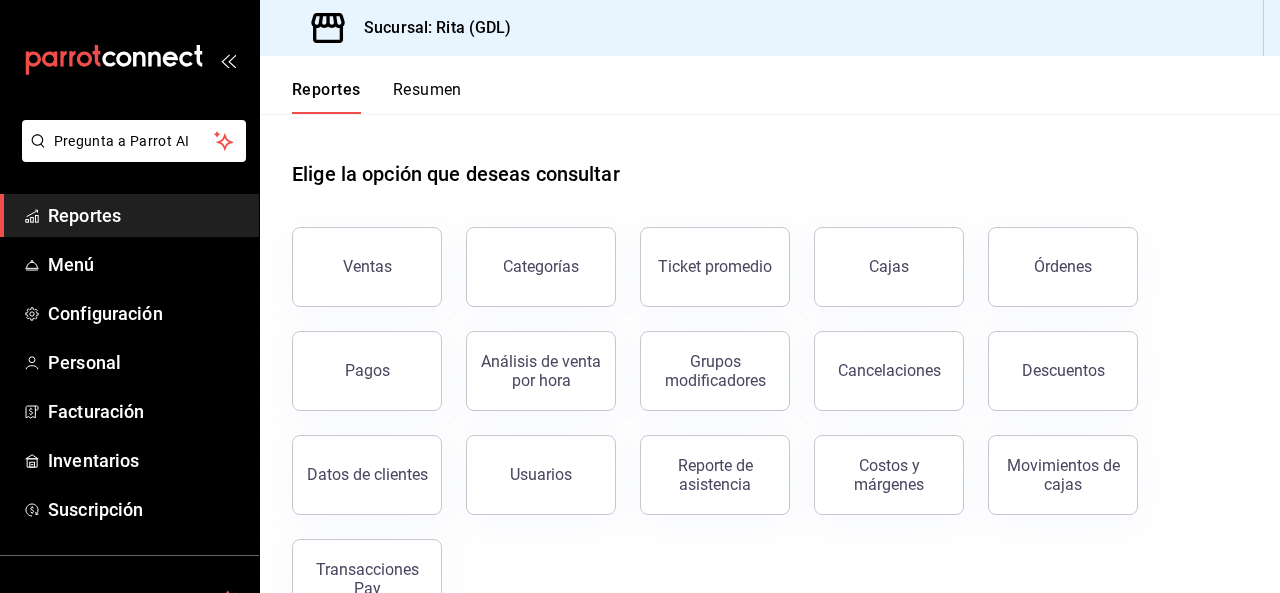 scroll, scrollTop: 0, scrollLeft: 0, axis: both 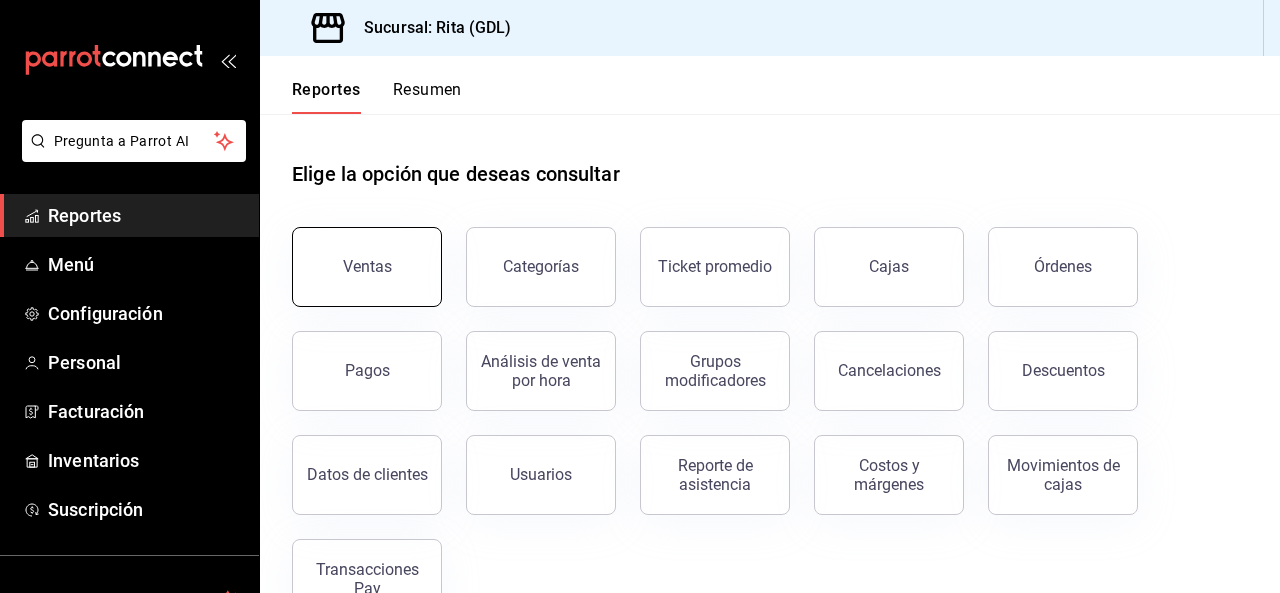 click on "Ventas" at bounding box center [367, 267] 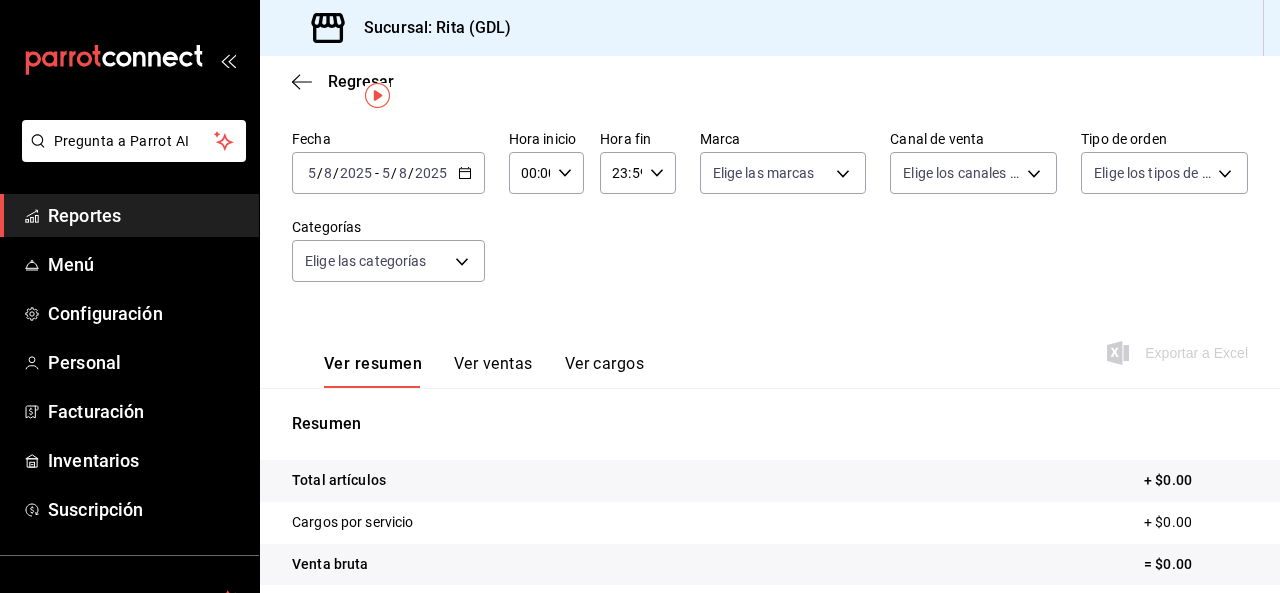 scroll, scrollTop: 0, scrollLeft: 0, axis: both 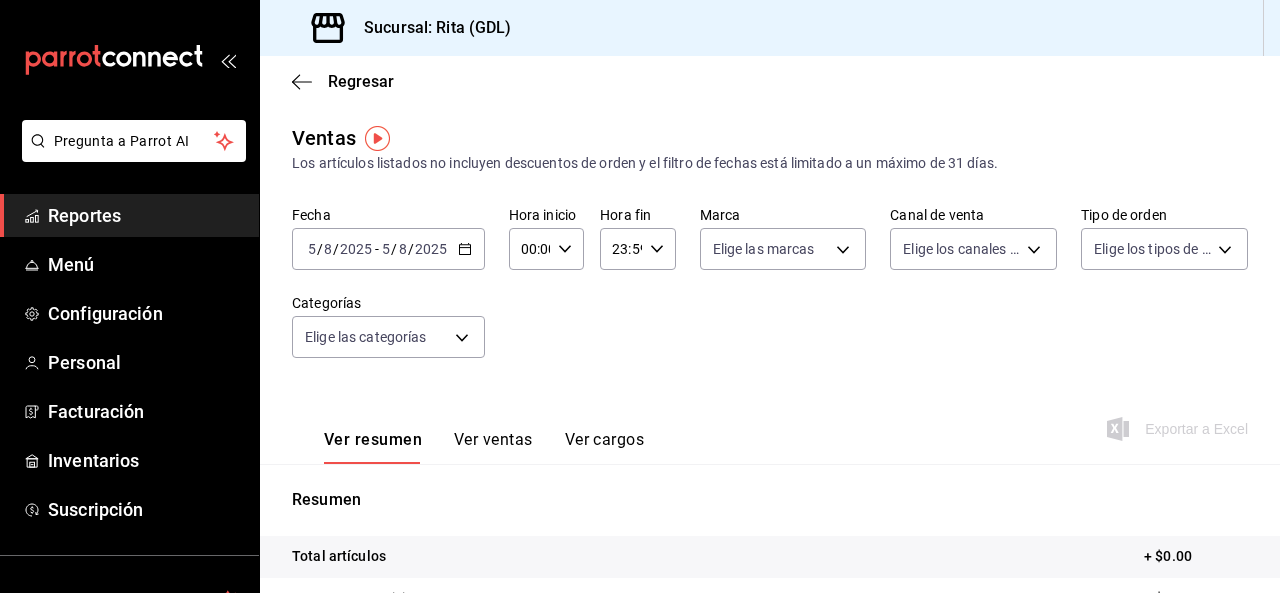 click 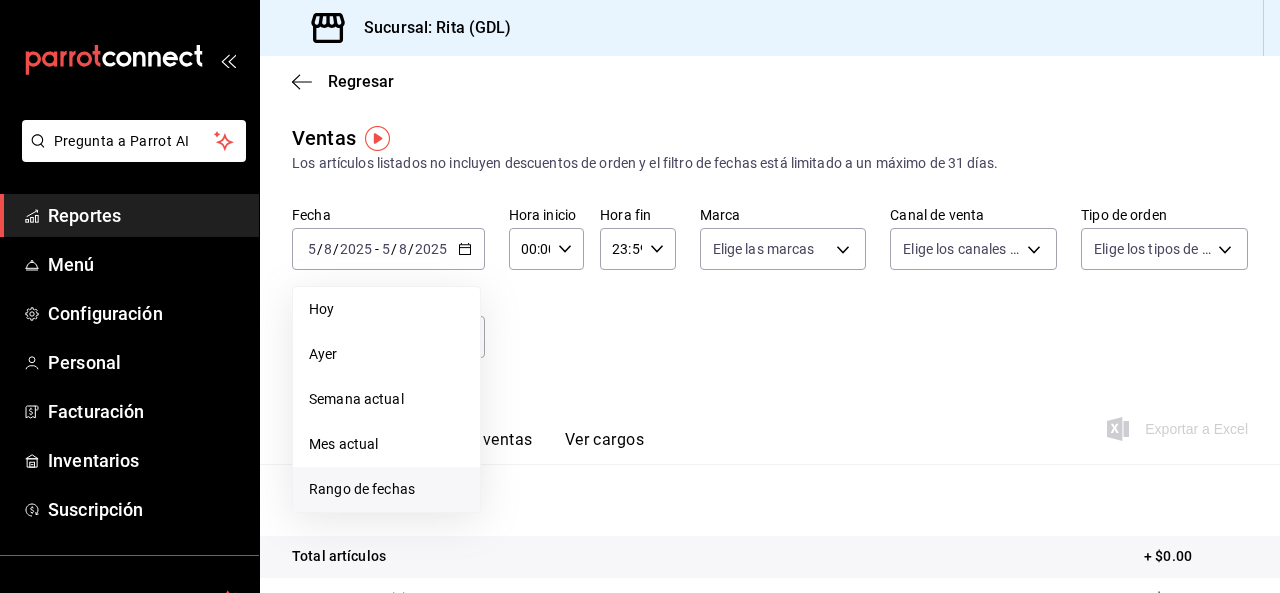 click on "Rango de fechas" at bounding box center [386, 489] 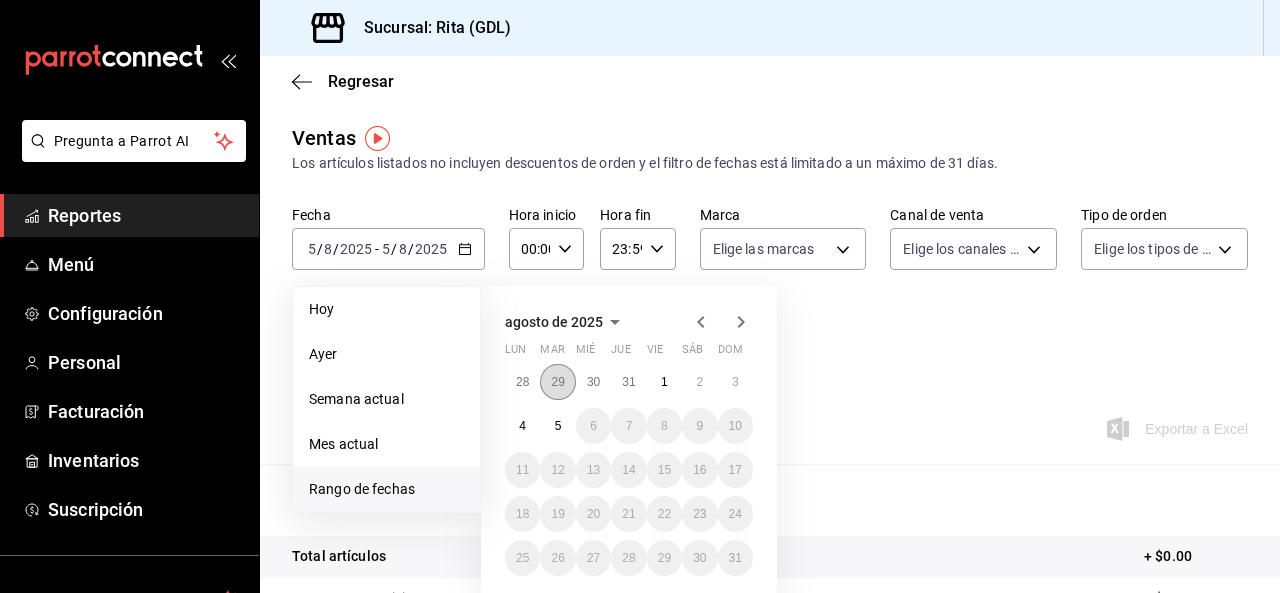 click on "29" at bounding box center (557, 382) 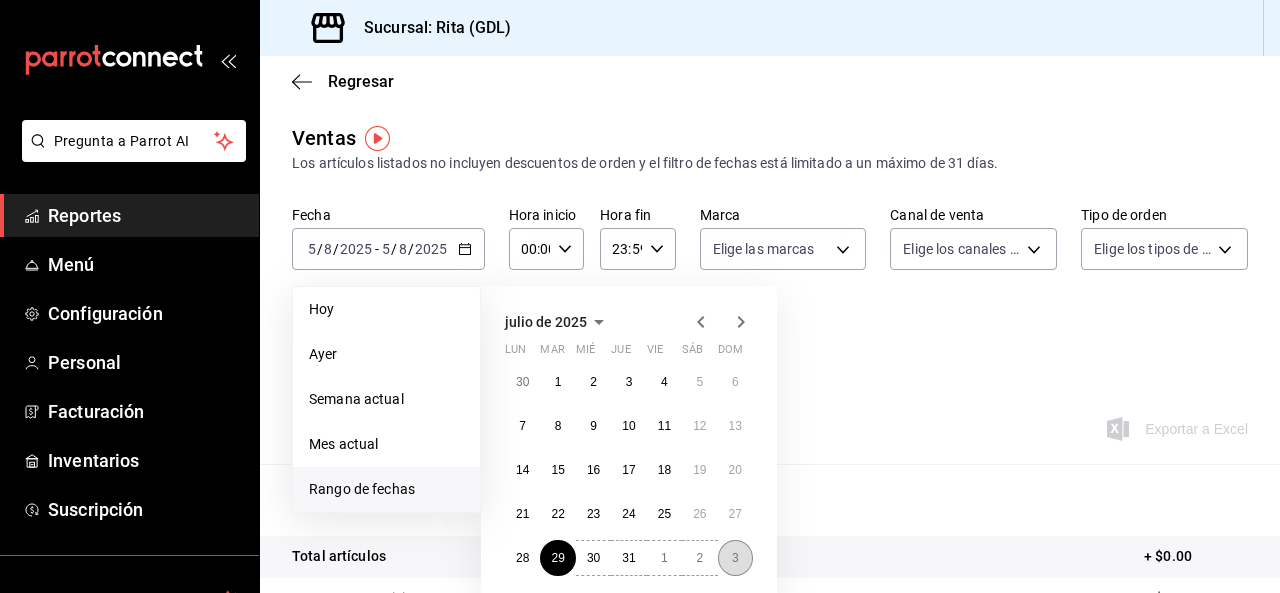 click on "3" at bounding box center (735, 558) 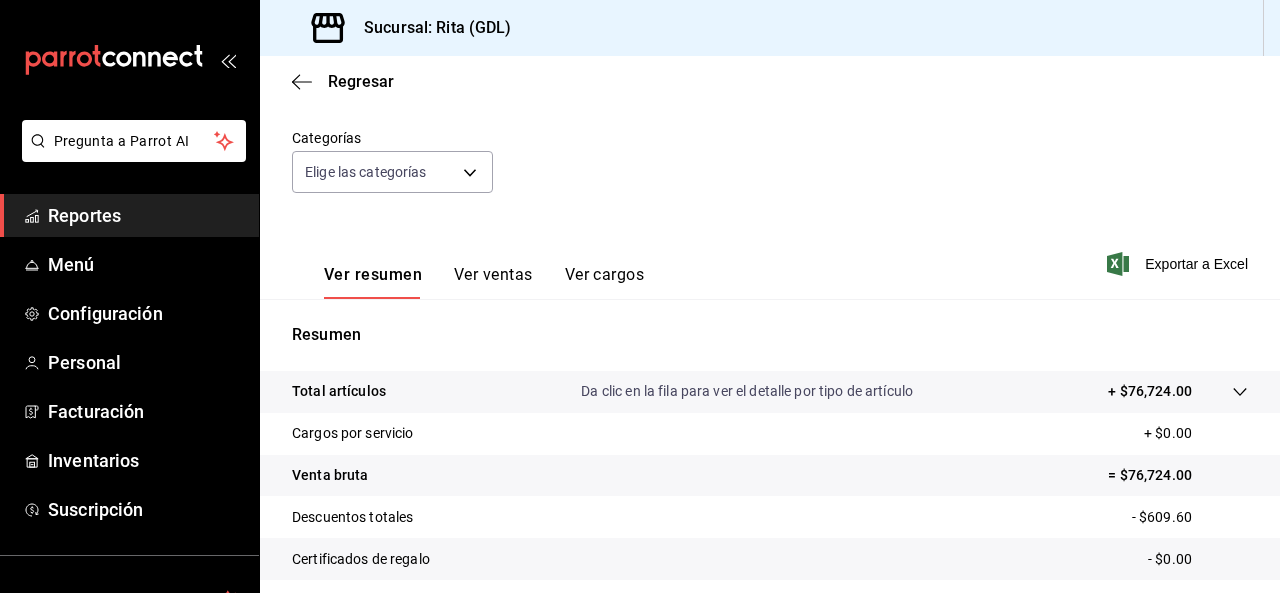 scroll, scrollTop: 65, scrollLeft: 0, axis: vertical 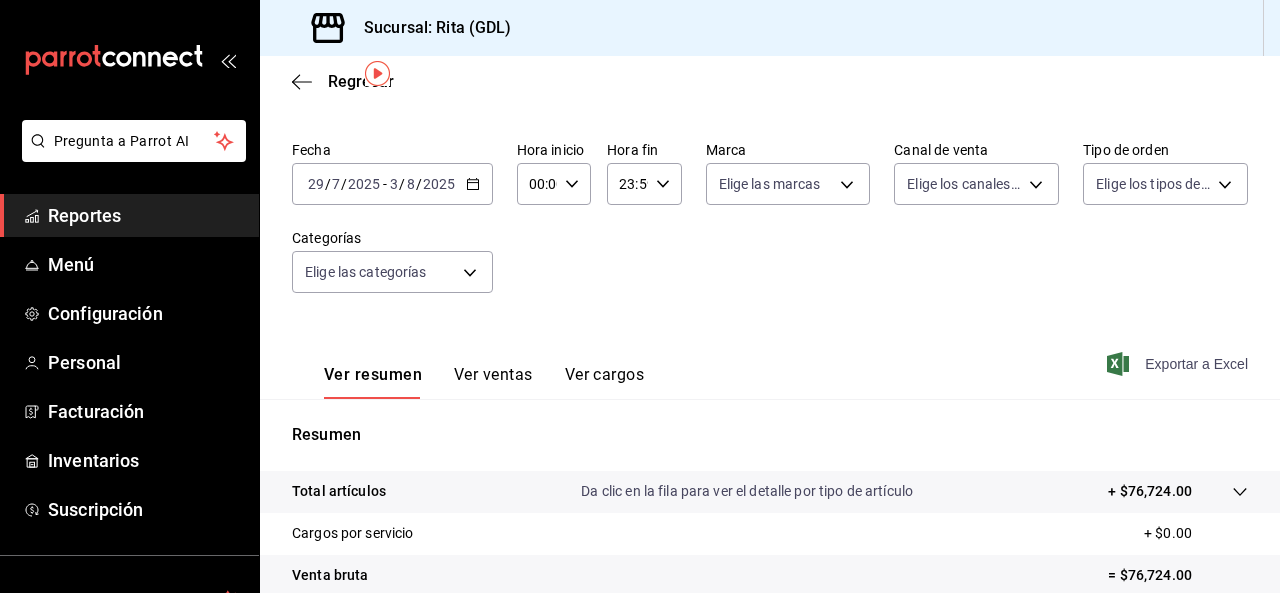 click on "Exportar a Excel" at bounding box center [1179, 364] 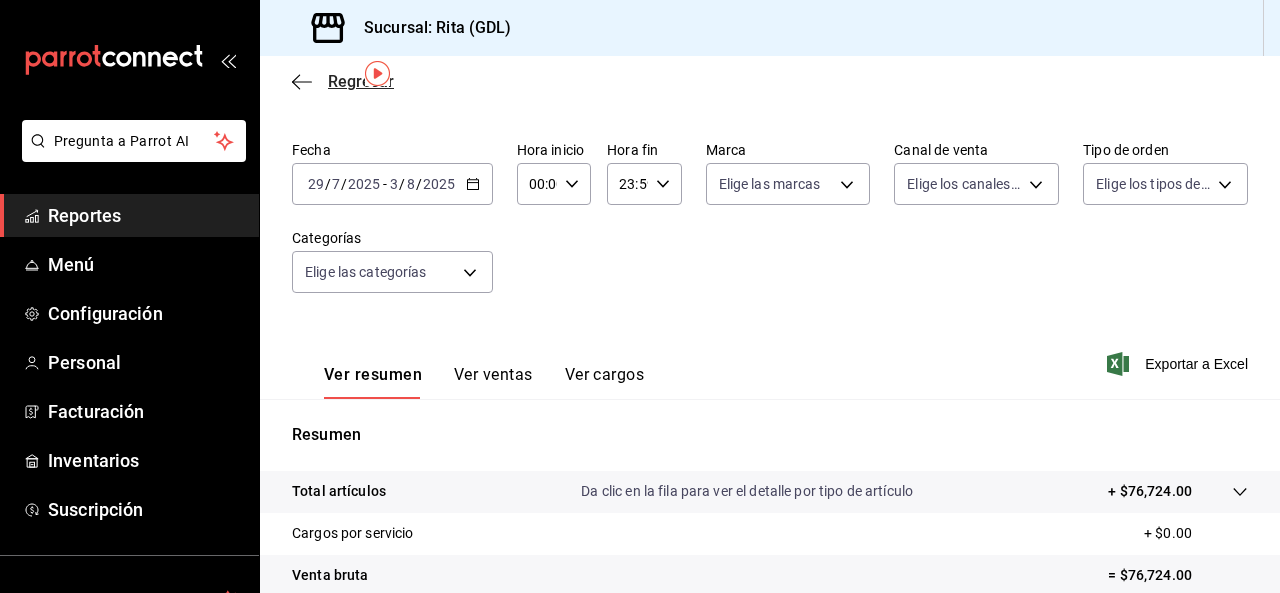 click 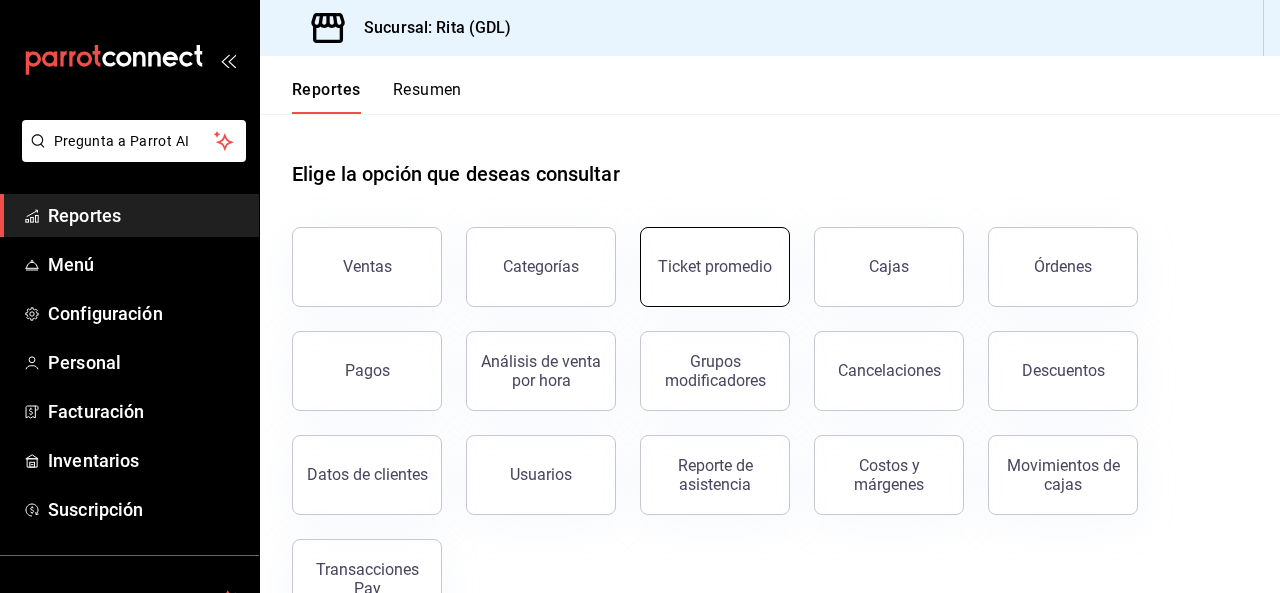 click on "Ticket promedio" at bounding box center (715, 267) 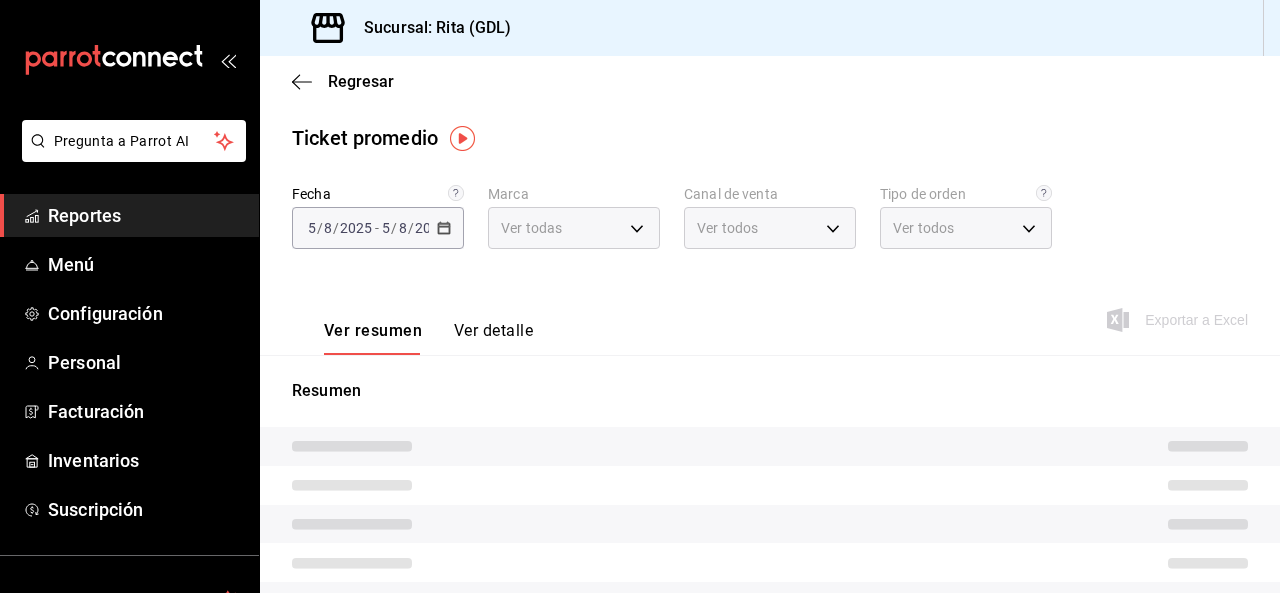 type on "c98b01ad-3431-465a-b391-fd370b6183a3" 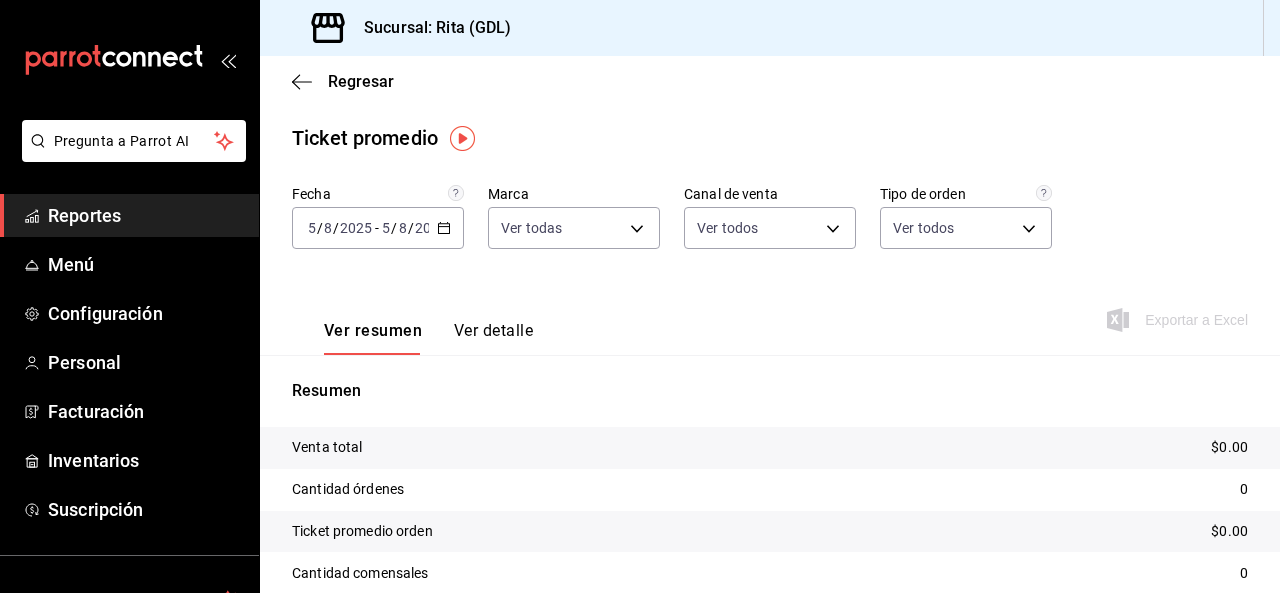 click 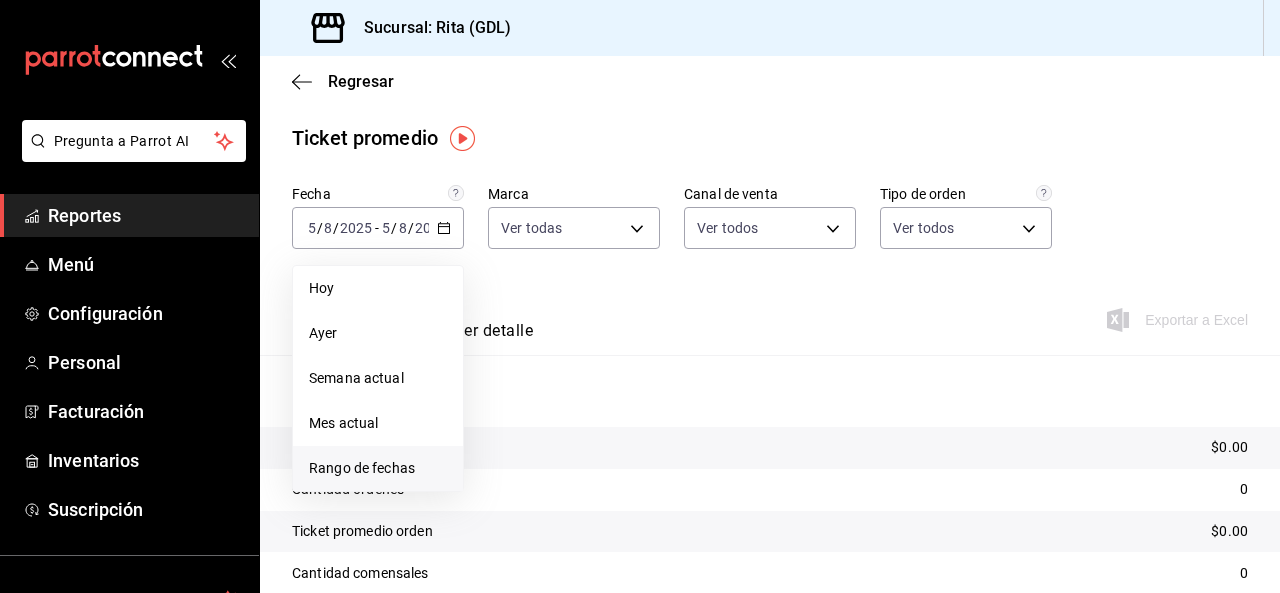 click on "Rango de fechas" at bounding box center [378, 468] 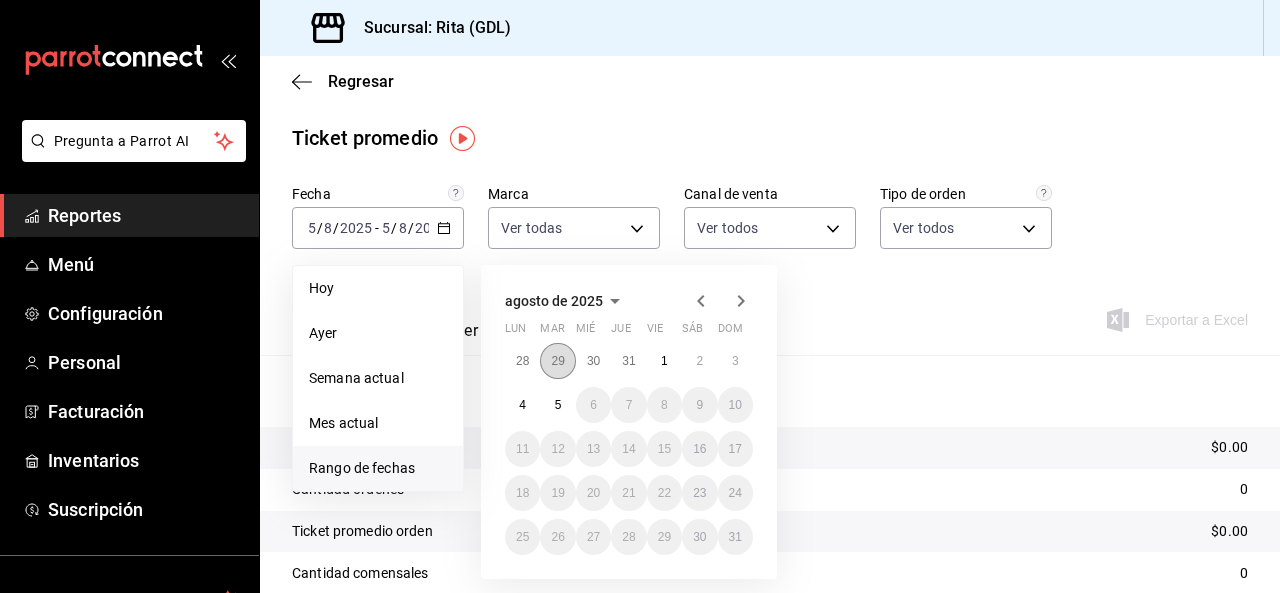 click on "29" at bounding box center [557, 361] 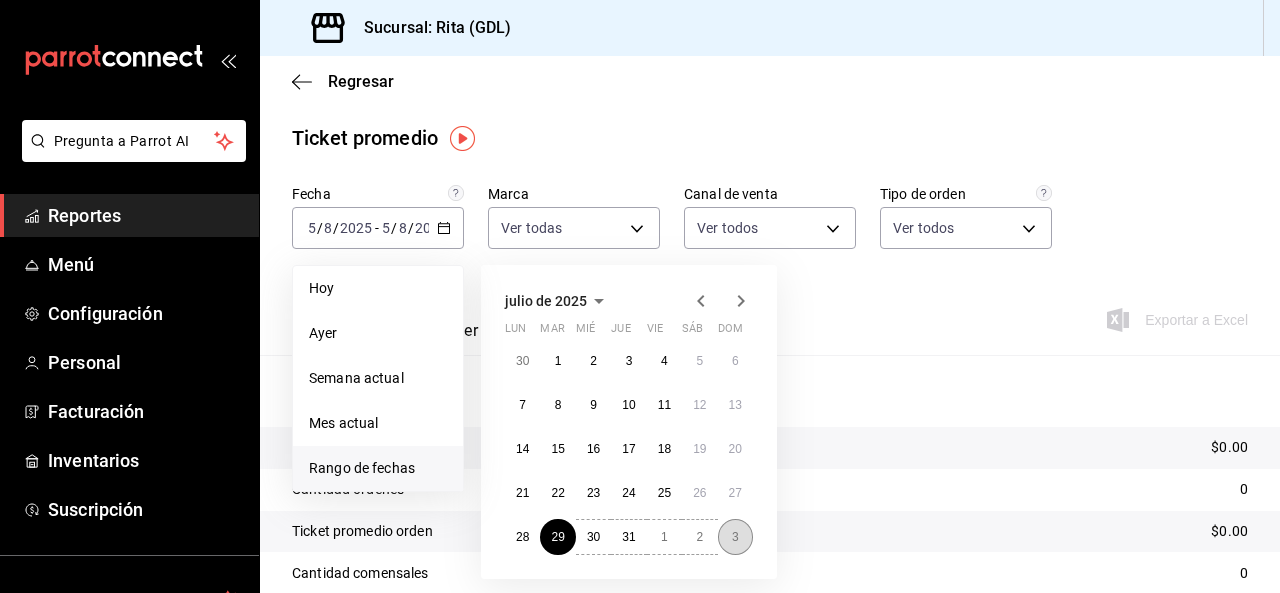 click on "3" at bounding box center (735, 537) 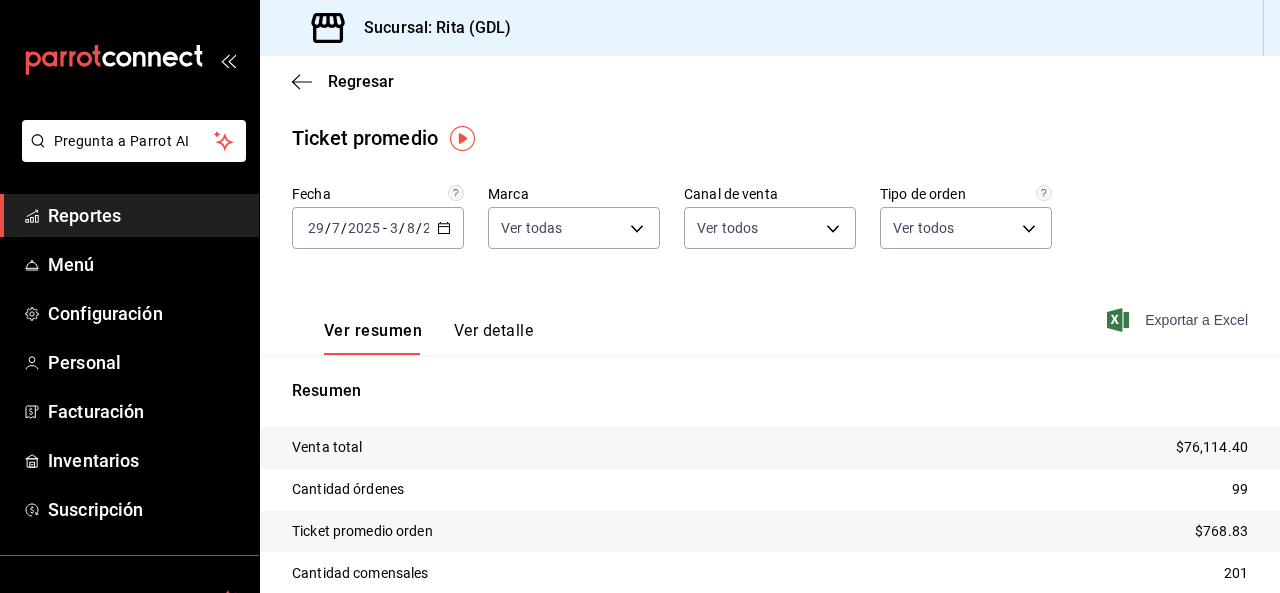 click on "Exportar a Excel" at bounding box center [1179, 320] 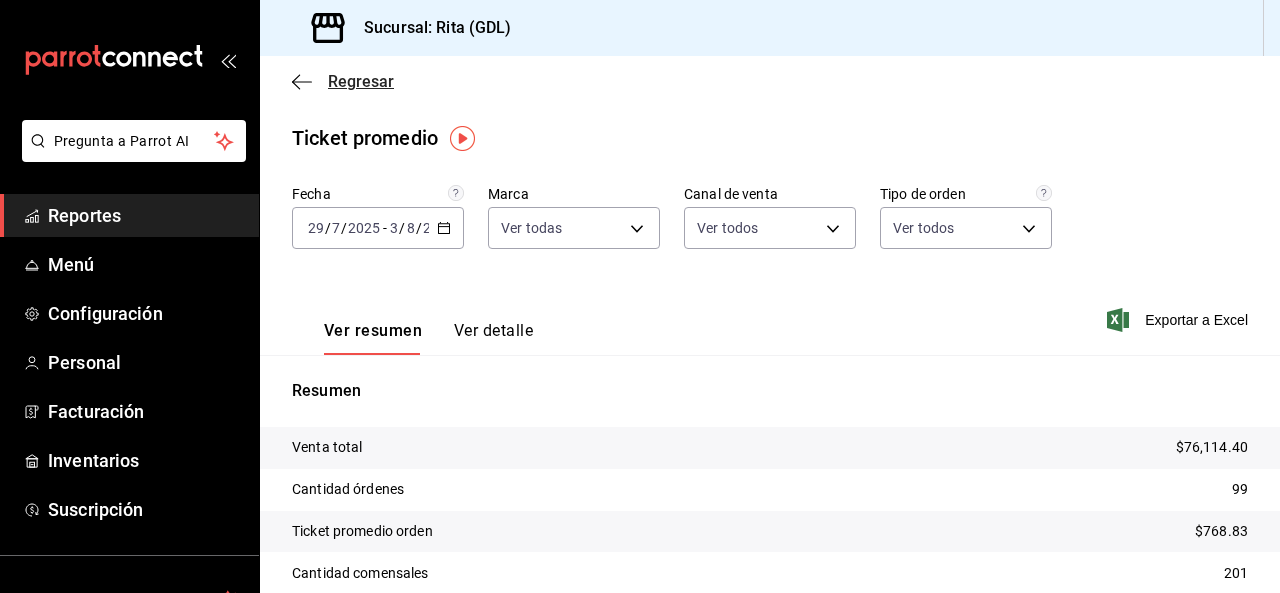 click 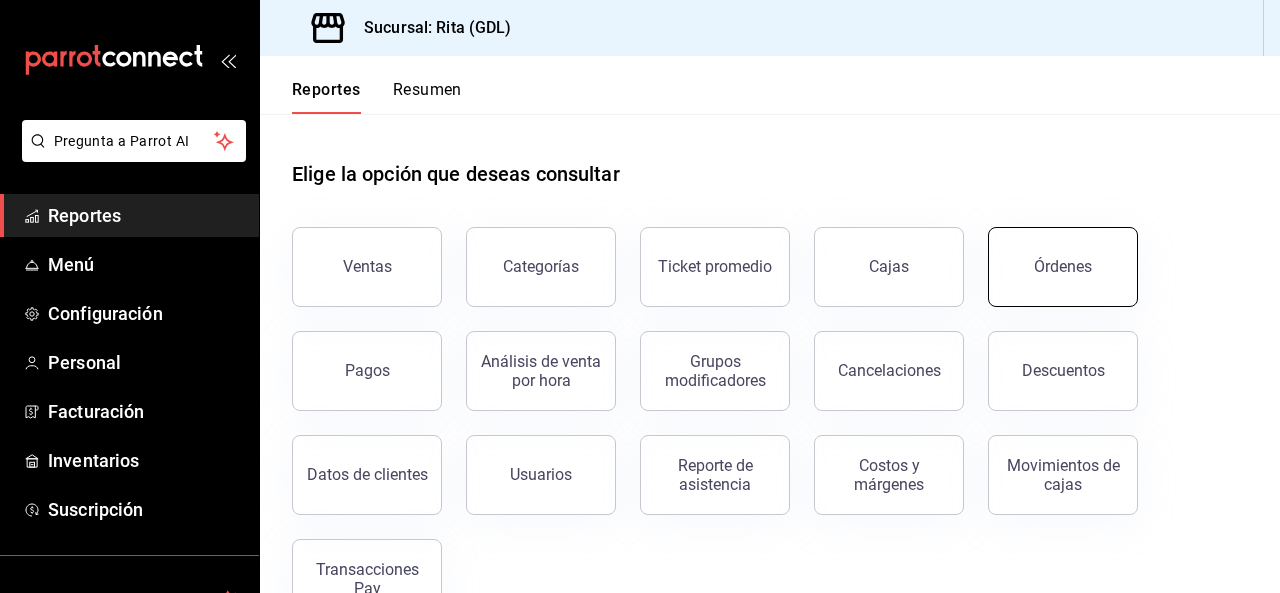 click on "Órdenes" at bounding box center [1063, 267] 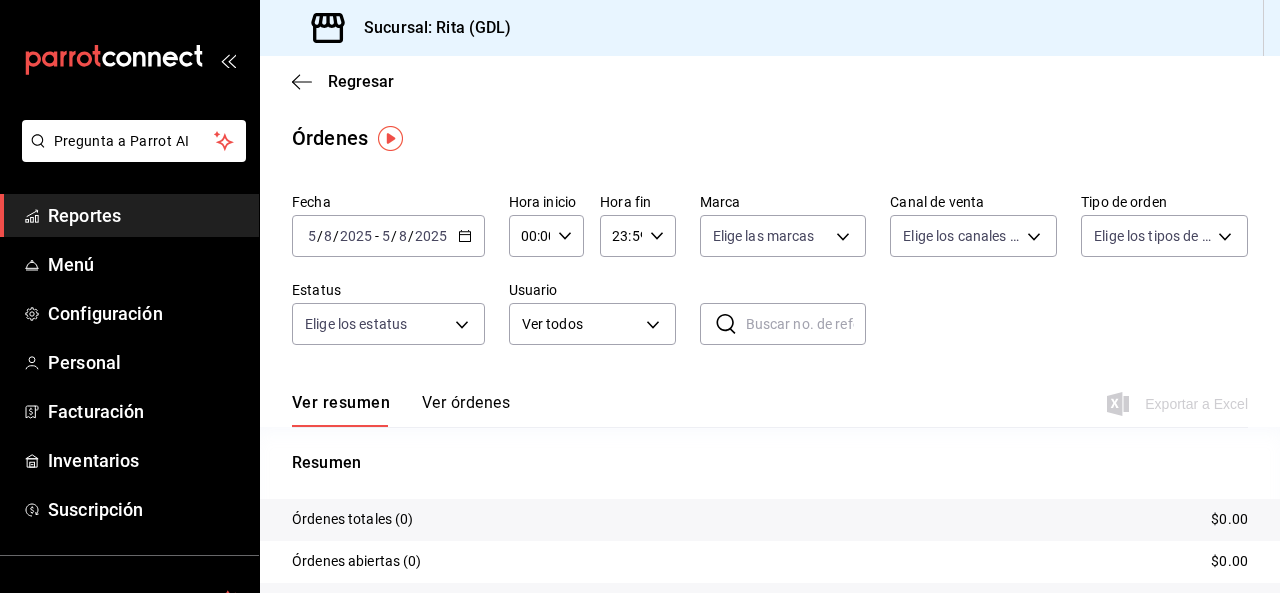 click 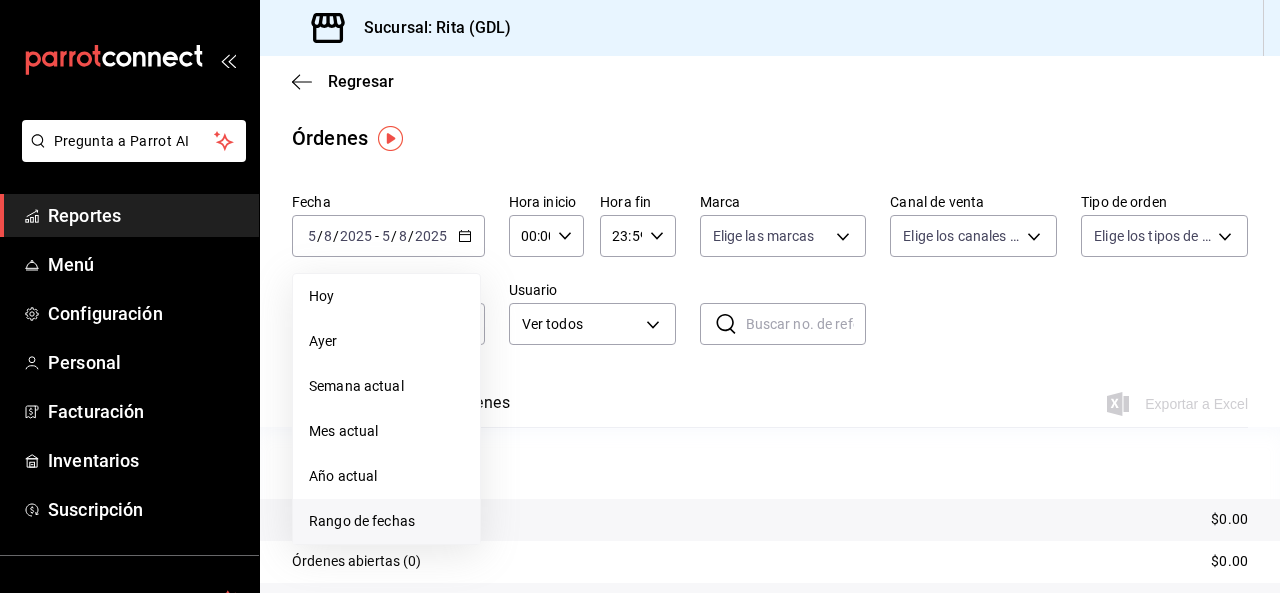 click on "Rango de fechas" at bounding box center (386, 521) 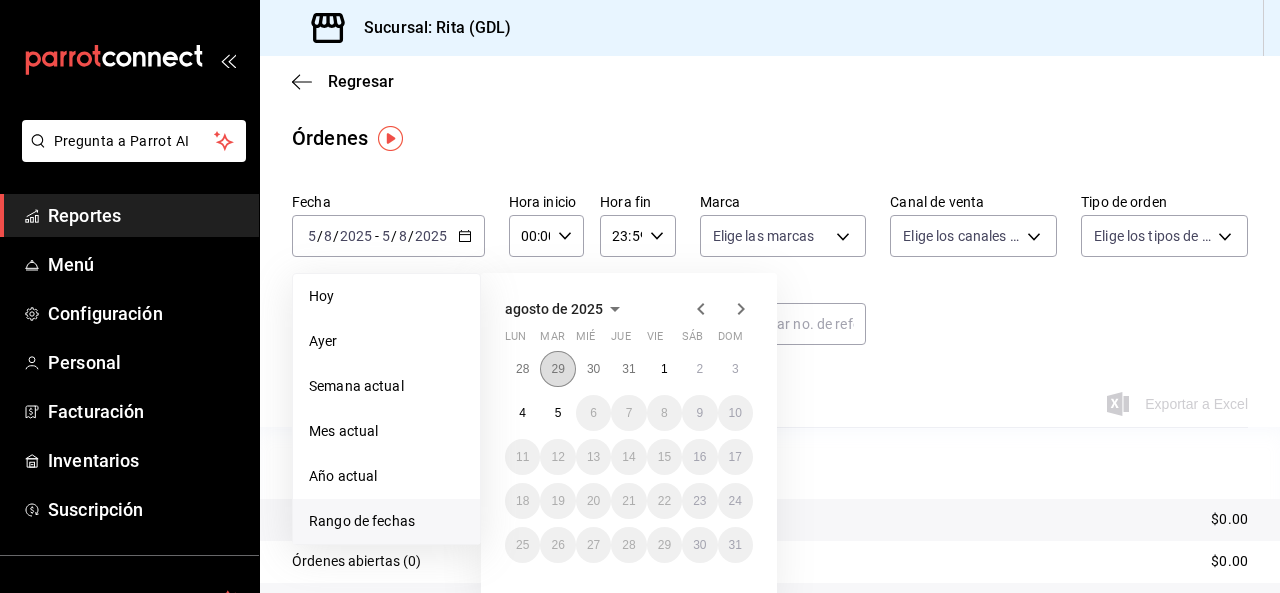 click on "29" at bounding box center [557, 369] 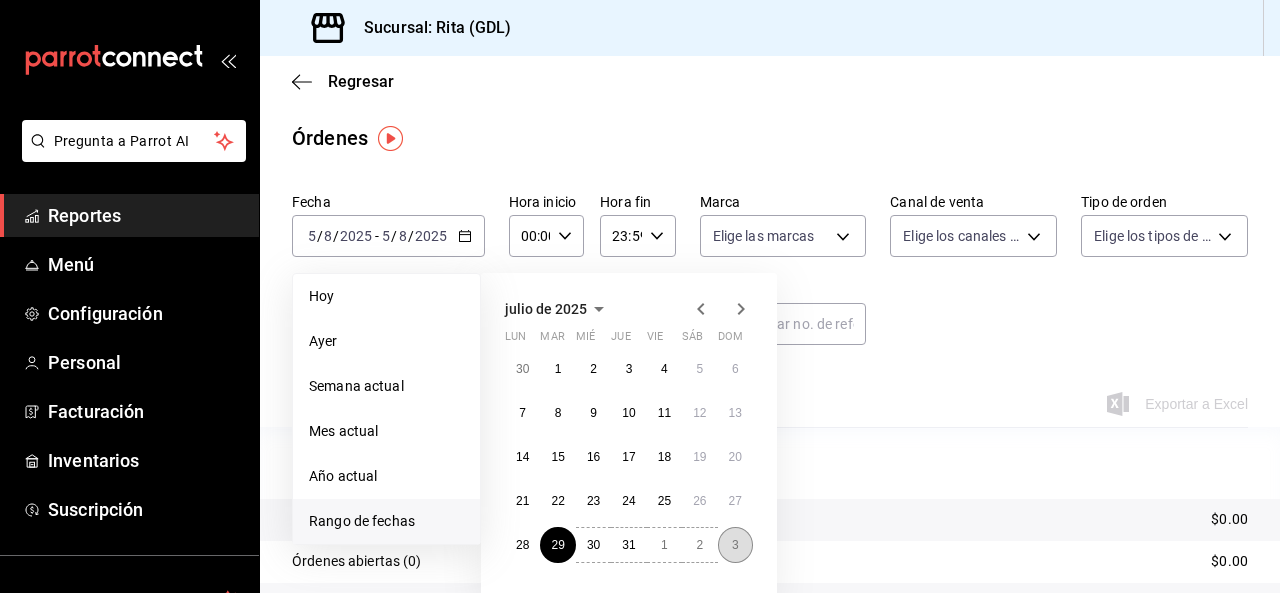 click on "3" at bounding box center (735, 545) 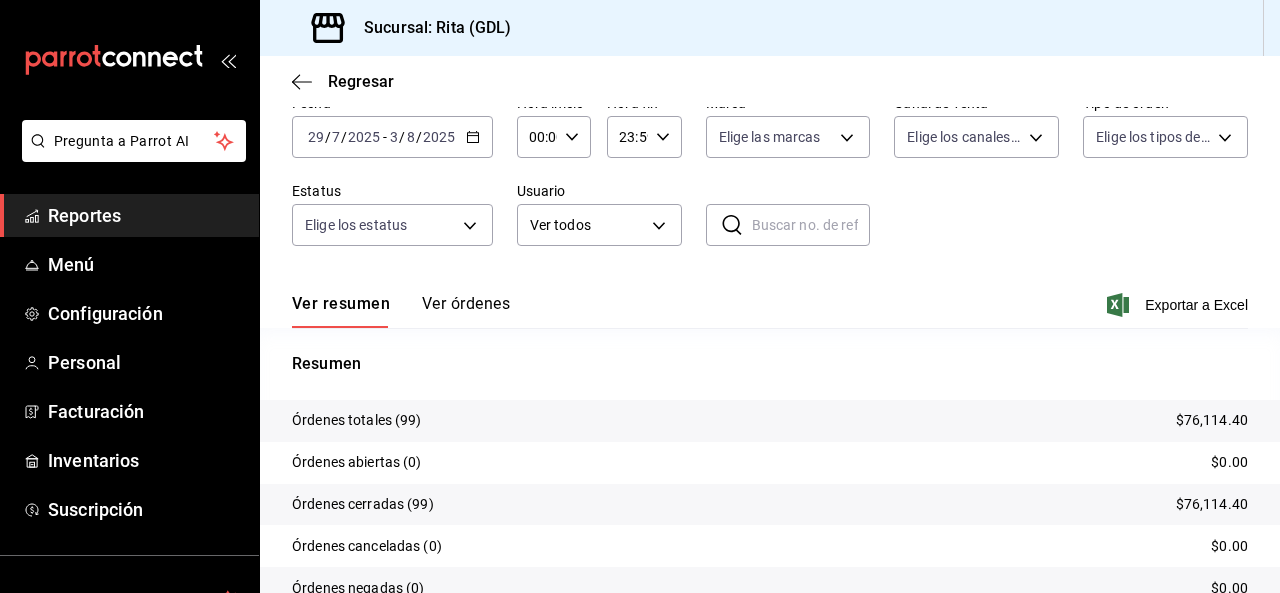 scroll, scrollTop: 192, scrollLeft: 0, axis: vertical 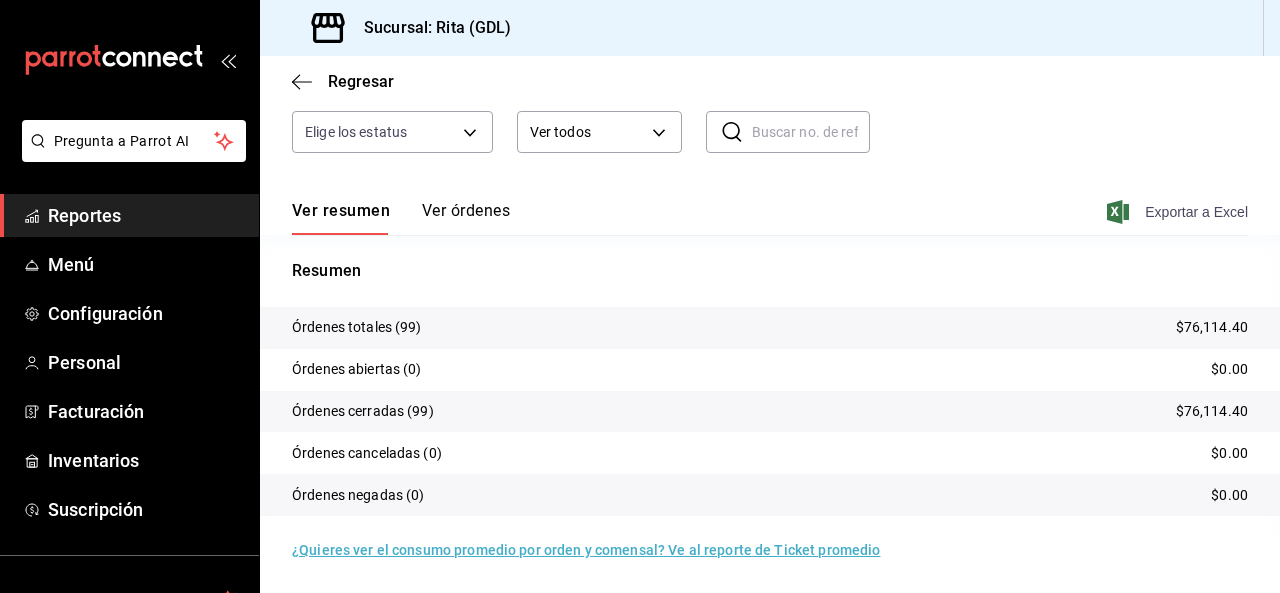 click on "Exportar a Excel" at bounding box center [1179, 212] 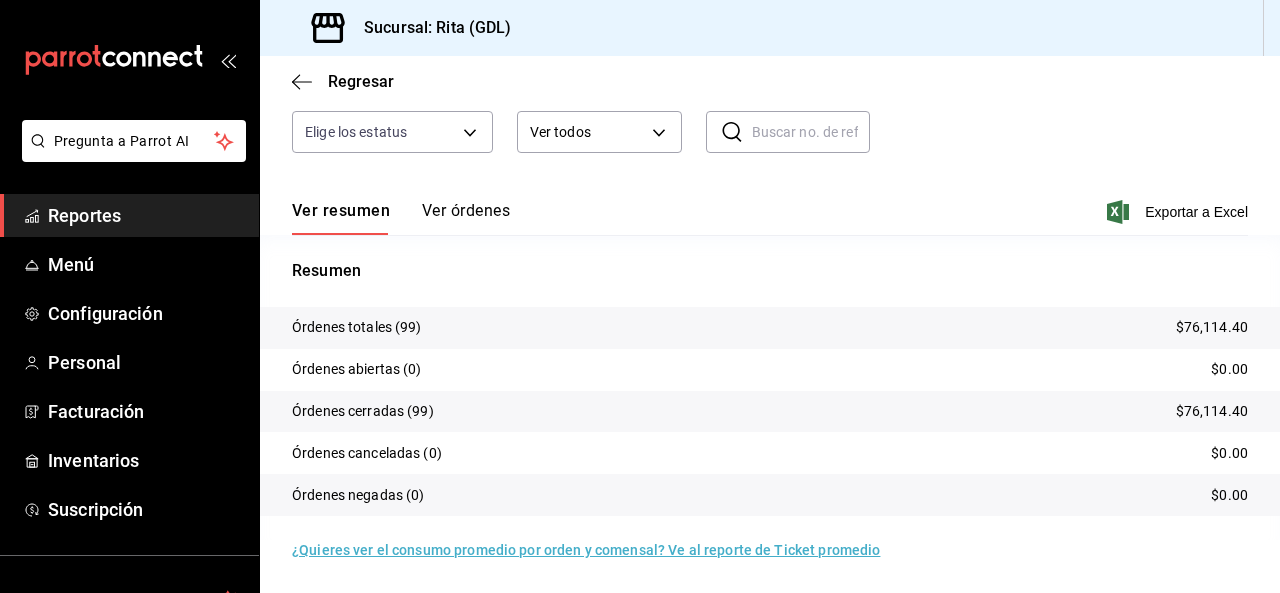 click on "Reportes" at bounding box center [145, 215] 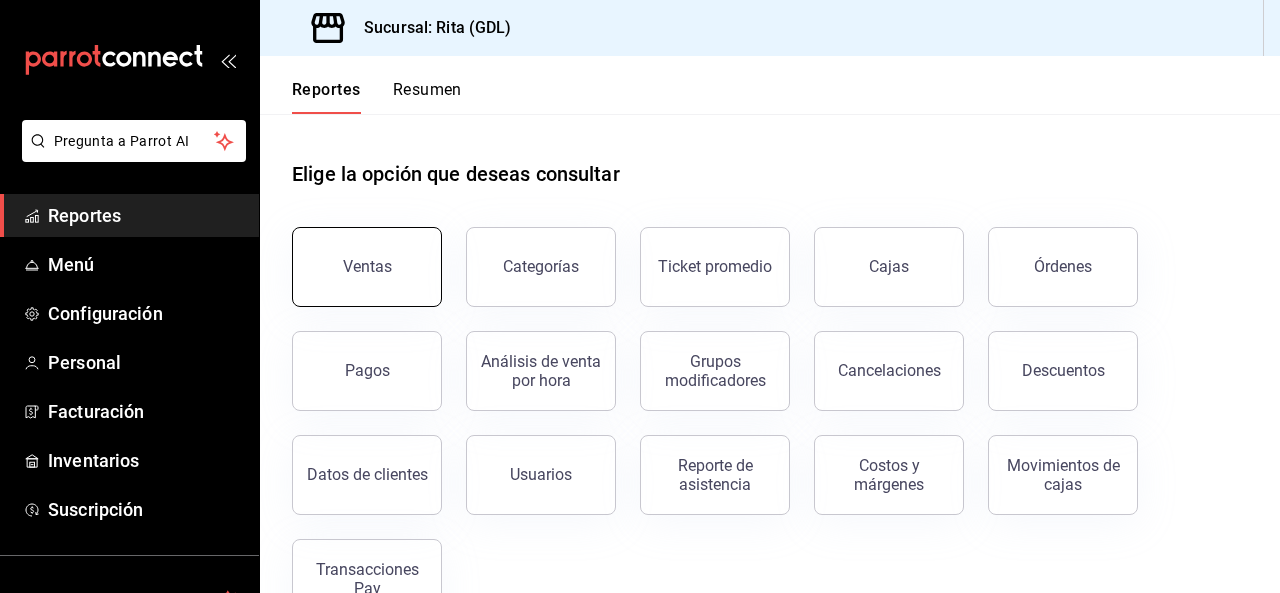click on "Ventas" at bounding box center [367, 267] 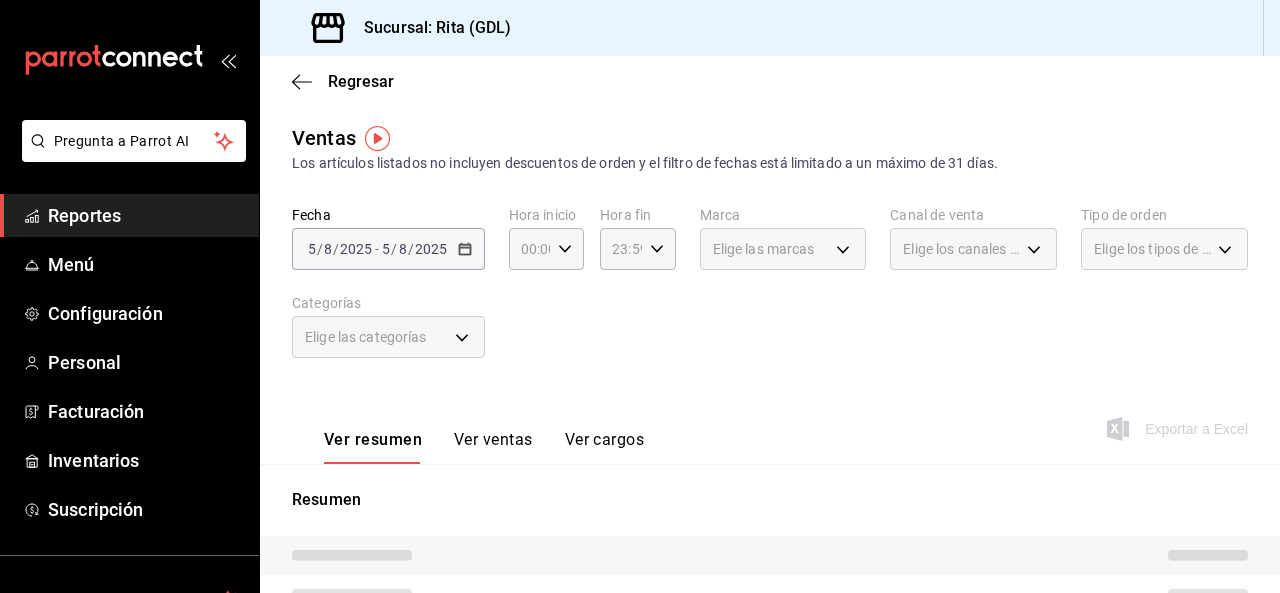 click on "-" at bounding box center [377, 249] 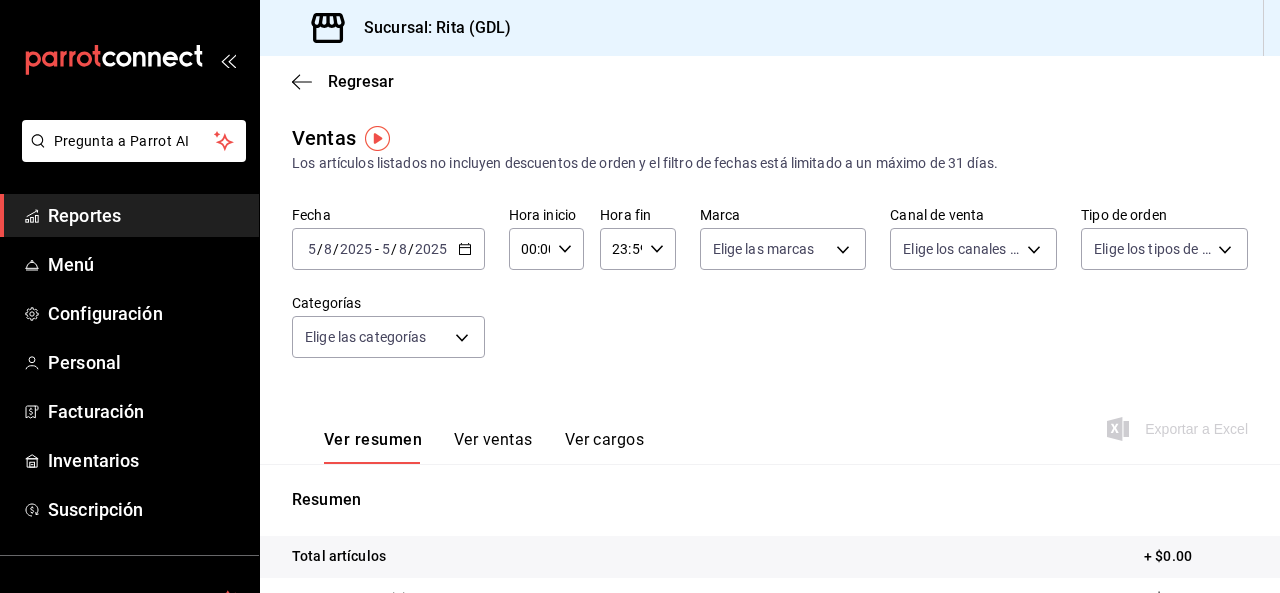 click on "2025" at bounding box center [431, 249] 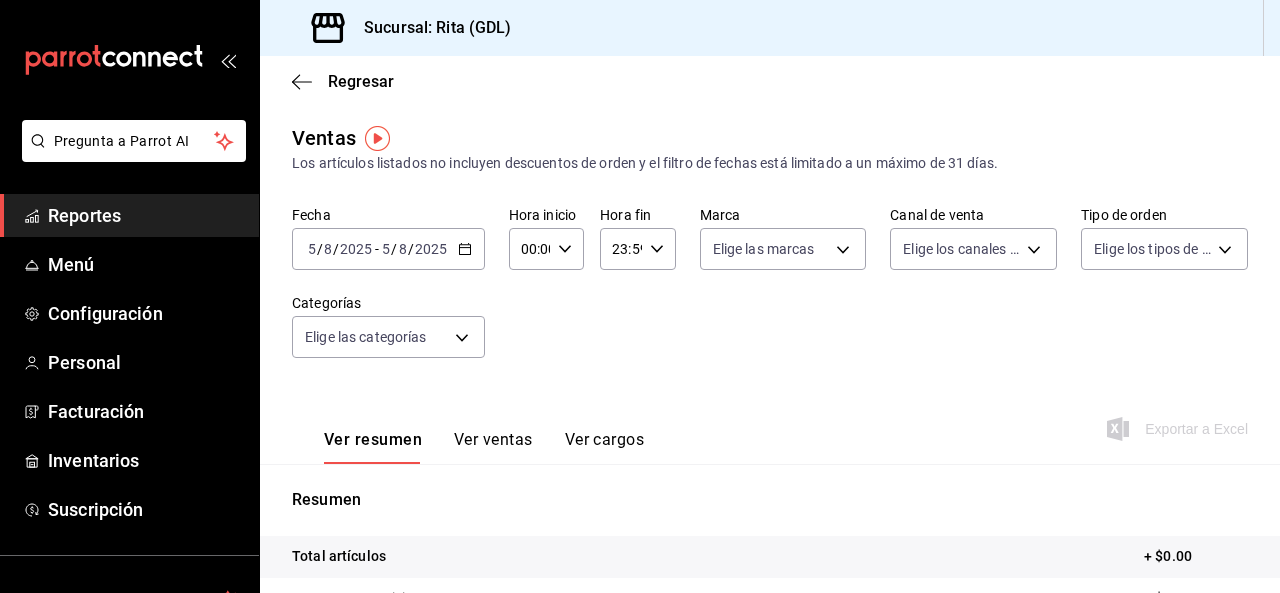 click 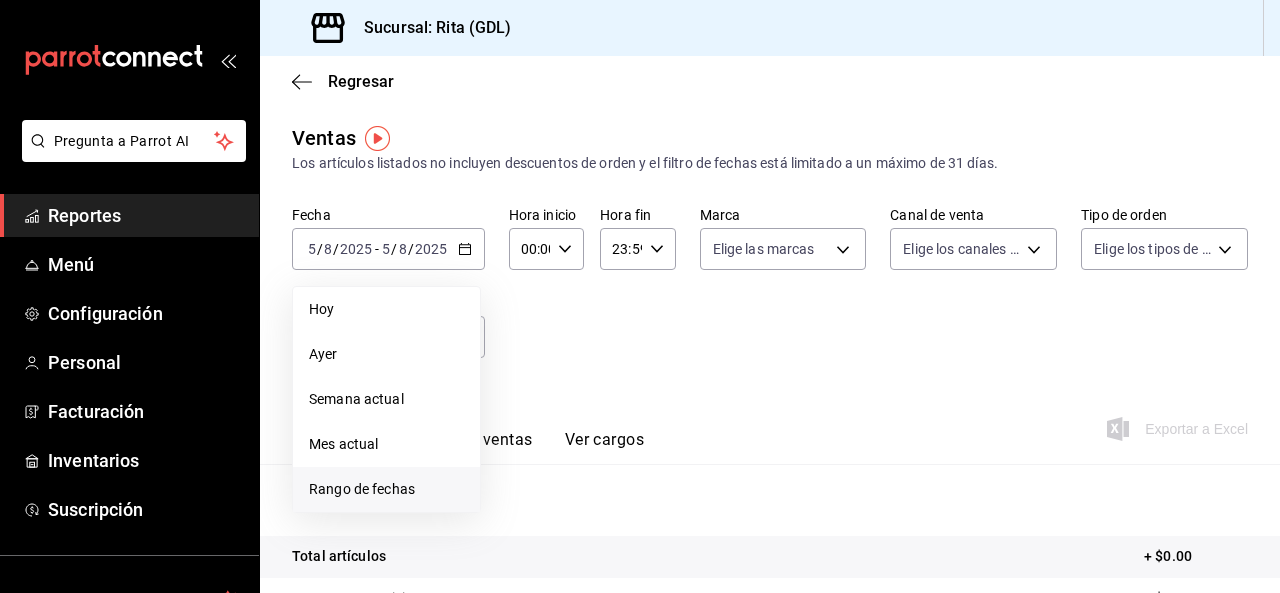 click on "Rango de fechas" at bounding box center (386, 489) 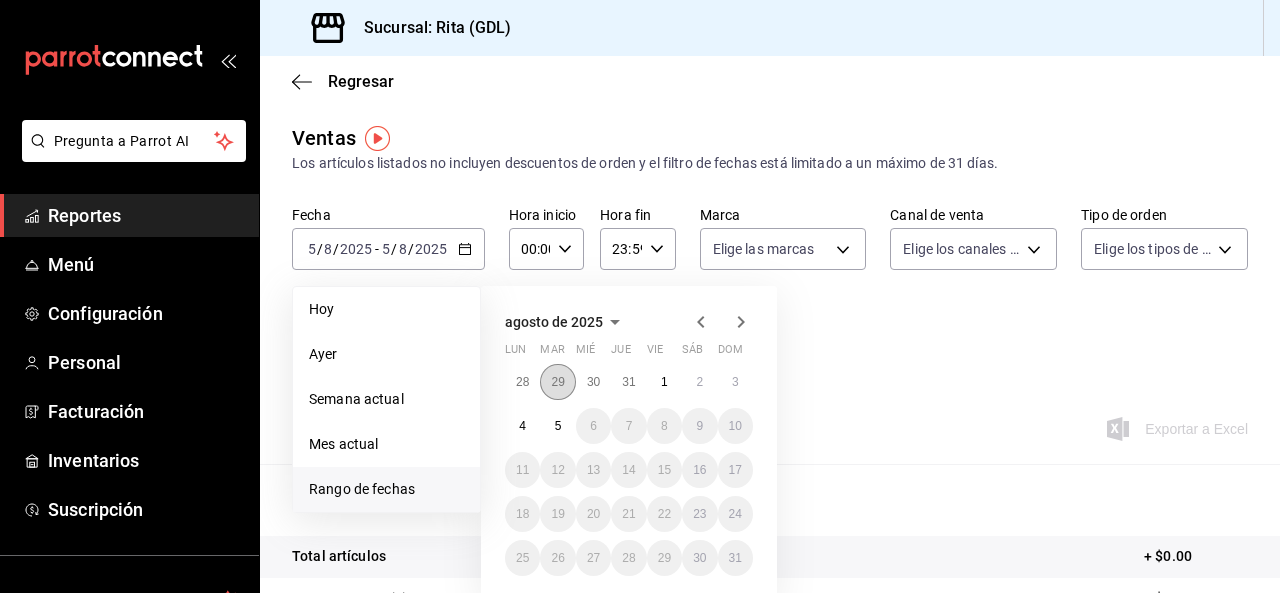 click on "29" at bounding box center (557, 382) 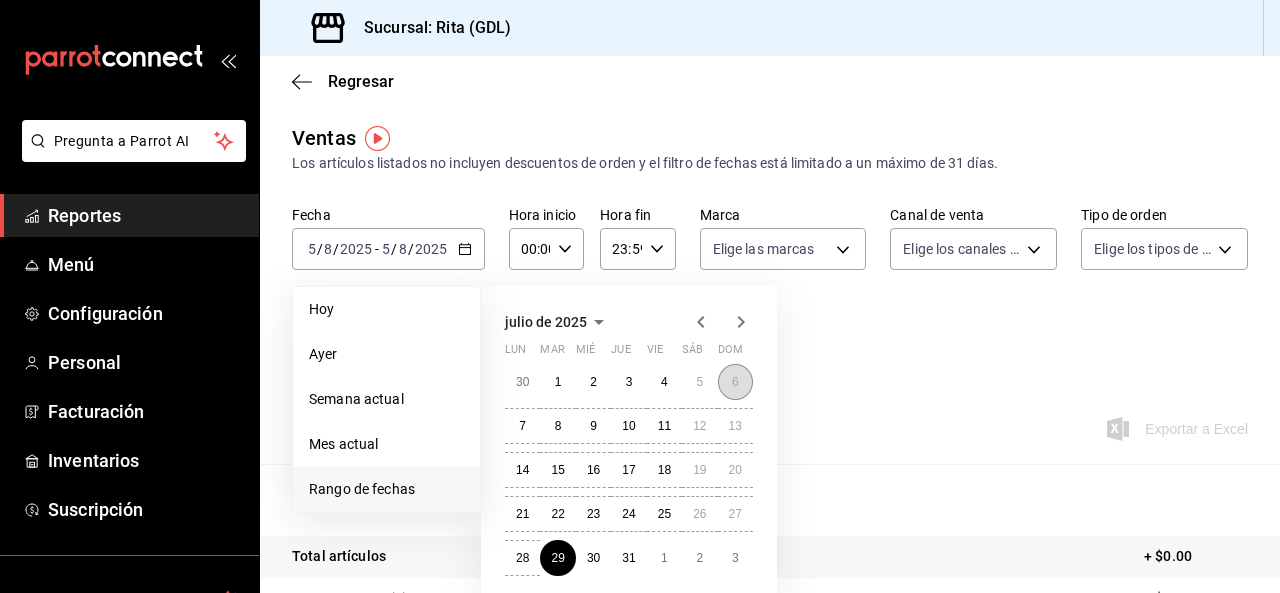 click on "6" at bounding box center [735, 382] 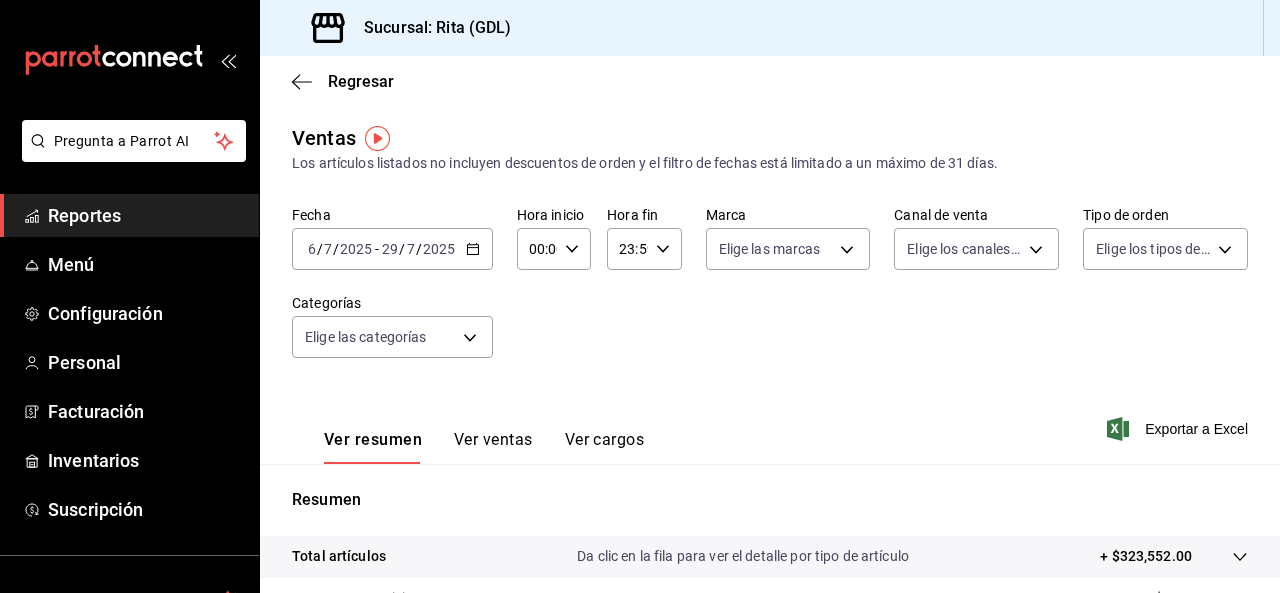 click 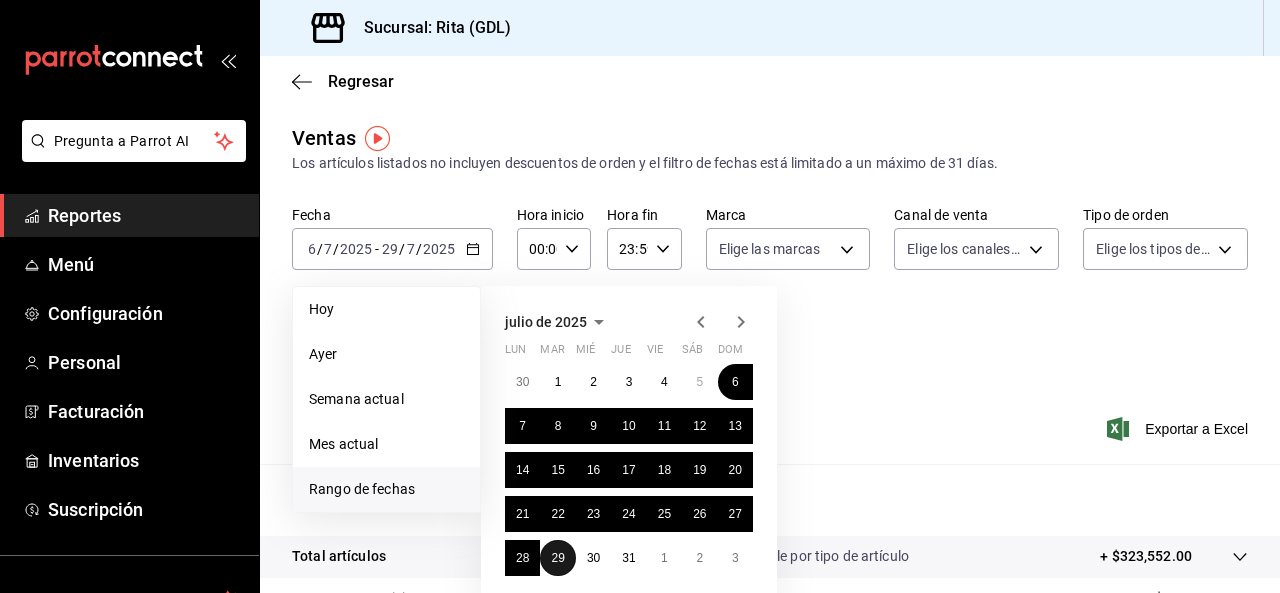 click on "29" at bounding box center [557, 558] 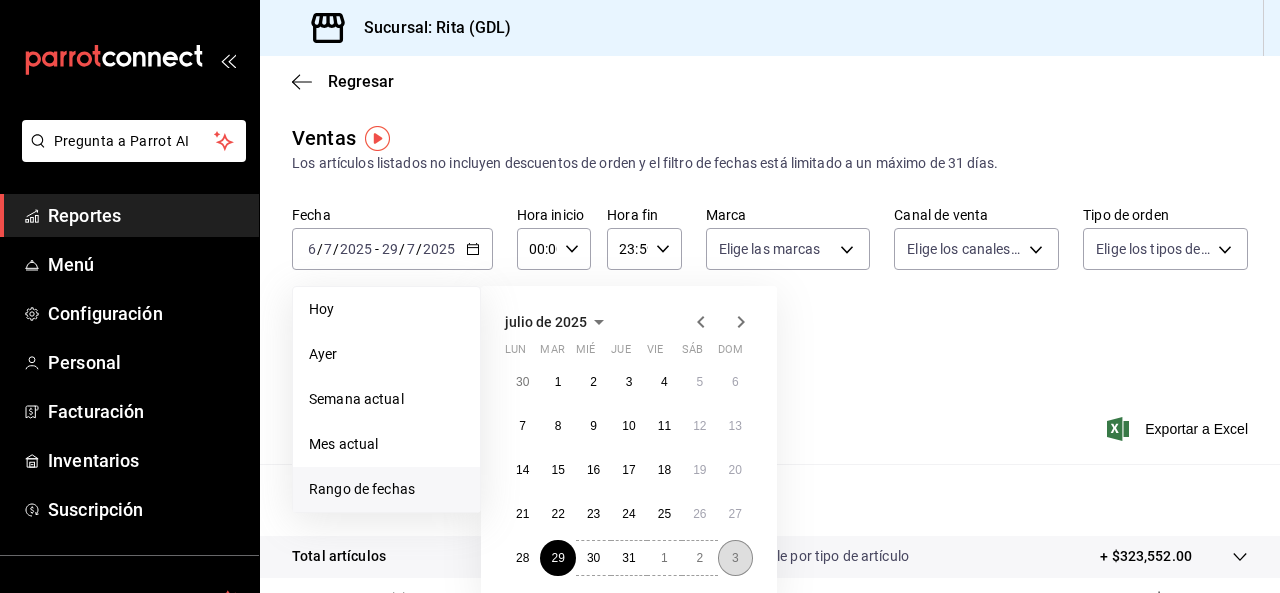 click on "3" at bounding box center [735, 558] 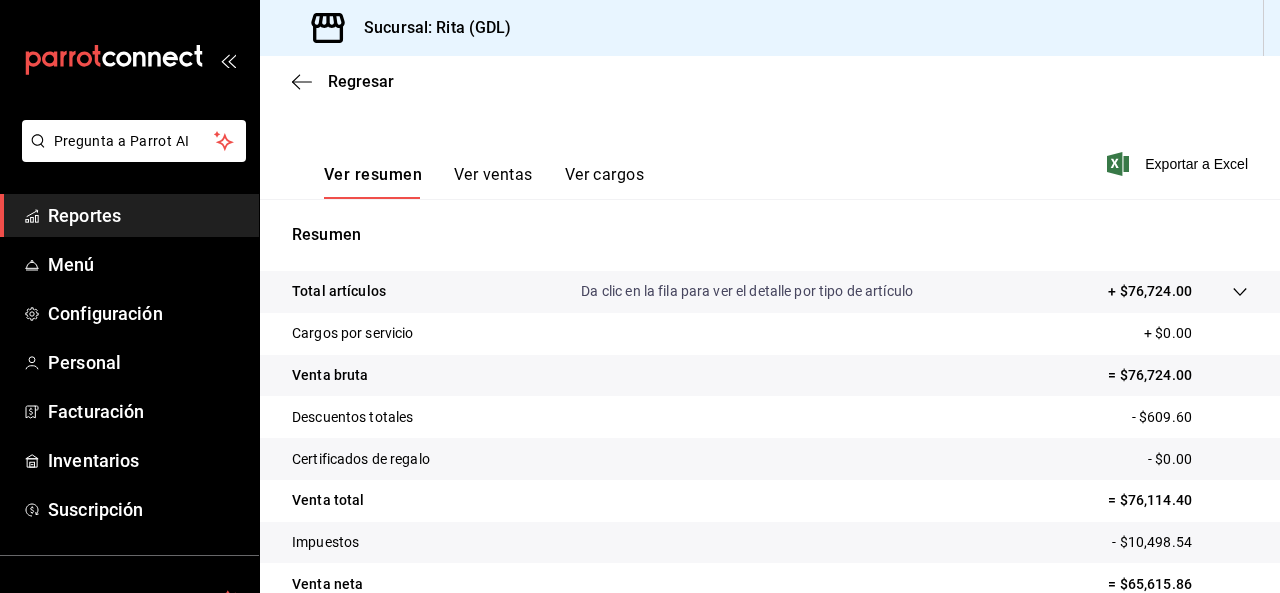 scroll, scrollTop: 365, scrollLeft: 0, axis: vertical 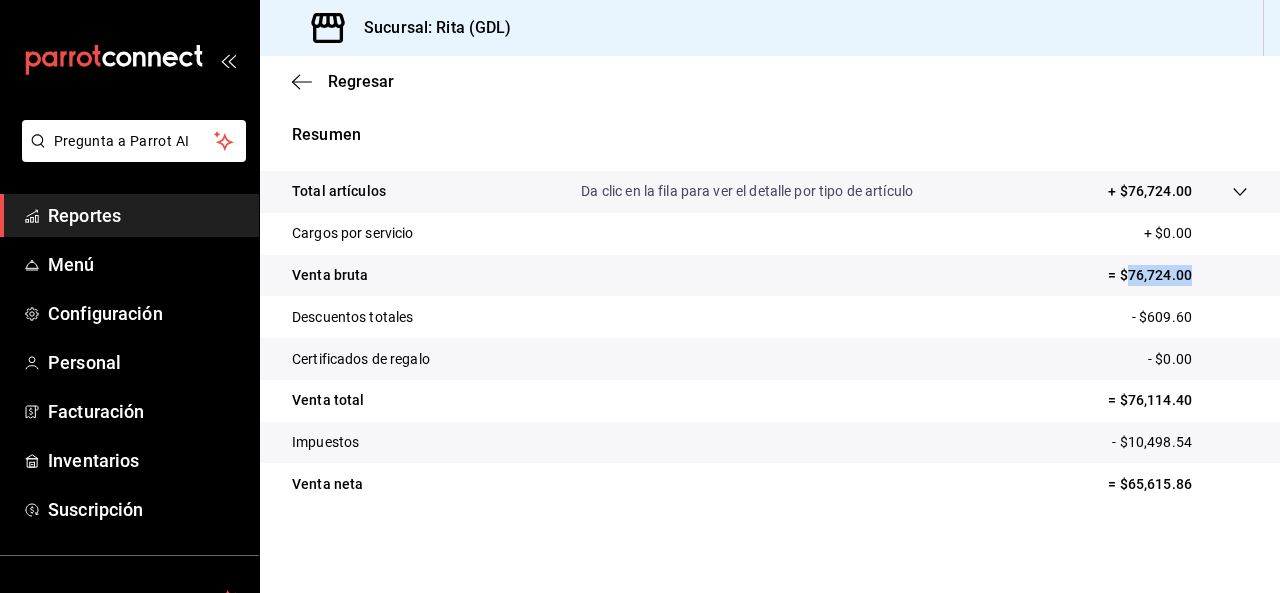 drag, startPoint x: 1110, startPoint y: 275, endPoint x: 1184, endPoint y: 275, distance: 74 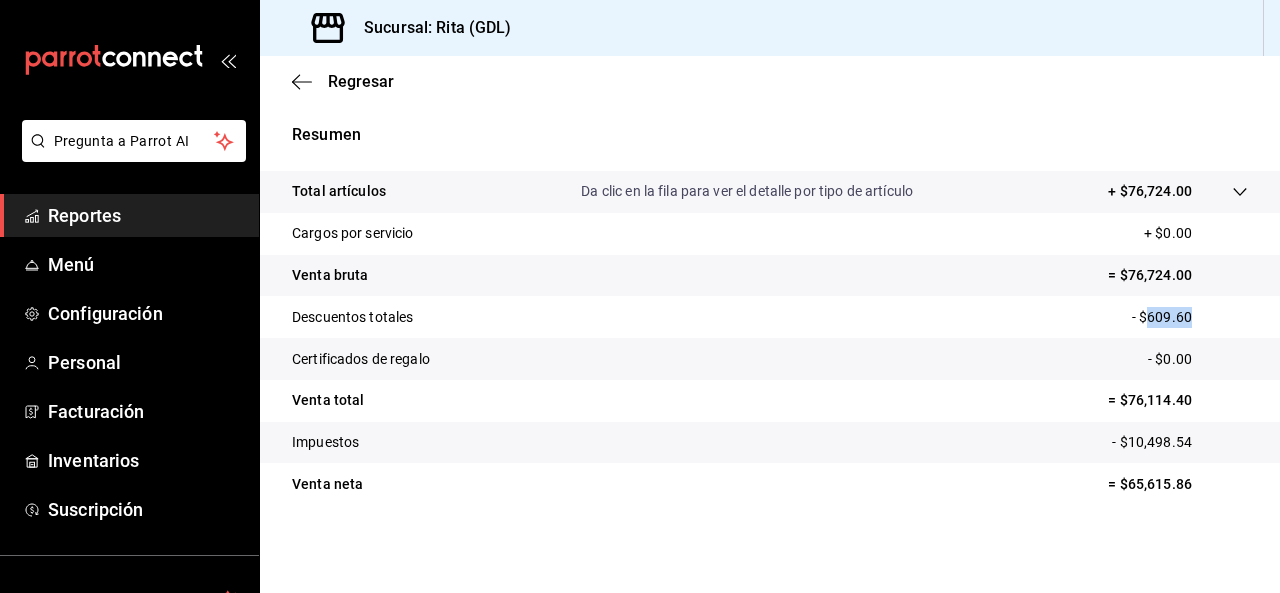 drag, startPoint x: 1134, startPoint y: 317, endPoint x: 1176, endPoint y: 317, distance: 42 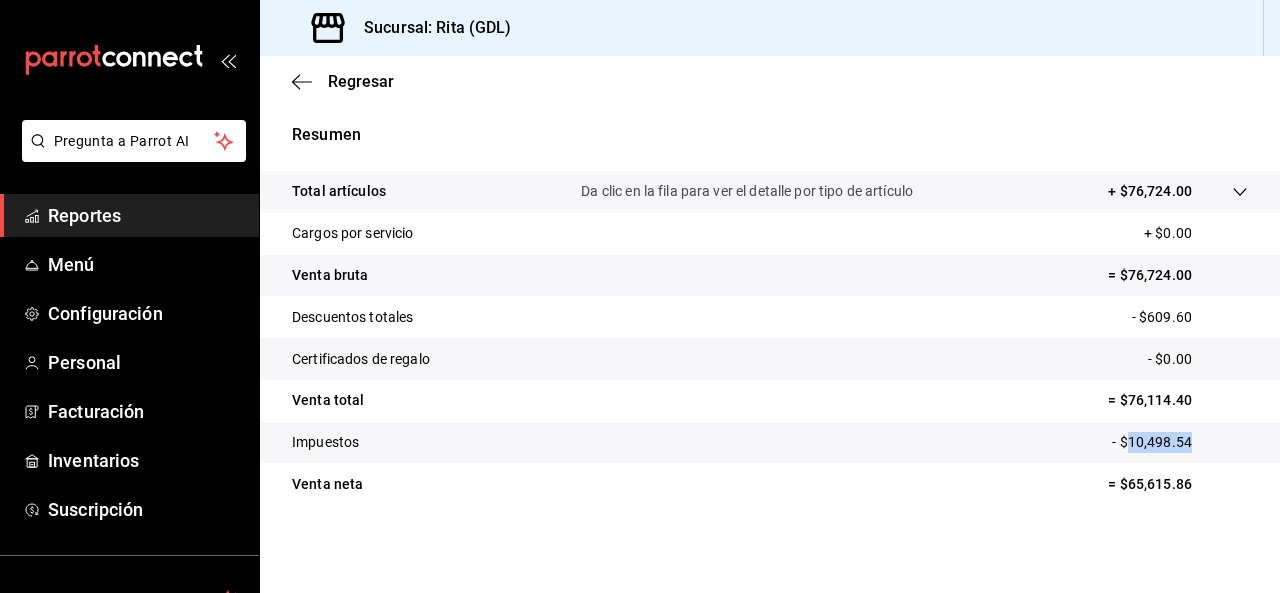 drag, startPoint x: 1116, startPoint y: 444, endPoint x: 1180, endPoint y: 444, distance: 64 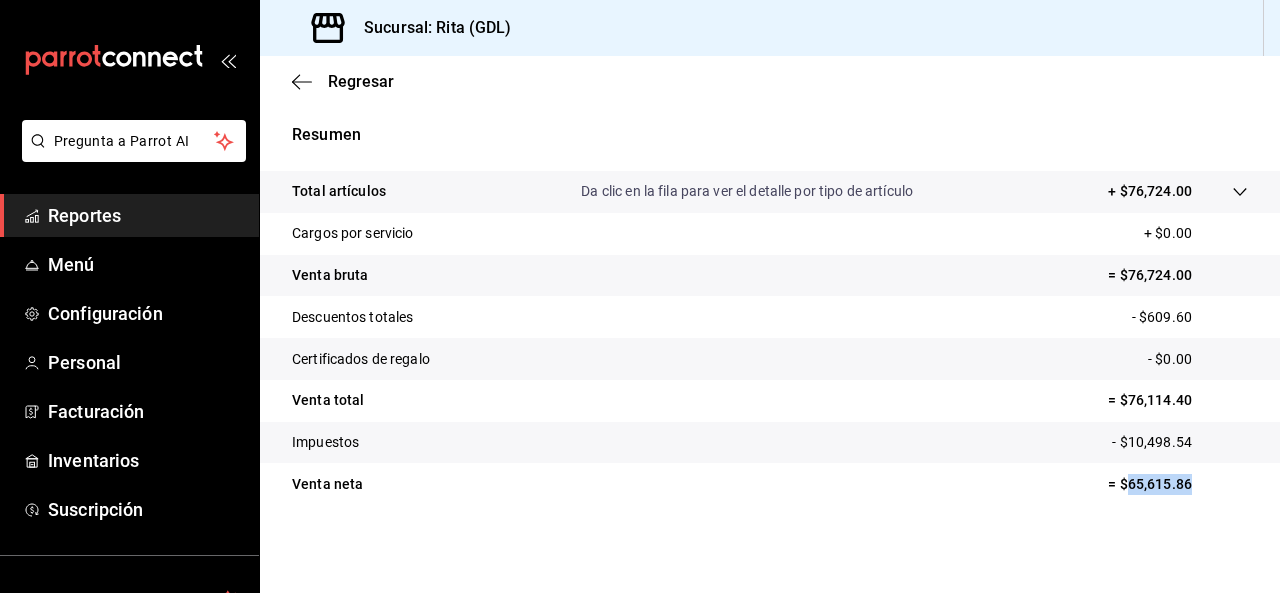 drag, startPoint x: 1118, startPoint y: 489, endPoint x: 1175, endPoint y: 489, distance: 57 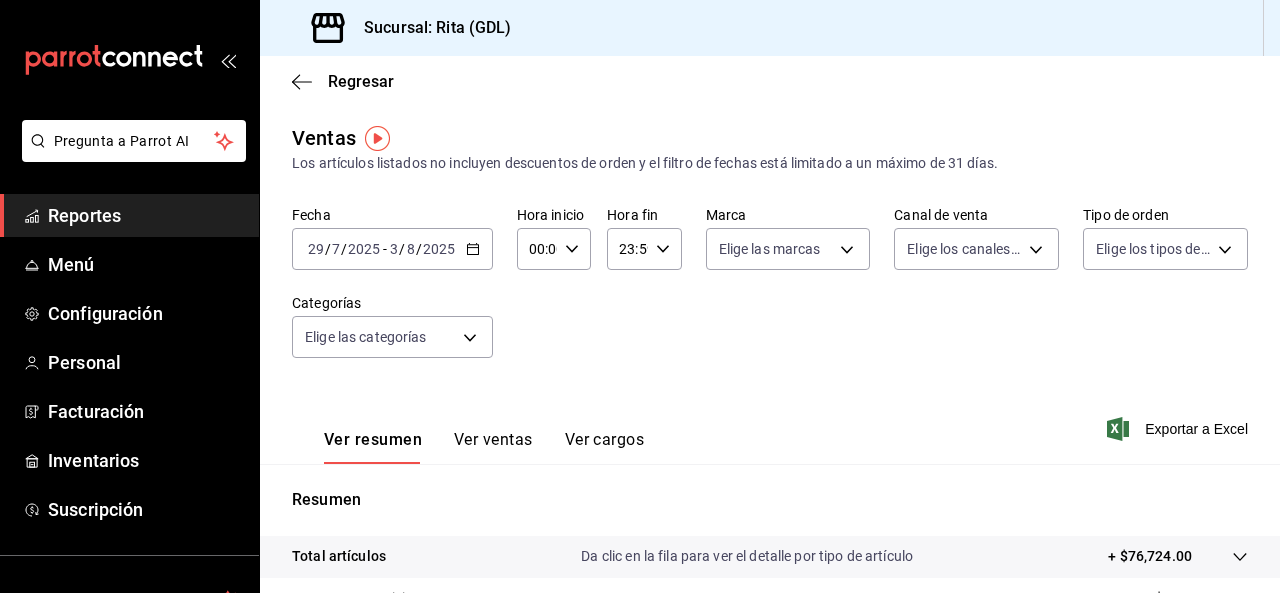 click on "Ver ventas" at bounding box center [493, 447] 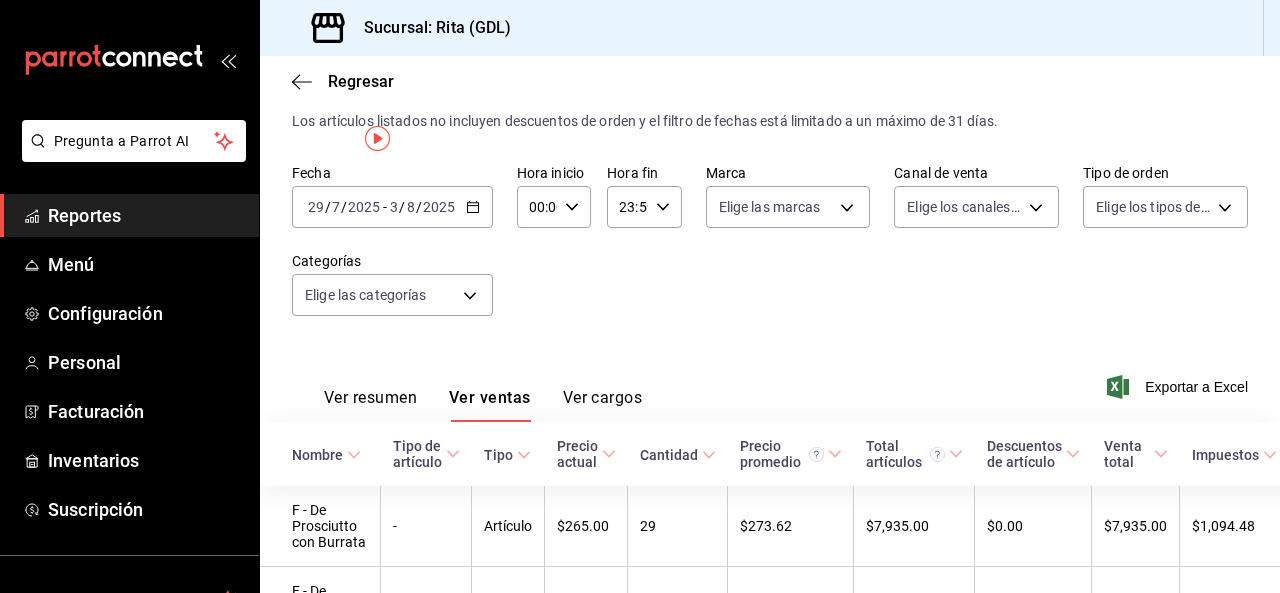 scroll, scrollTop: 0, scrollLeft: 0, axis: both 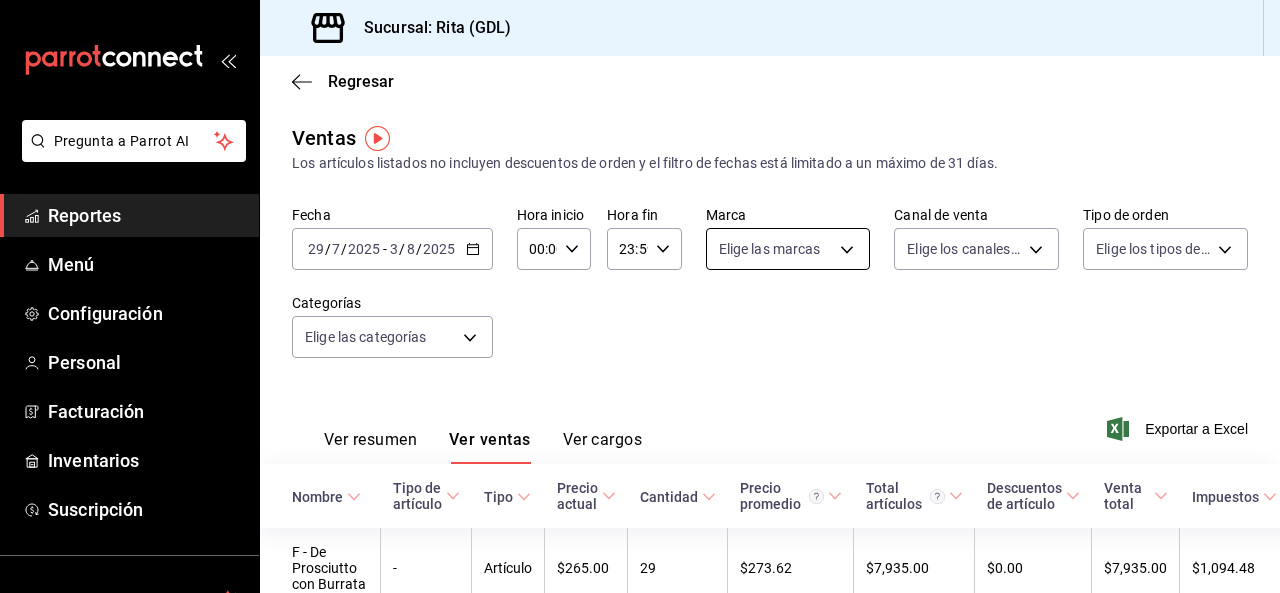click on "Pregunta a Parrot AI Reportes   Menú   Configuración   Personal   Facturación   Inventarios   Suscripción   Ayuda Recomienda Parrot   [FIRST] [LAST]   Sugerir nueva función   Sucursal: Rita ([CITY]) Regresar Ventas Los artículos listados no incluyen descuentos de orden y el filtro de fechas está limitado a un máximo de 31 días. Fecha [DATE] [DATE] - [DATE] [DATE] Hora inicio 00:00 Hora inicio Hora fin 23:59 Hora fin Marca Elige las marcas Canal de venta Elige los canales de venta Tipo de orden Elige los tipos de orden Categorías Elige las categorías Ver resumen Ver ventas Ver cargos Exportar a Excel Nombre Tipo de artículo Tipo Precio actual Cantidad Precio promedio   Total artículos   Descuentos de artículo Venta total Impuestos Venta neta F - De Prosciutto con Burrata - Artículo $265.00 29 $273.62 $7,935.00 $0.00 $7,935.00 $1,094.48 $6,840.52 F - De prosciutto con crema de trufa - Artículo $280.00 24 $280.00 $6,720.00 $0.00 $6,720.00 $911.45 $5,808.55 - Artículo $265.00 24 -" at bounding box center [640, 296] 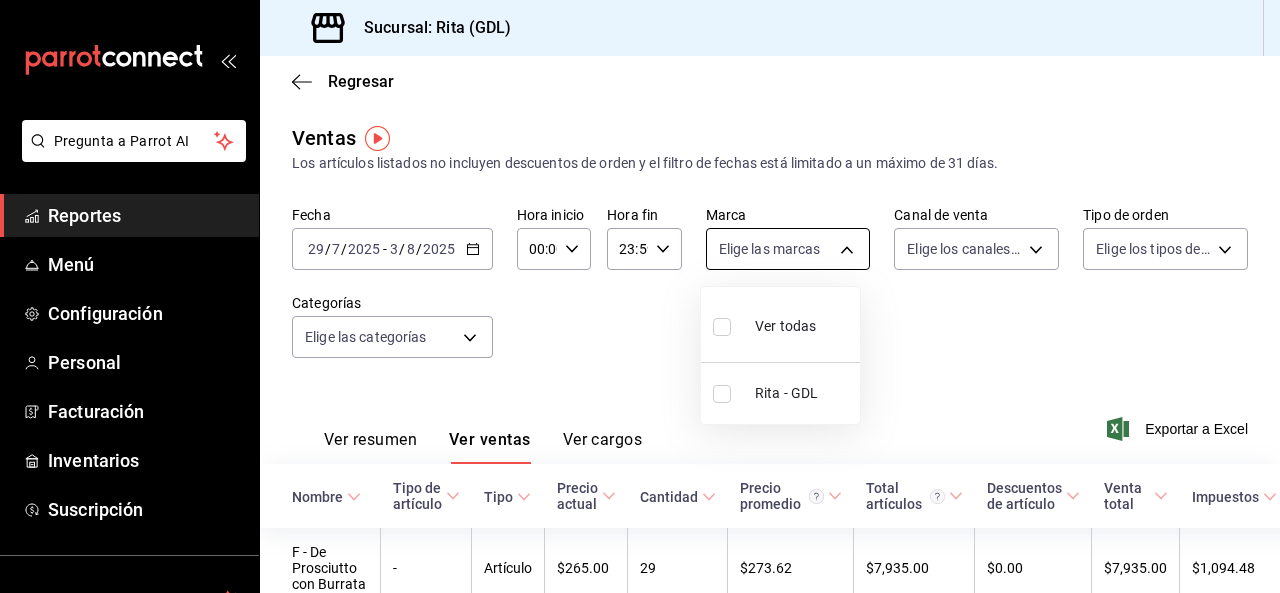 click at bounding box center (640, 296) 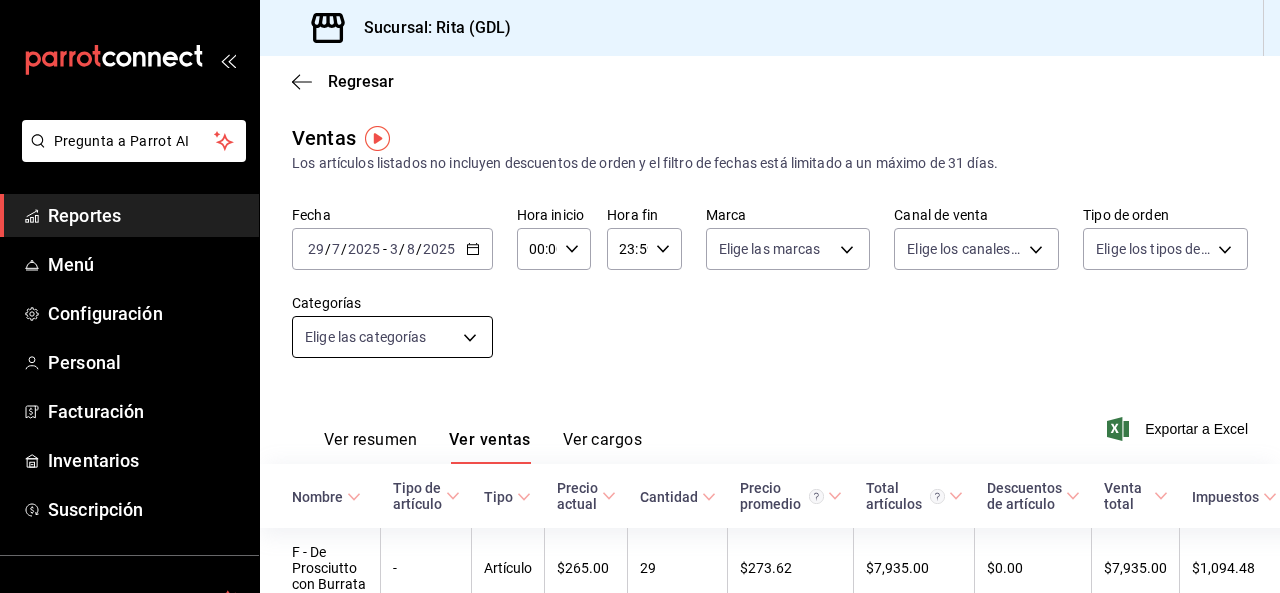 click on "Pregunta a Parrot AI Reportes   Menú   Configuración   Personal   Facturación   Inventarios   Suscripción   Ayuda Recomienda Parrot   [FIRST] [LAST]   Sugerir nueva función   Sucursal: Rita ([CITY]) Regresar Ventas Los artículos listados no incluyen descuentos de orden y el filtro de fechas está limitado a un máximo de 31 días. Fecha [DATE] [DATE] - [DATE] [DATE] Hora inicio 00:00 Hora inicio Hora fin 23:59 Hora fin Marca Elige las marcas Canal de venta Elige los canales de venta Tipo de orden Elige los tipos de orden Categorías Elige las categorías Ver resumen Ver ventas Ver cargos Exportar a Excel Nombre Tipo de artículo Tipo Precio actual Cantidad Precio promedio   Total artículos   Descuentos de artículo Venta total Impuestos Venta neta F - De Prosciutto con Burrata - Artículo $265.00 29 $273.62 $7,935.00 $0.00 $7,935.00 $1,094.48 $6,840.52 F - De prosciutto con crema de trufa - Artículo $280.00 24 $280.00 $6,720.00 $0.00 $6,720.00 $911.45 $5,808.55 - Artículo $265.00 24 -" at bounding box center (640, 296) 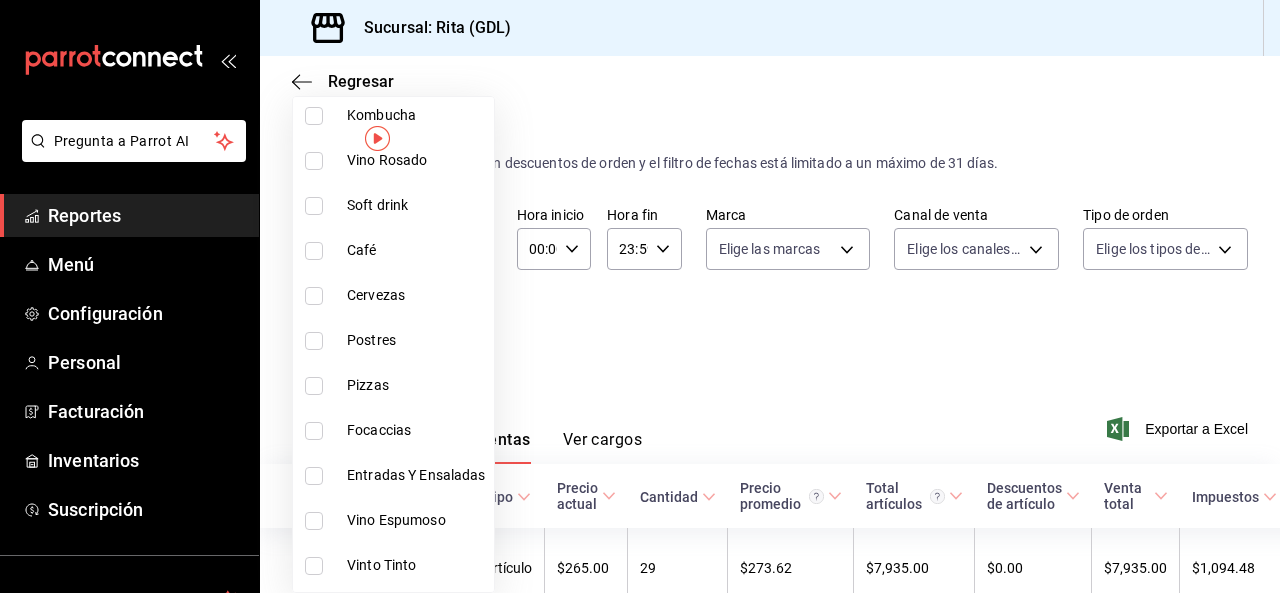 scroll, scrollTop: 338, scrollLeft: 0, axis: vertical 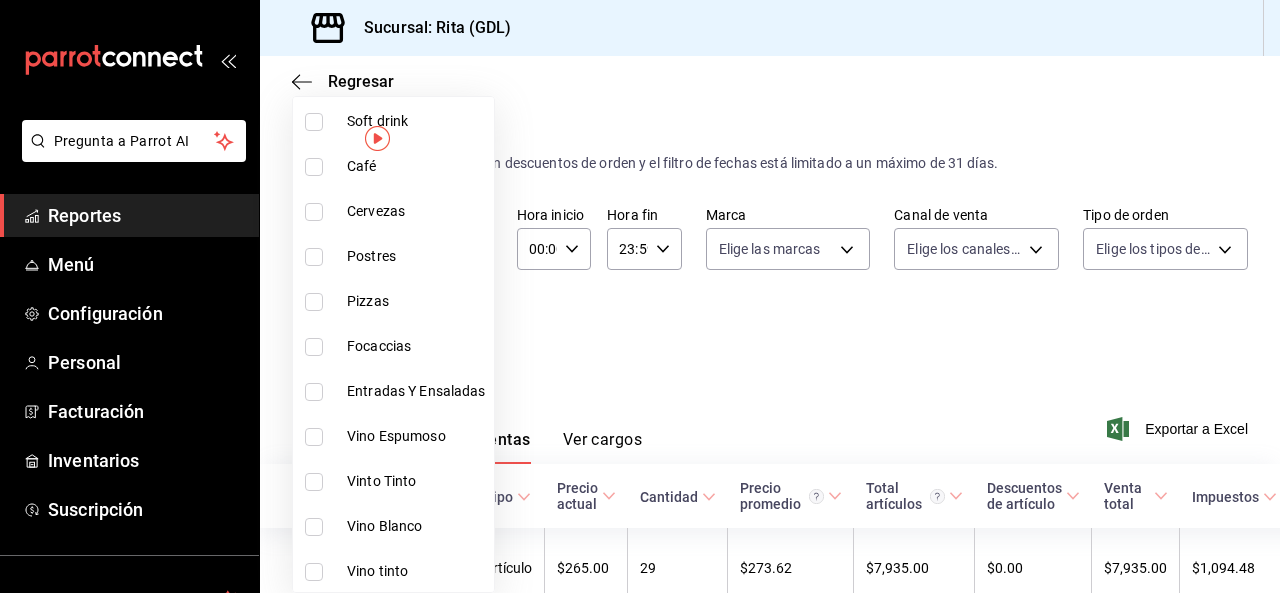 click on "Entradas Y Ensaladas" at bounding box center (416, 391) 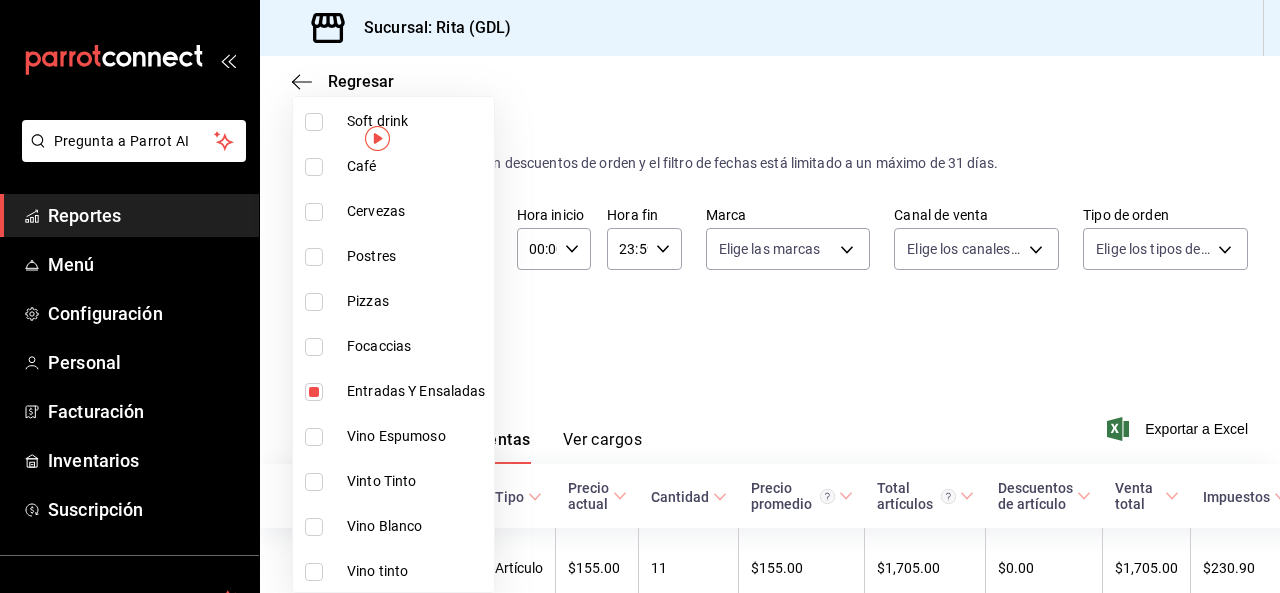 click at bounding box center (640, 296) 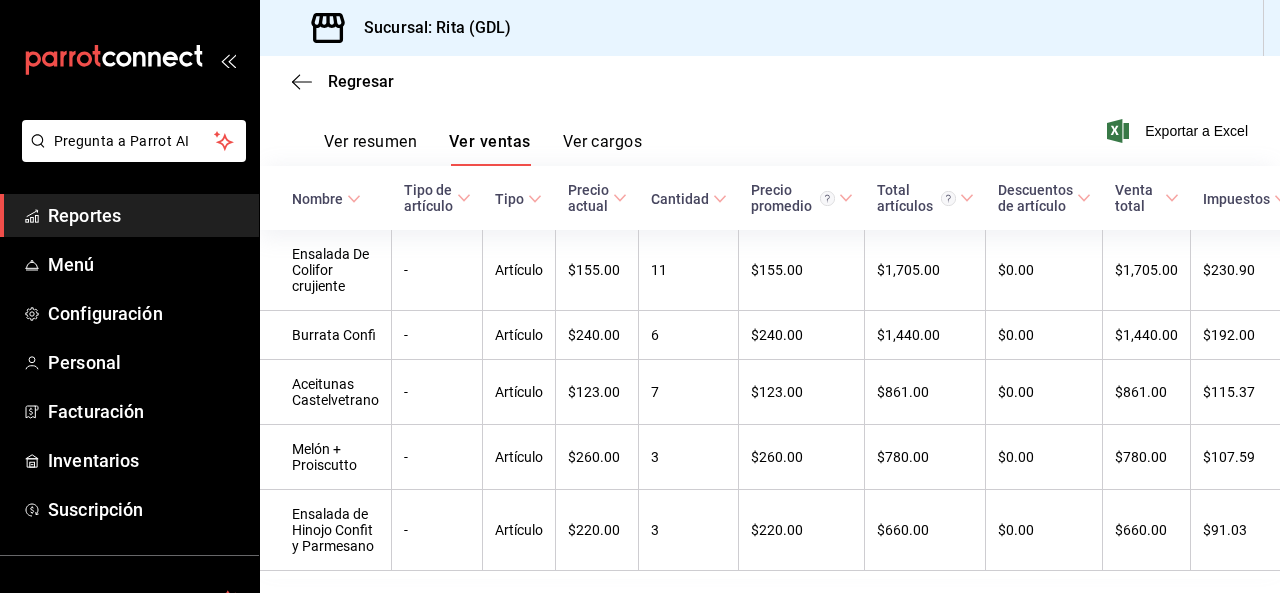 scroll, scrollTop: 300, scrollLeft: 0, axis: vertical 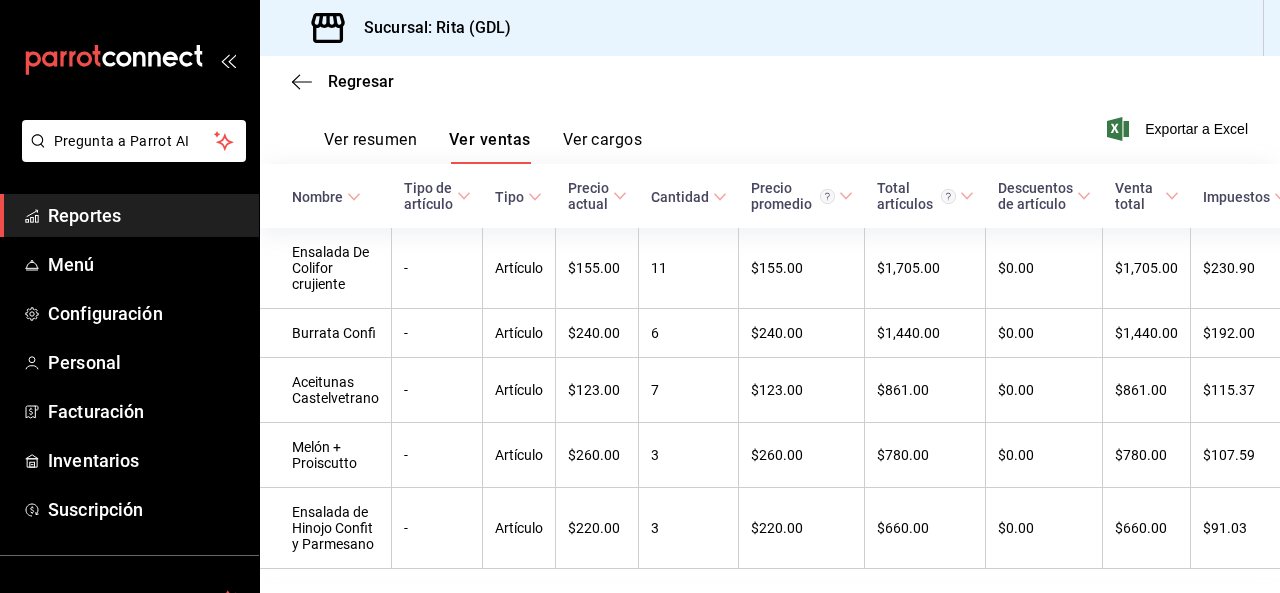 click on "Cantidad" at bounding box center [680, 197] 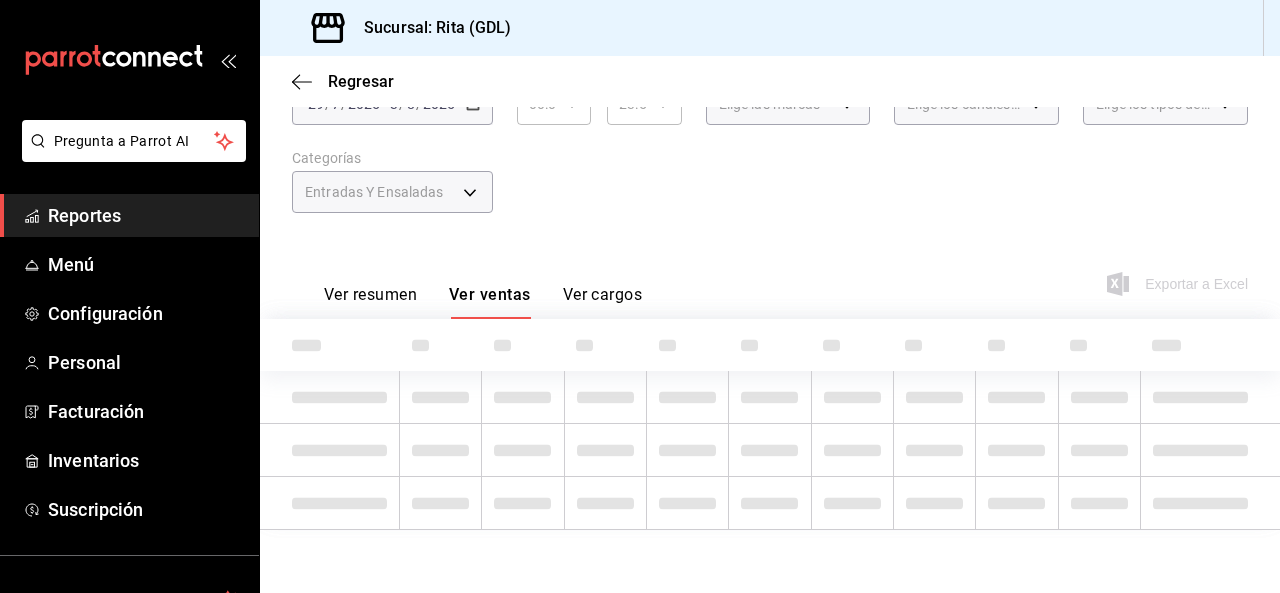 scroll, scrollTop: 300, scrollLeft: 0, axis: vertical 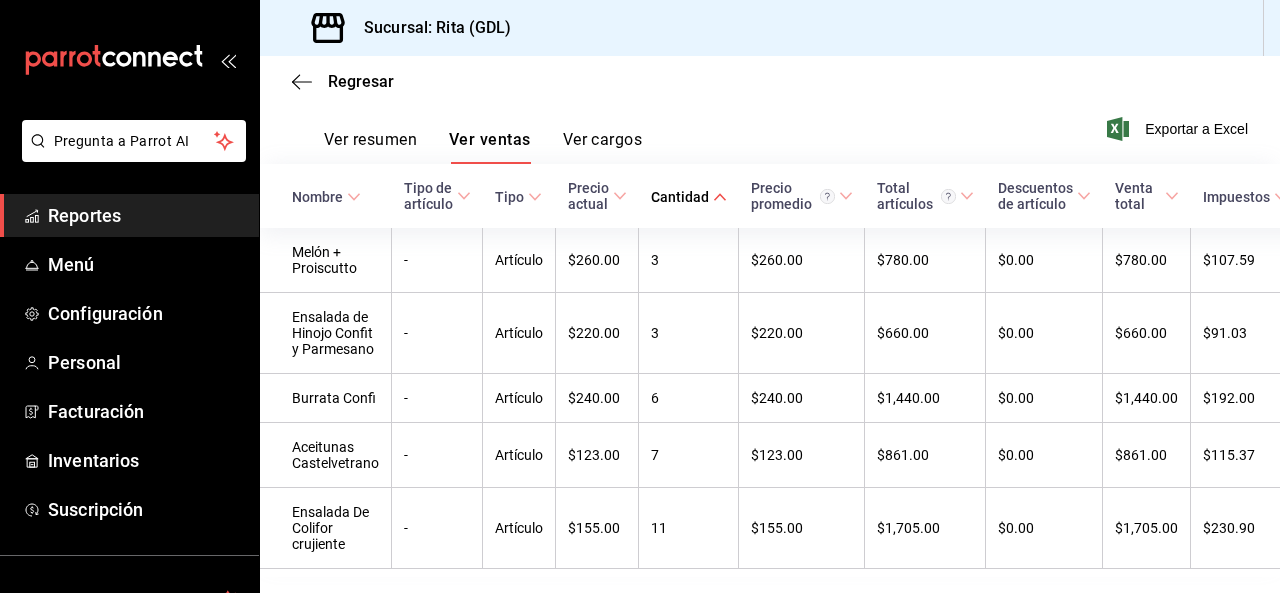 click on "Cantidad" at bounding box center (680, 197) 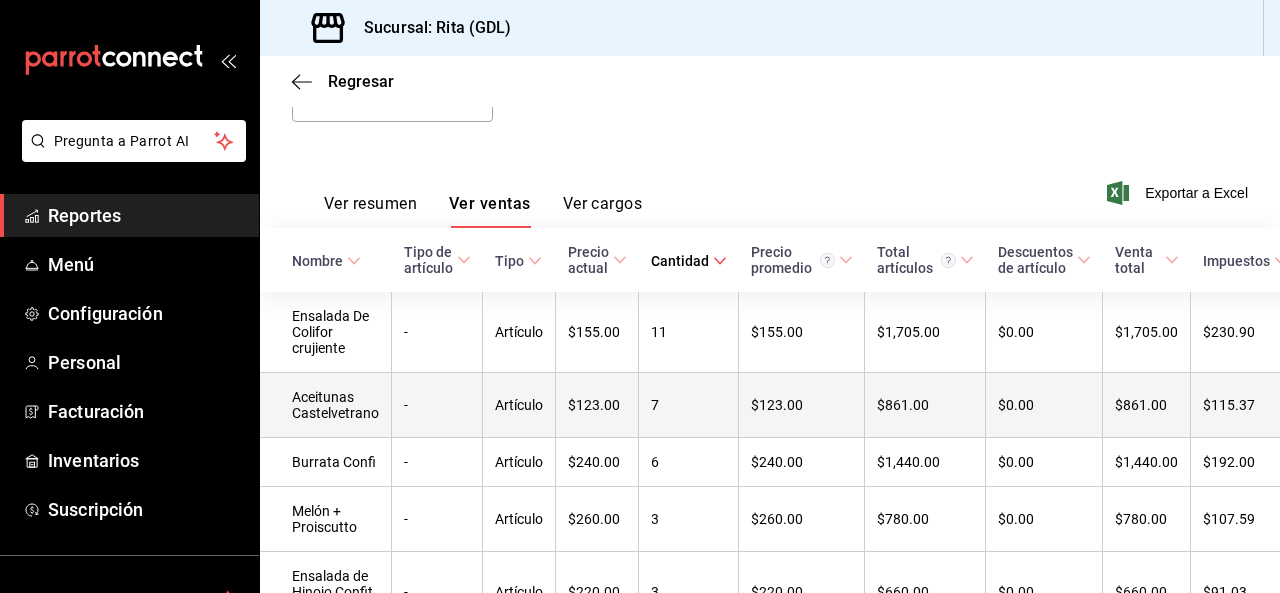 scroll, scrollTop: 170, scrollLeft: 0, axis: vertical 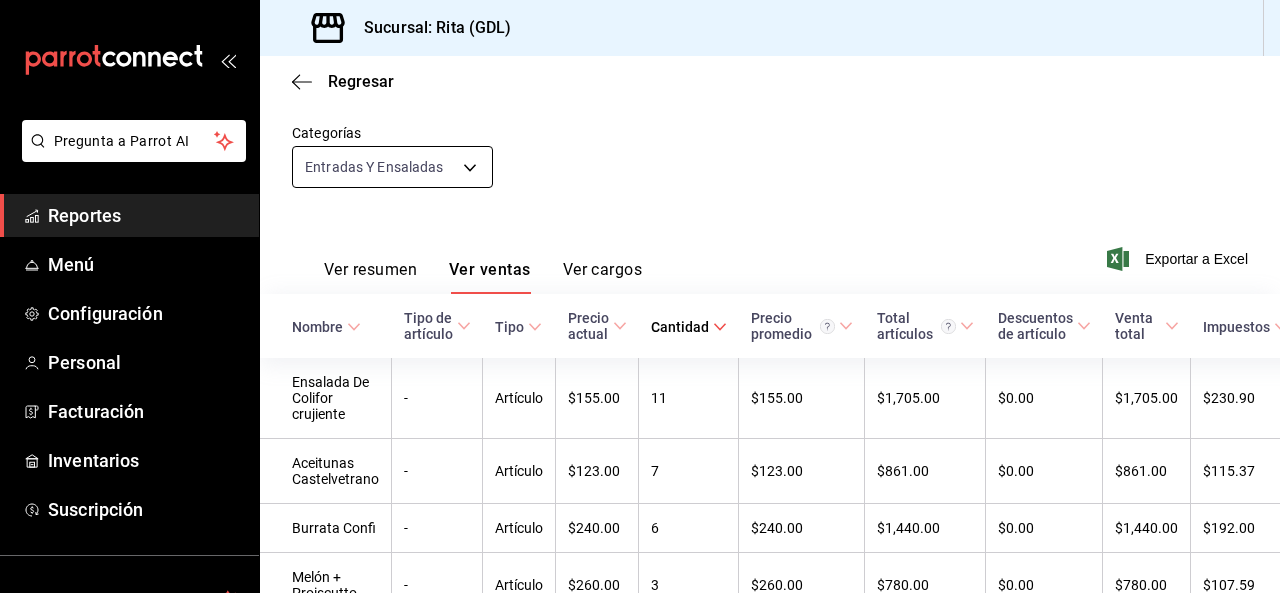click on "Pregunta a Parrot AI Reportes   Menú   Configuración   Personal   Facturación   Inventarios   Suscripción   Ayuda Recomienda Parrot   [FIRST] [LAST]   Sugerir nueva función   Sucursal: Rita ([CITY]) Regresar Ventas Los artículos listados no incluyen descuentos de orden y el filtro de fechas está limitado a un máximo de 31 días. Fecha [DATE] [DATE] - [DATE] [DATE] Hora inicio 00:00 Hora inicio Hora fin 23:59 Hora fin Marca Elige las marcas Canal de venta Elige los canales de venta Tipo de orden Elige los tipos de orden Categorías Entradas Y Ensaladas [UUID] Ver resumen Ver ventas Ver cargos Exportar a Excel Nombre Tipo de artículo Tipo Precio actual Cantidad Precio promedio   Total artículos   Descuentos de artículo Venta total Impuestos Venta neta Ensalada De Colifor crujiente - Artículo $155.00 11 $155.00 $1,705.00 $0.00 $1,705.00 $230.90 $1,474.10 Aceitunas Castelvetrano - Artículo $123.00 7 $123.00 $861.00 $0.00 $861.00 $115.37 $745.63 - Artículo" at bounding box center [640, 296] 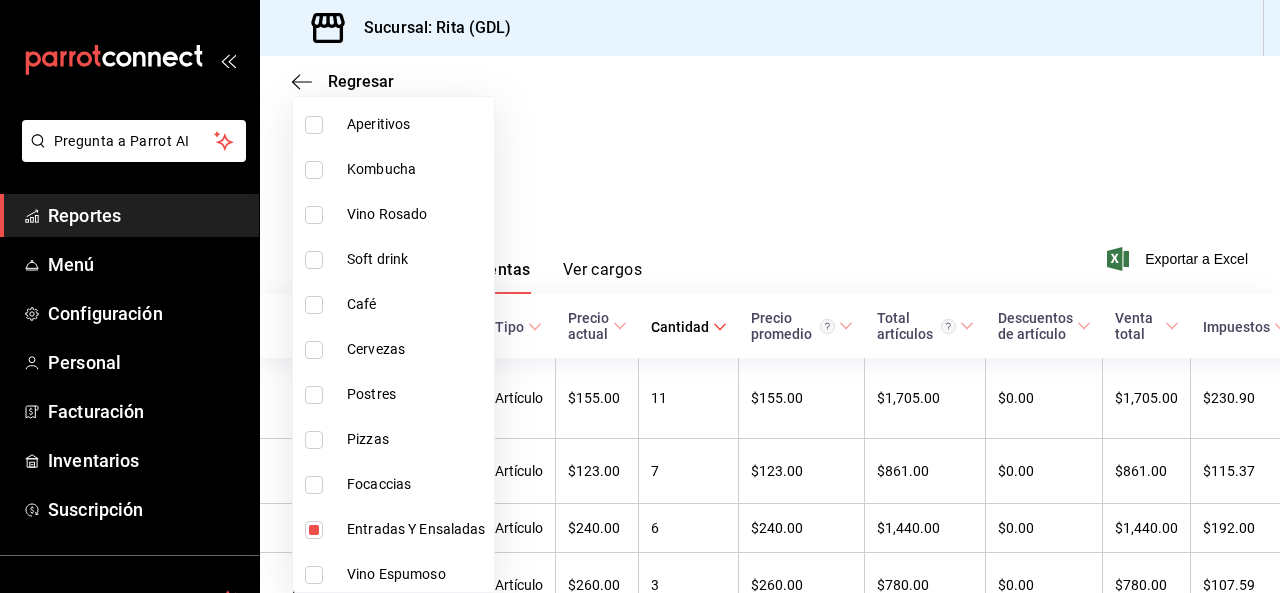 scroll, scrollTop: 300, scrollLeft: 0, axis: vertical 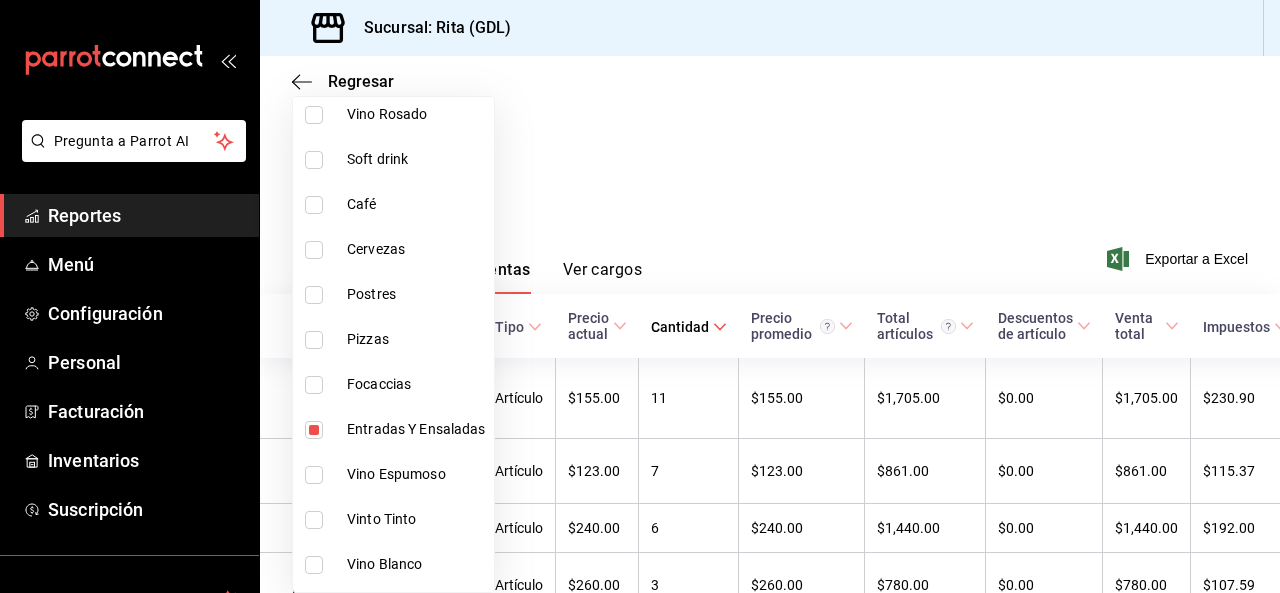 click at bounding box center (314, 430) 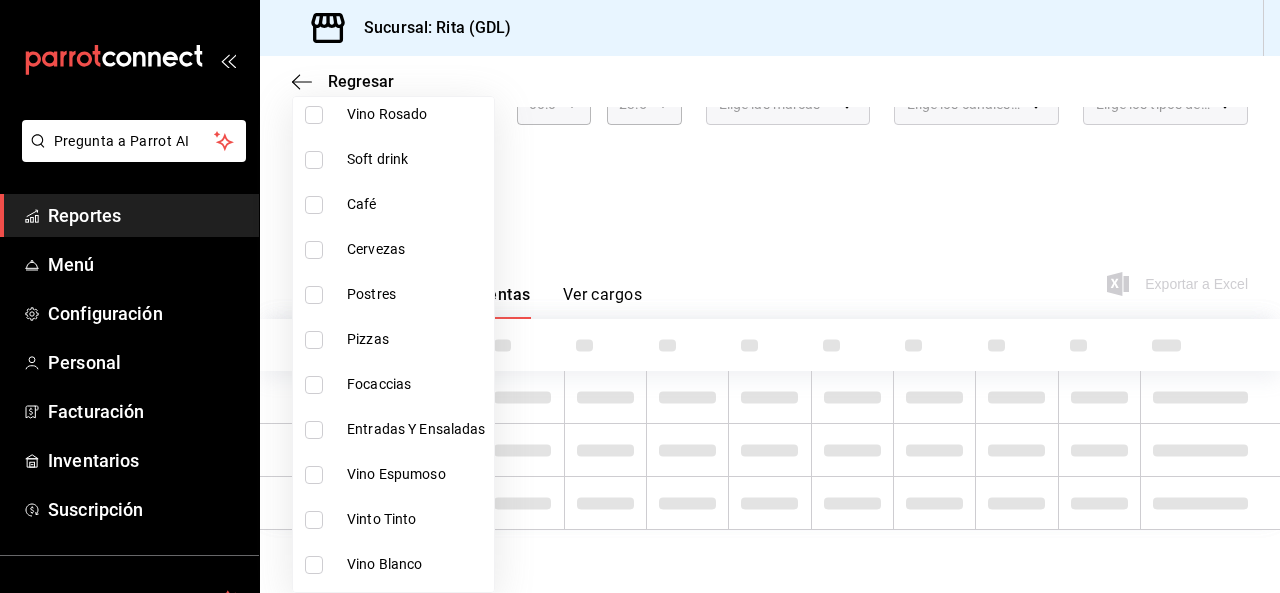 click at bounding box center [314, 385] 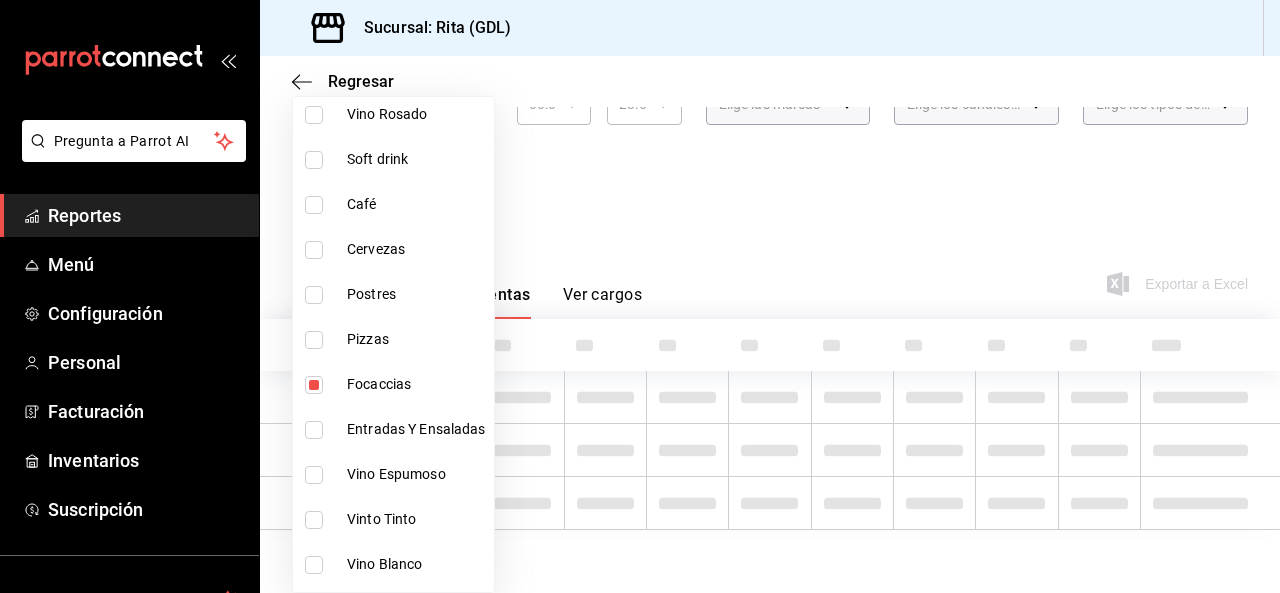 scroll, scrollTop: 170, scrollLeft: 0, axis: vertical 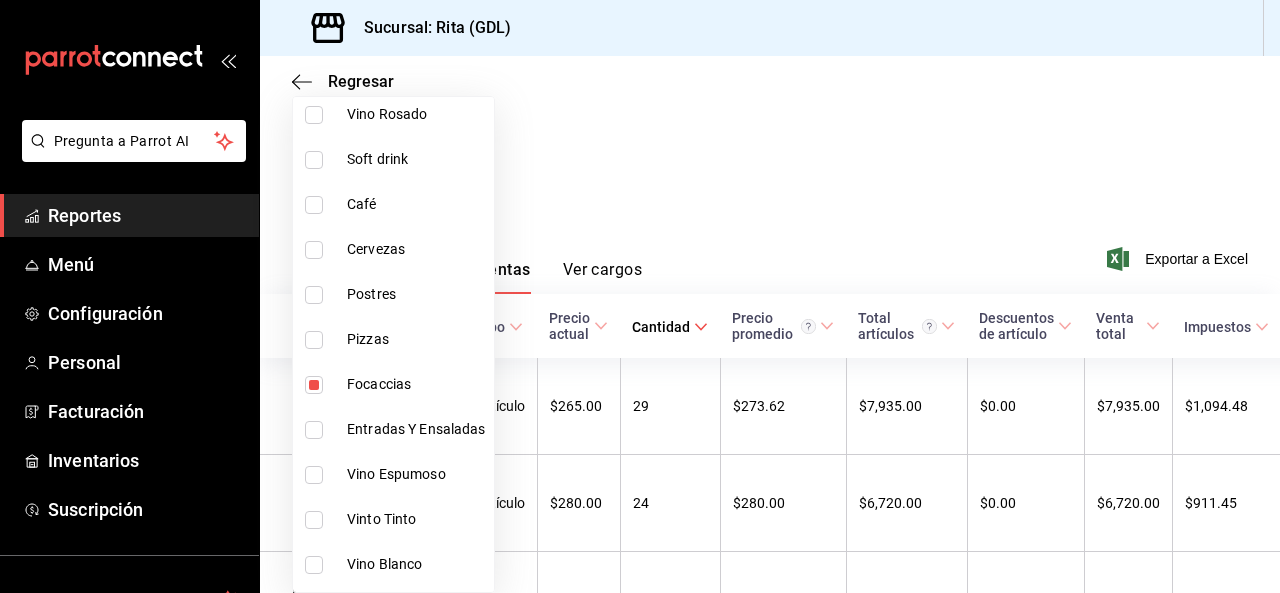 click at bounding box center [640, 296] 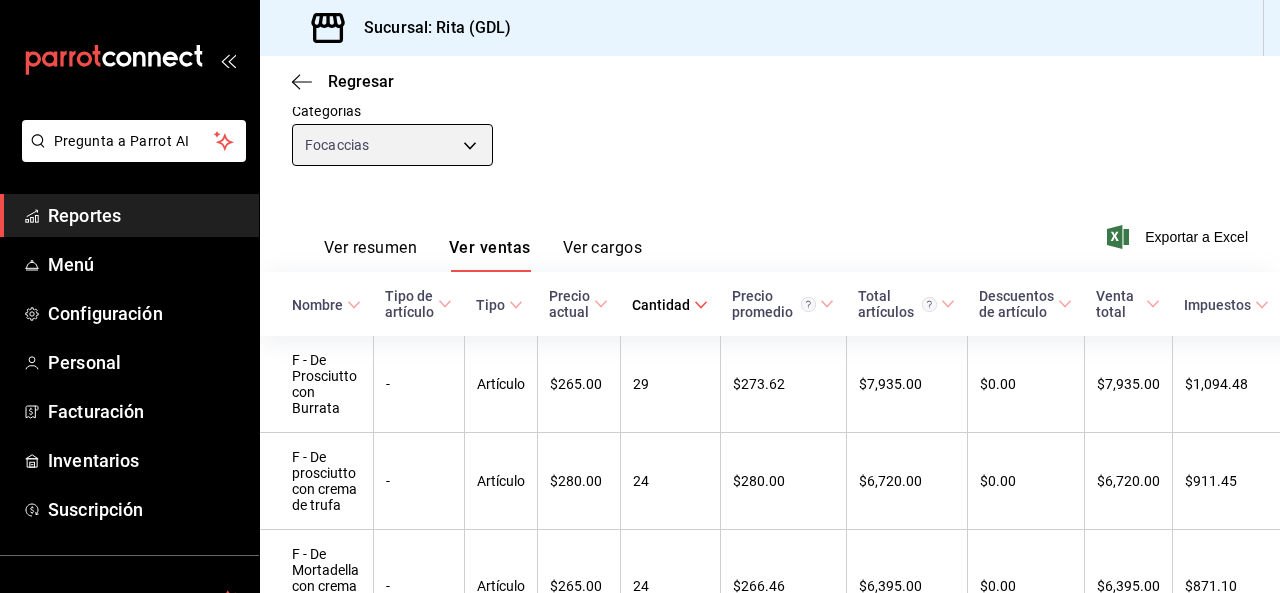 scroll, scrollTop: 300, scrollLeft: 0, axis: vertical 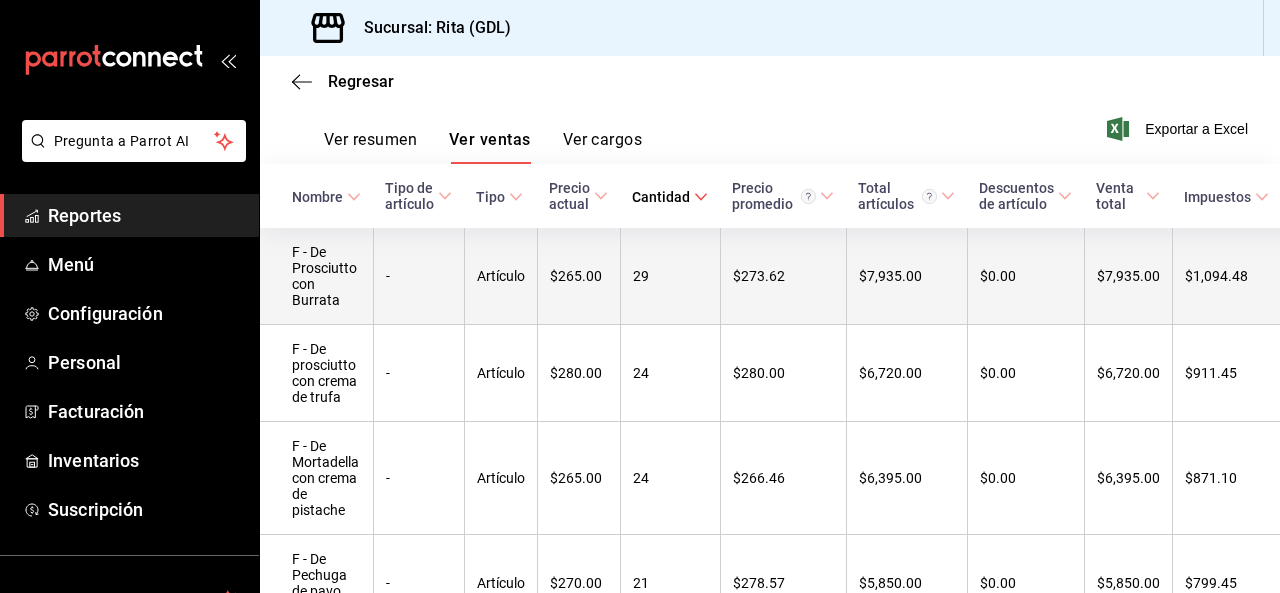 click on "29" at bounding box center (670, 276) 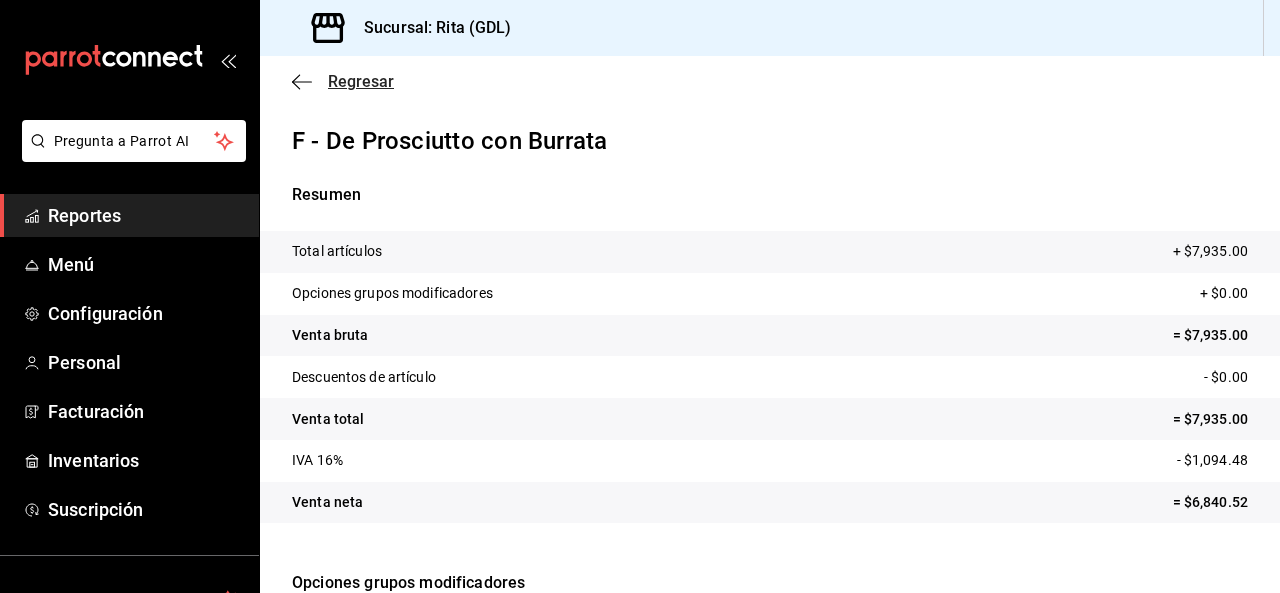 click 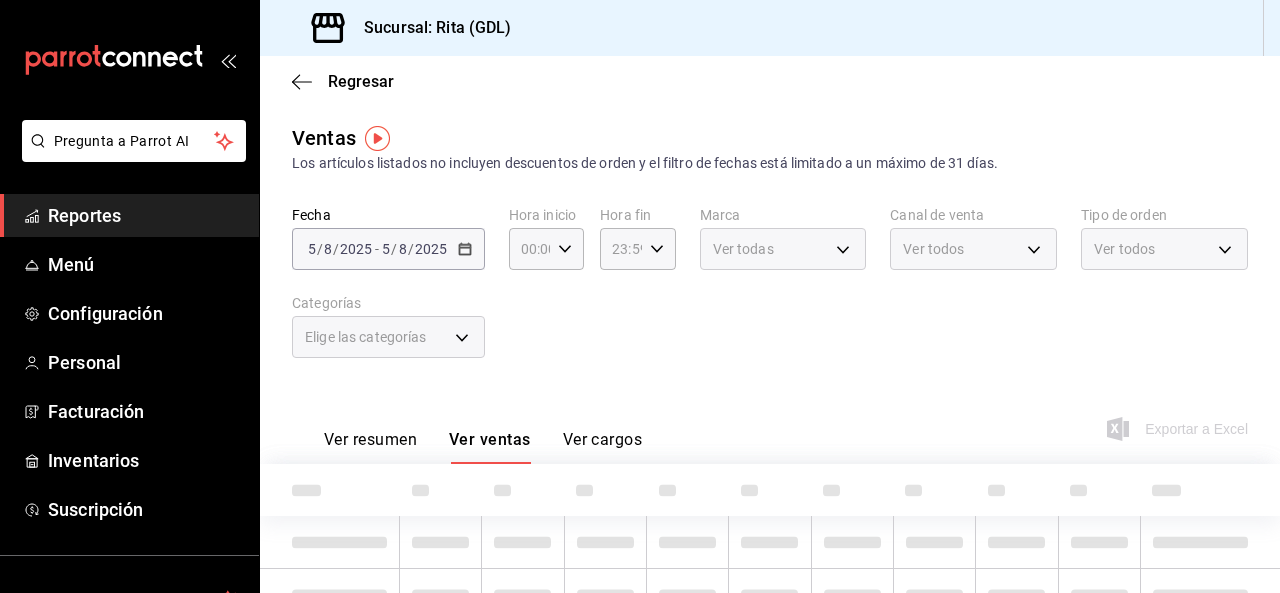 type on "eaed0b07-5e0e-4e86-b0cf-eb68f643cc26" 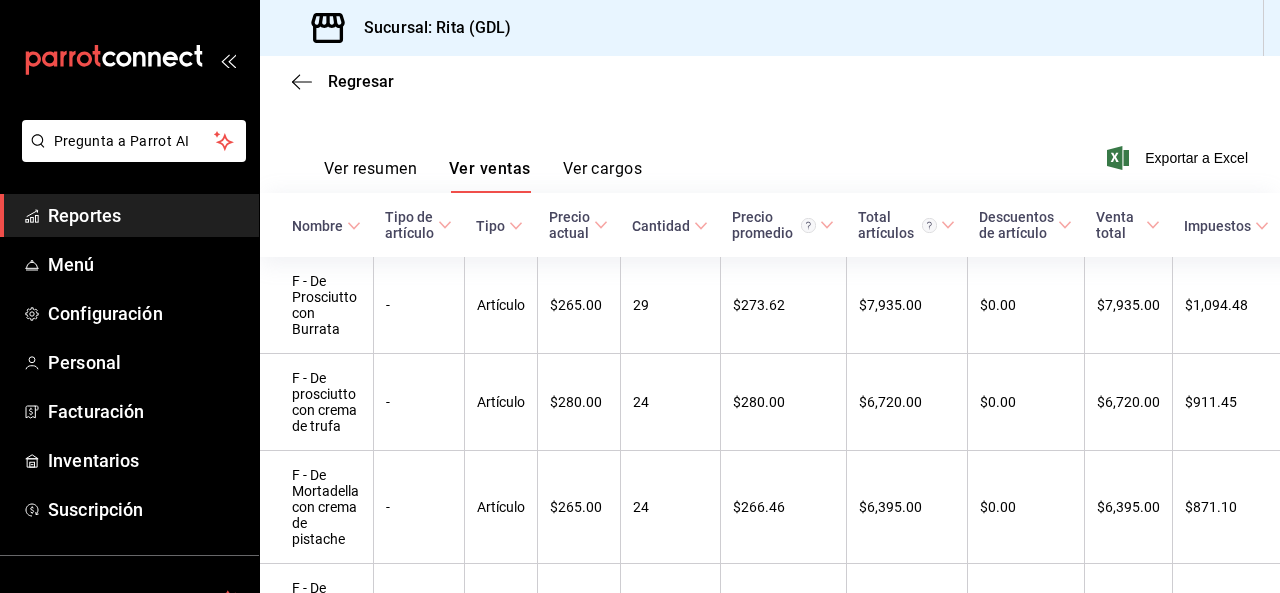 scroll, scrollTop: 200, scrollLeft: 0, axis: vertical 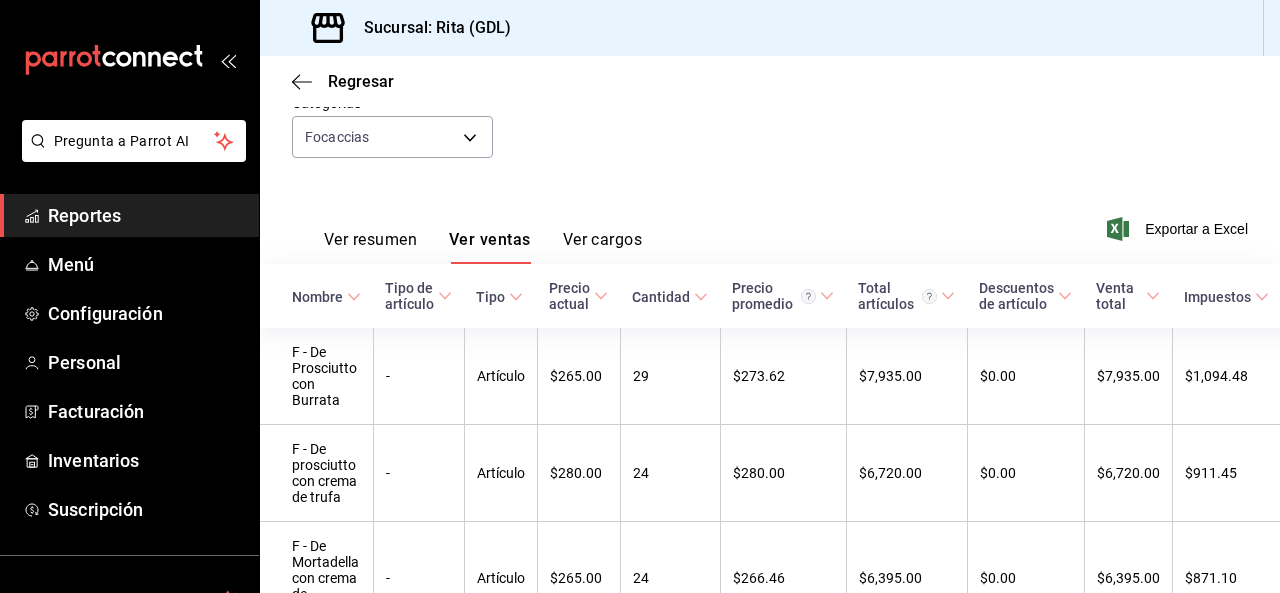 click on "Ver resumen" at bounding box center (370, 247) 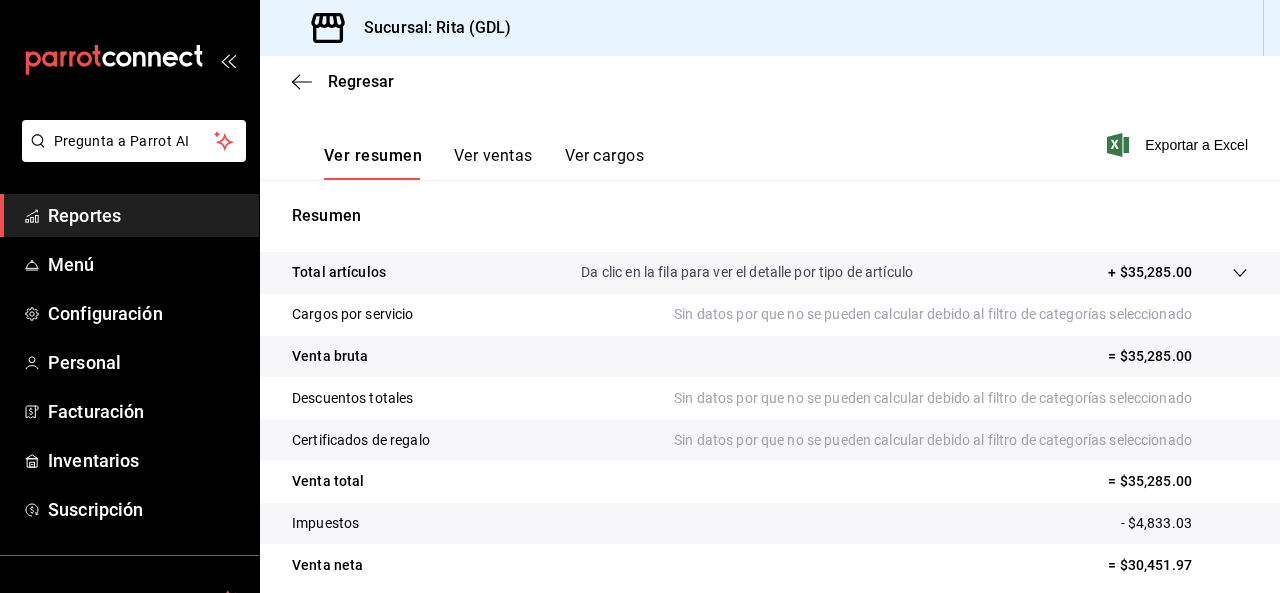 scroll, scrollTop: 165, scrollLeft: 0, axis: vertical 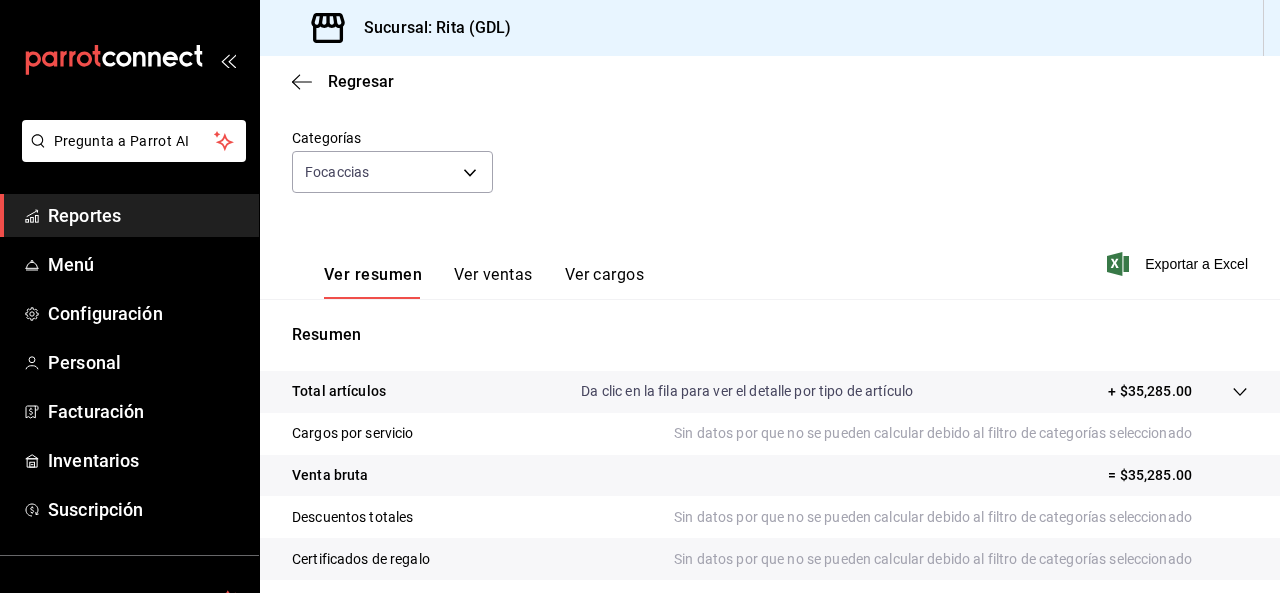click on "Total artículos Da clic en la fila para ver el detalle por tipo de artículo + $35,285.00" at bounding box center [770, 392] 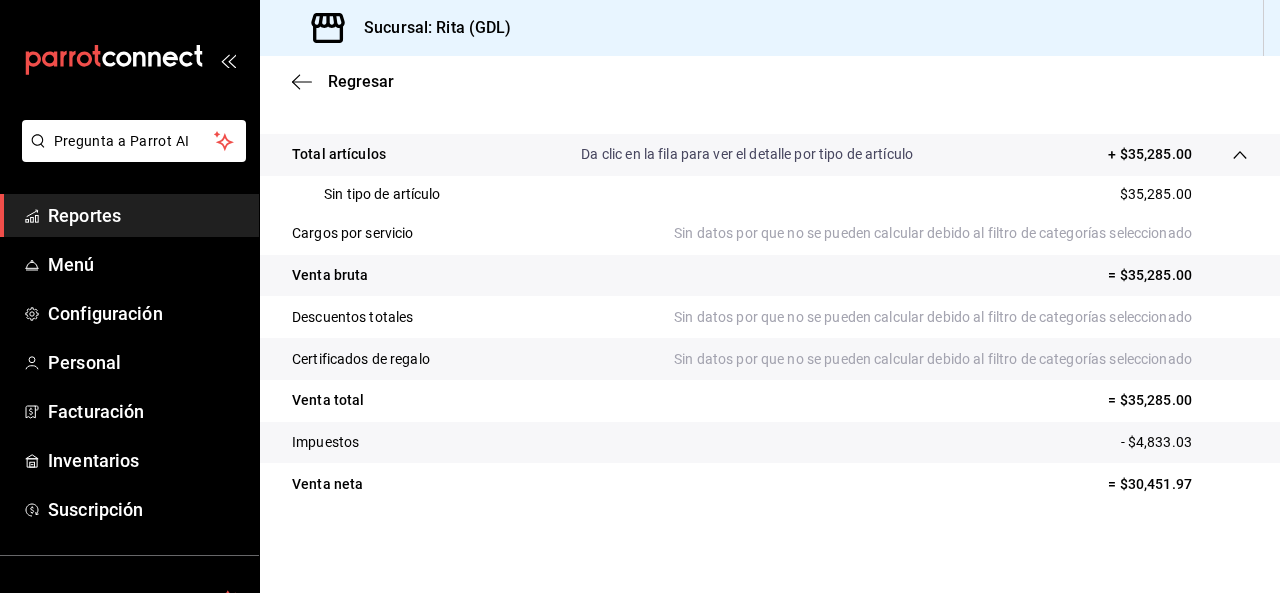 scroll, scrollTop: 202, scrollLeft: 0, axis: vertical 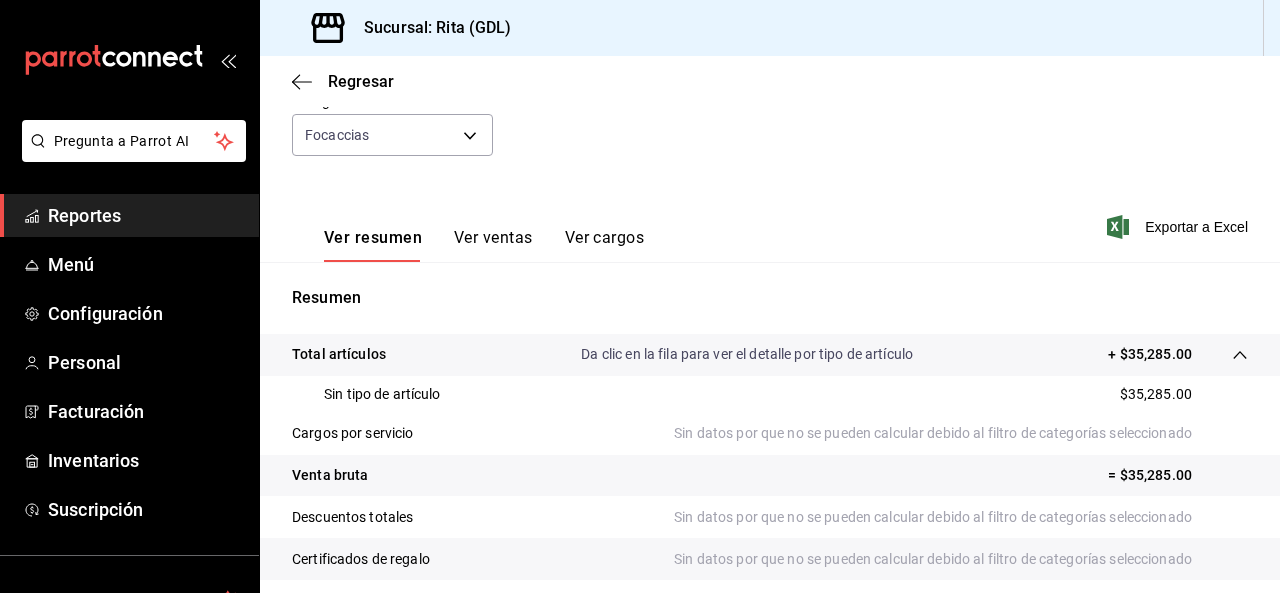 click on "Ver ventas" at bounding box center [493, 245] 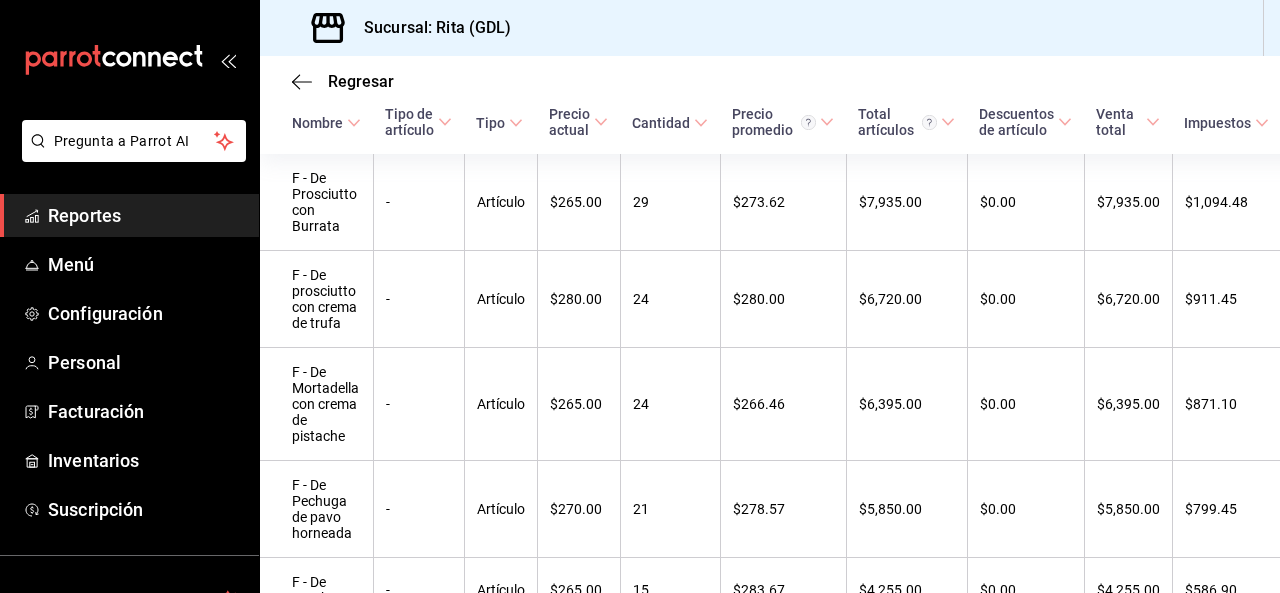 scroll, scrollTop: 255, scrollLeft: 0, axis: vertical 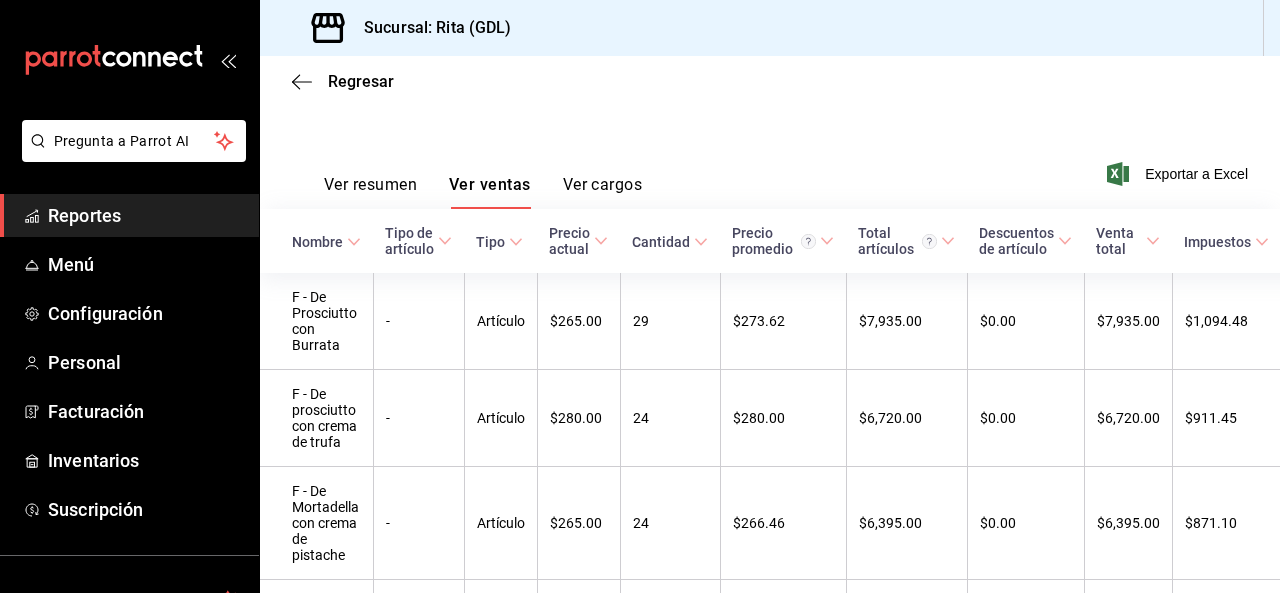 click on "Ver cargos" at bounding box center [603, 192] 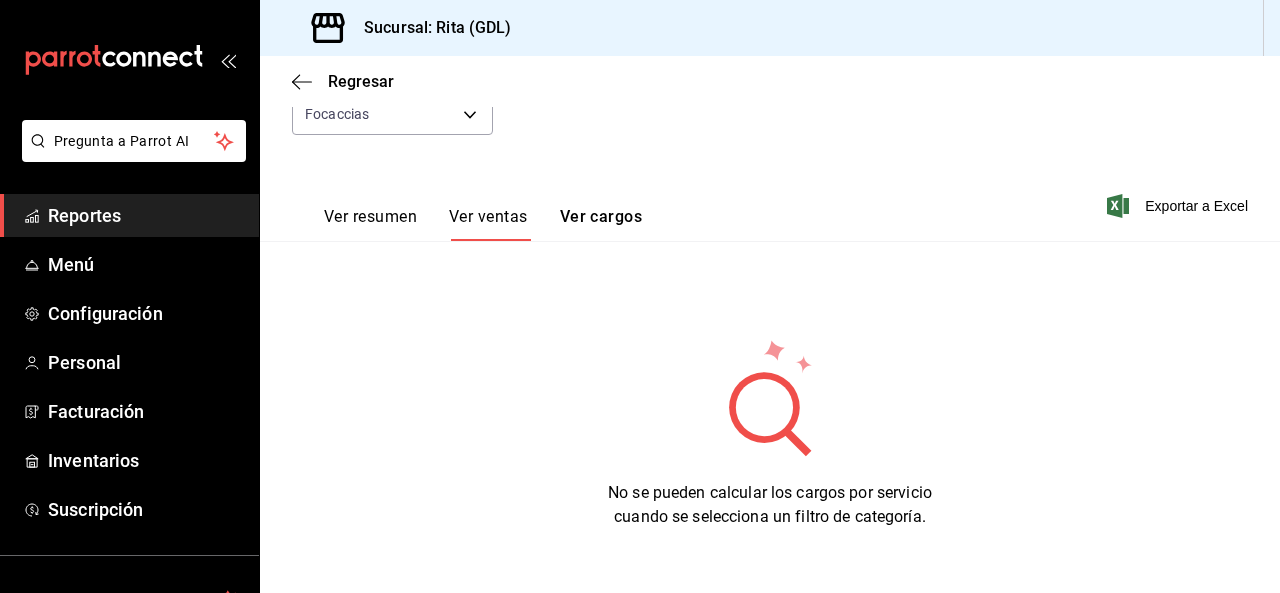 scroll, scrollTop: 221, scrollLeft: 0, axis: vertical 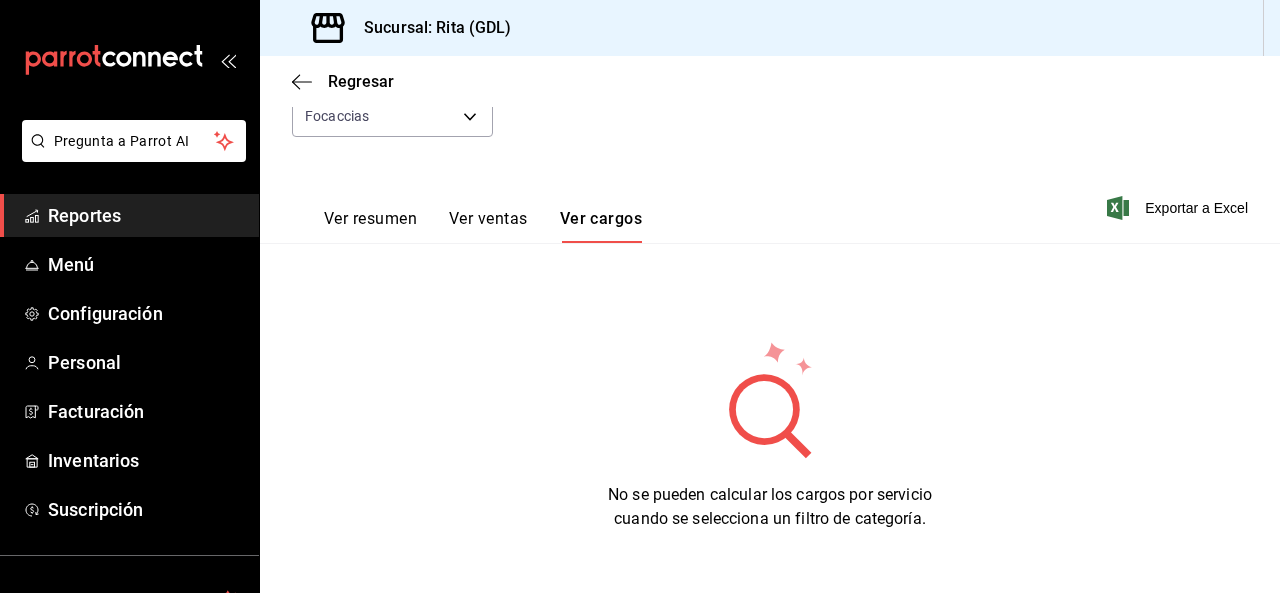 click on "Ver ventas" at bounding box center (488, 226) 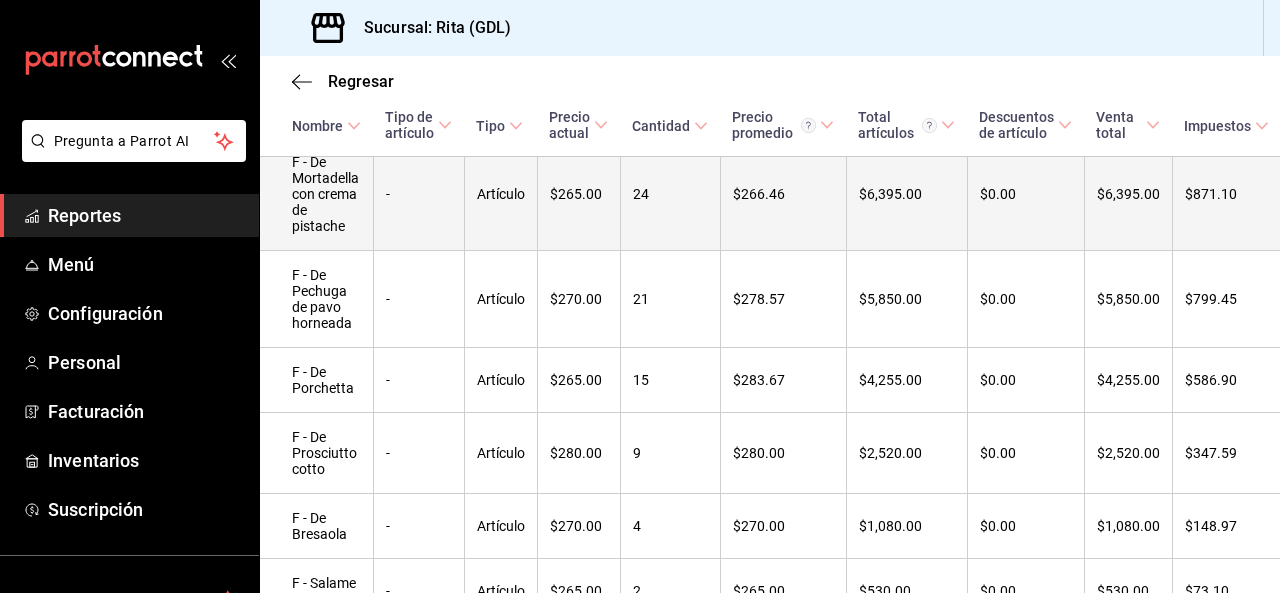 scroll, scrollTop: 721, scrollLeft: 0, axis: vertical 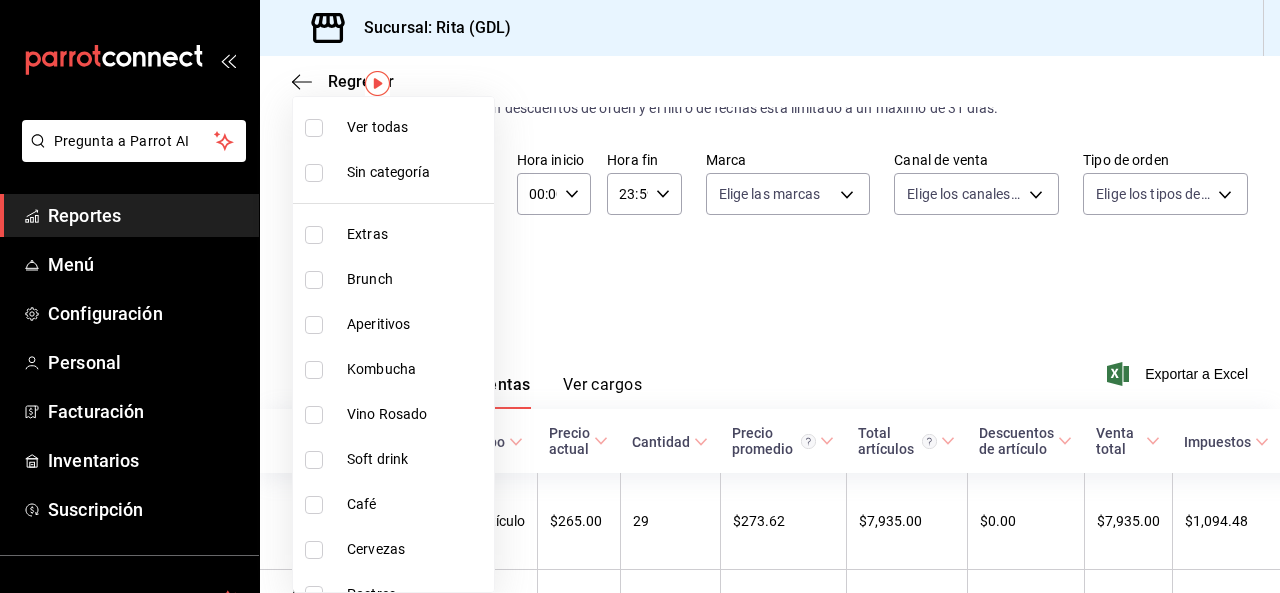click on "Pregunta a Parrot AI Reportes   Menú   Configuración   Personal   Facturación   Inventarios   Suscripción   Ayuda Recomienda Parrot   [FIRST] [LAST]   Sugerir nueva función   Sucursal: Rita ([CITY]) Regresar Ventas Los artículos listados no incluyen descuentos de orden y el filtro de fechas está limitado a un máximo de 31 días. Fecha [DATE] [DATE] - [DATE] [DATE] Hora inicio 00:00 Hora inicio Hora fin 23:59 Hora fin Marca Elige las marcas Canal de venta Elige los canales de venta Tipo de orden Elige los tipos de orden Categorías Focaccias [UUID] Ver resumen Ver ventas Ver cargos Exportar a Excel Nombre Tipo de artículo Tipo Precio actual Cantidad Precio promedio   Total artículos   Descuentos de artículo Venta total Impuestos Venta neta F - De Prosciutto con Burrata - Artículo $265.00 29 $273.62 $7,935.00 $0.00 $7,935.00 $1,094.48 $6,840.52 F - De prosciutto con crema de trufa - Artículo $280.00 24 $280.00 $6,720.00 $0.00 $6,720.00 $911.45 $5,808.55" at bounding box center [640, 296] 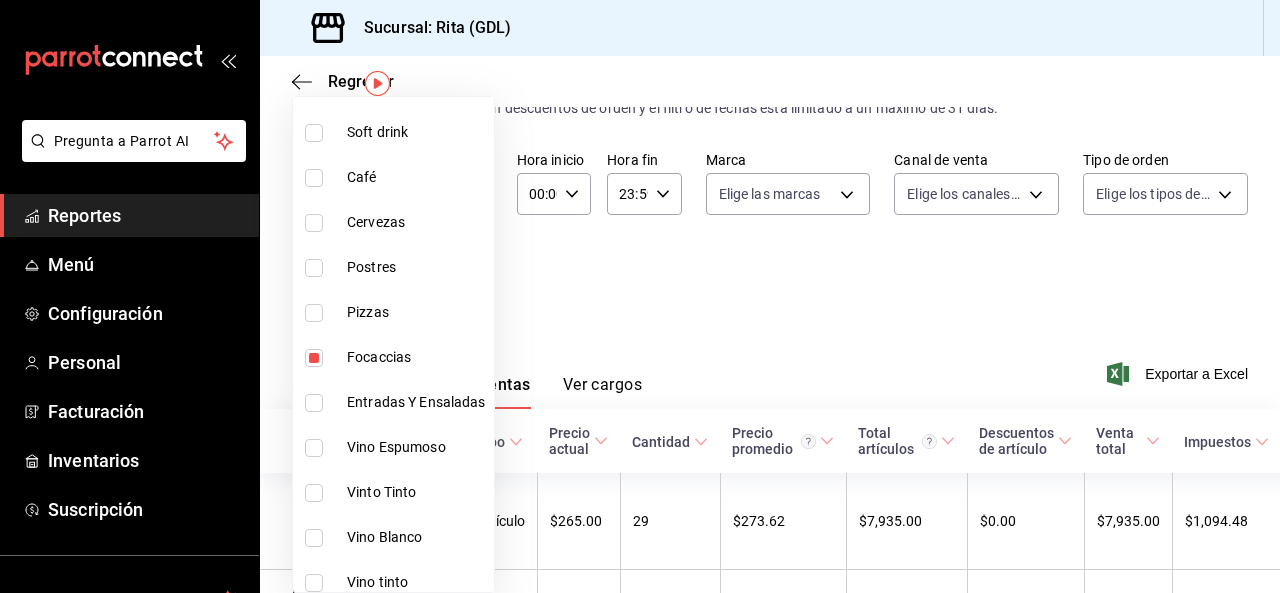 scroll, scrollTop: 338, scrollLeft: 0, axis: vertical 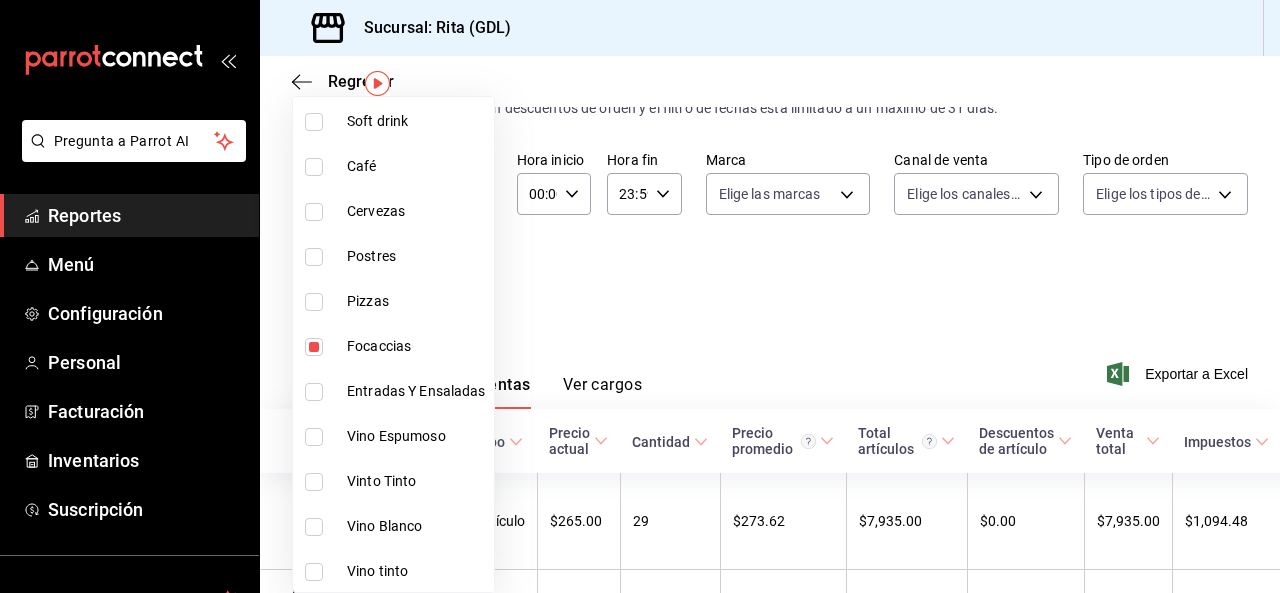 drag, startPoint x: 309, startPoint y: 343, endPoint x: 313, endPoint y: 313, distance: 30.265491 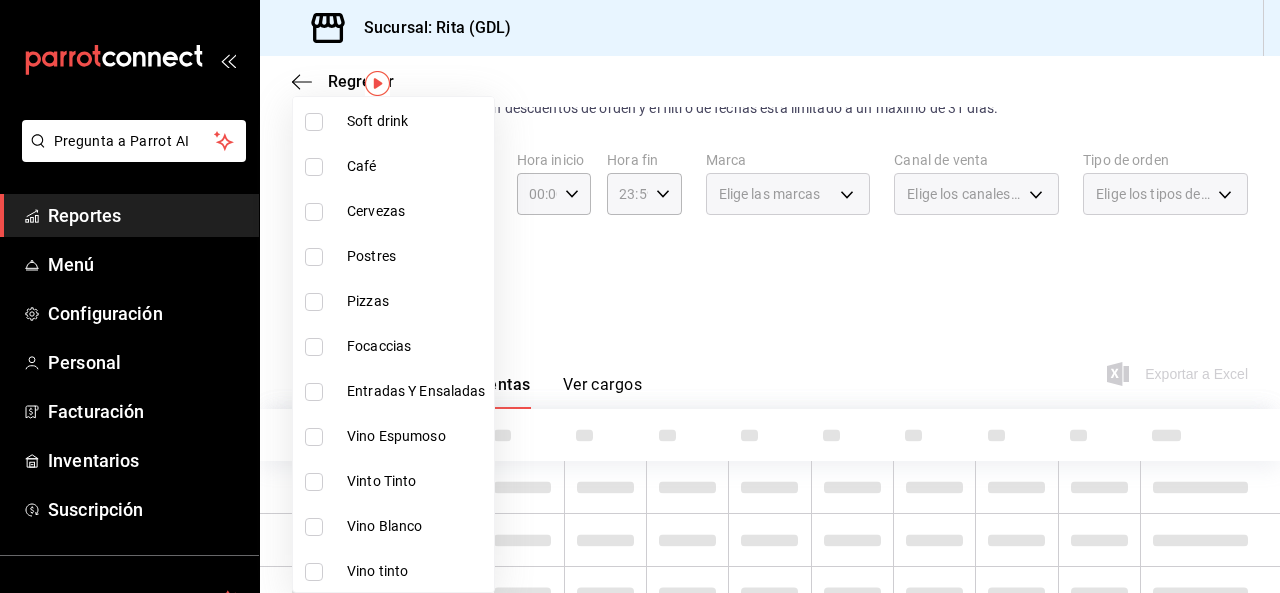 click on "Pizzas" at bounding box center (393, 301) 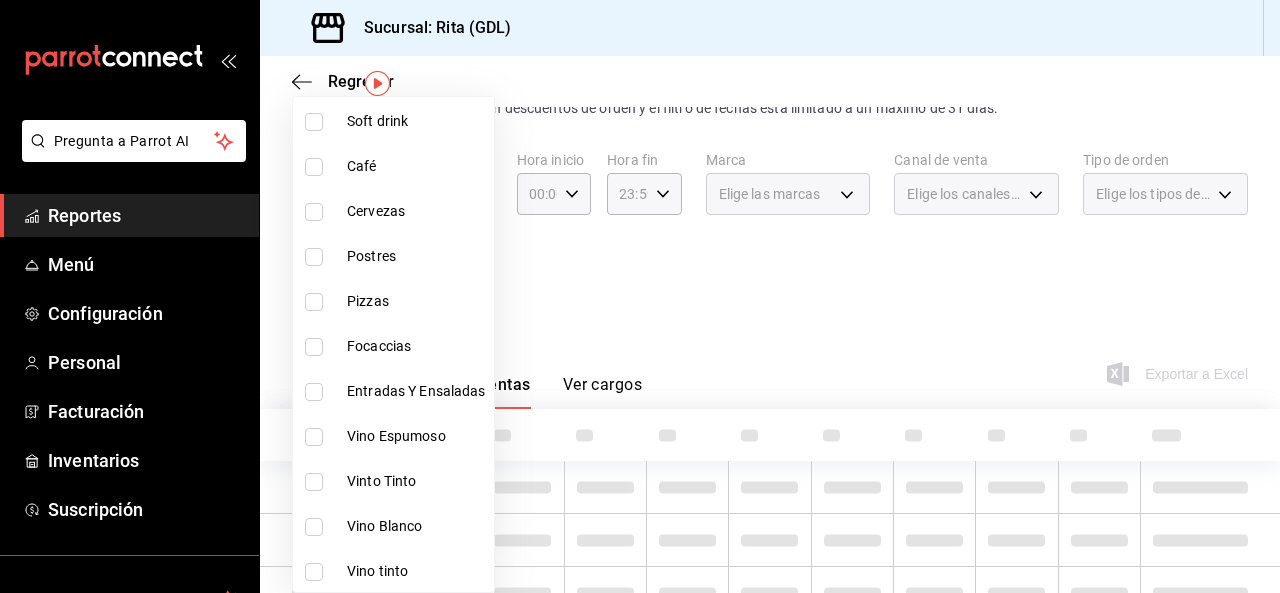 type on "9f31f14e-9927-4824-a446-f5dadff0ad5a" 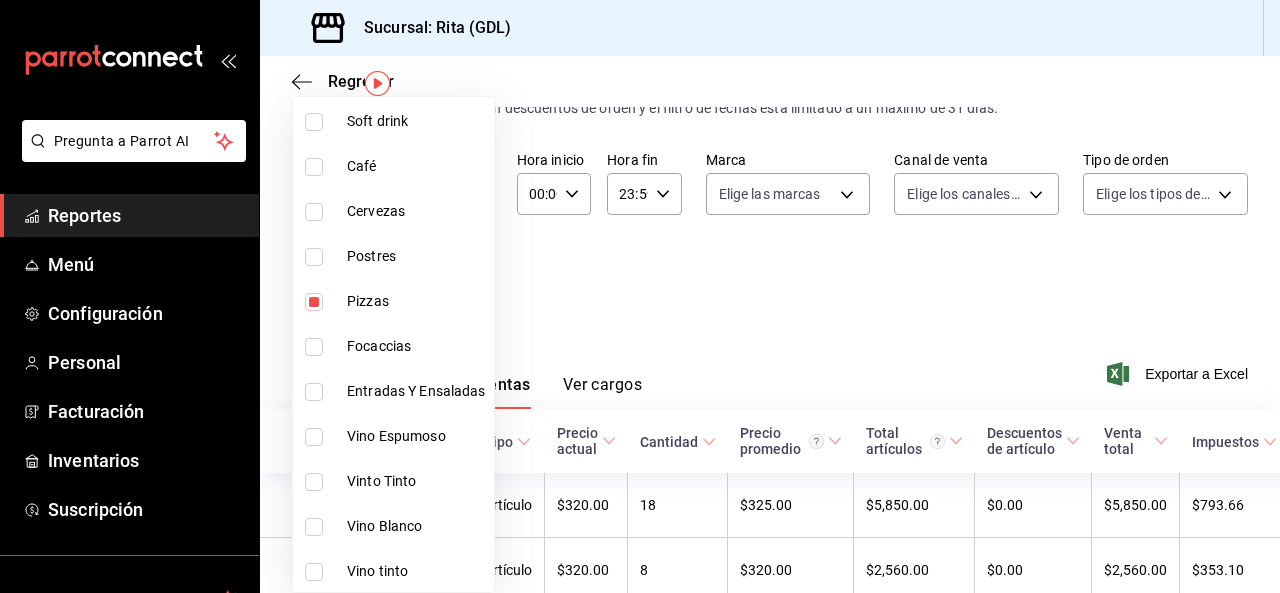 click at bounding box center [640, 296] 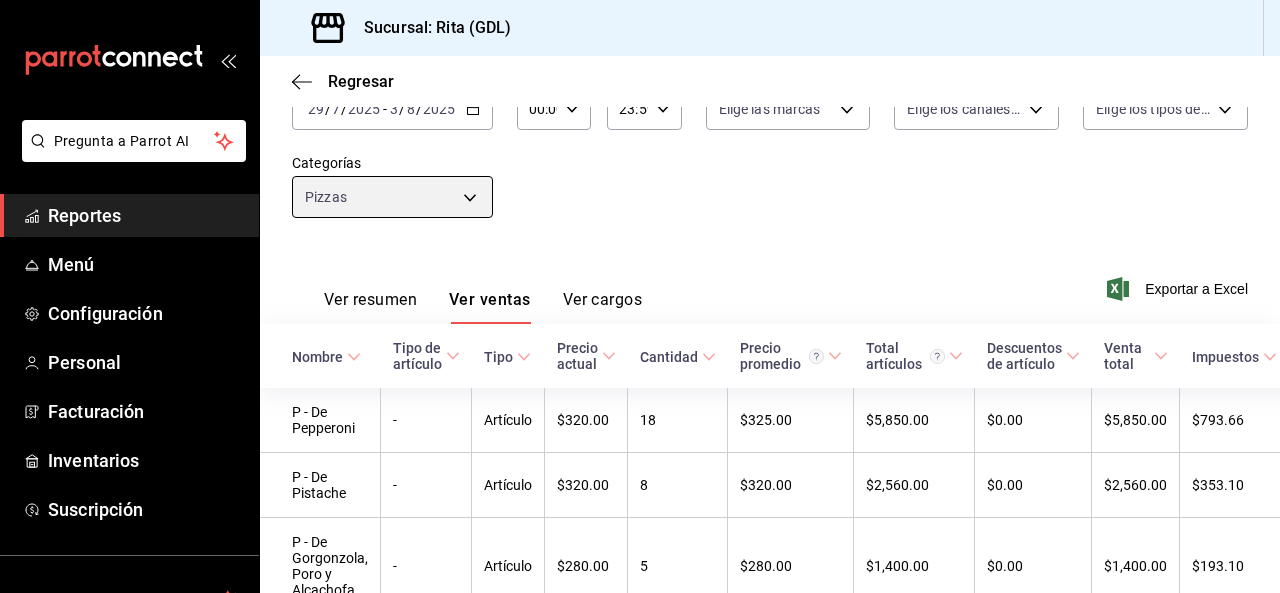 scroll, scrollTop: 255, scrollLeft: 0, axis: vertical 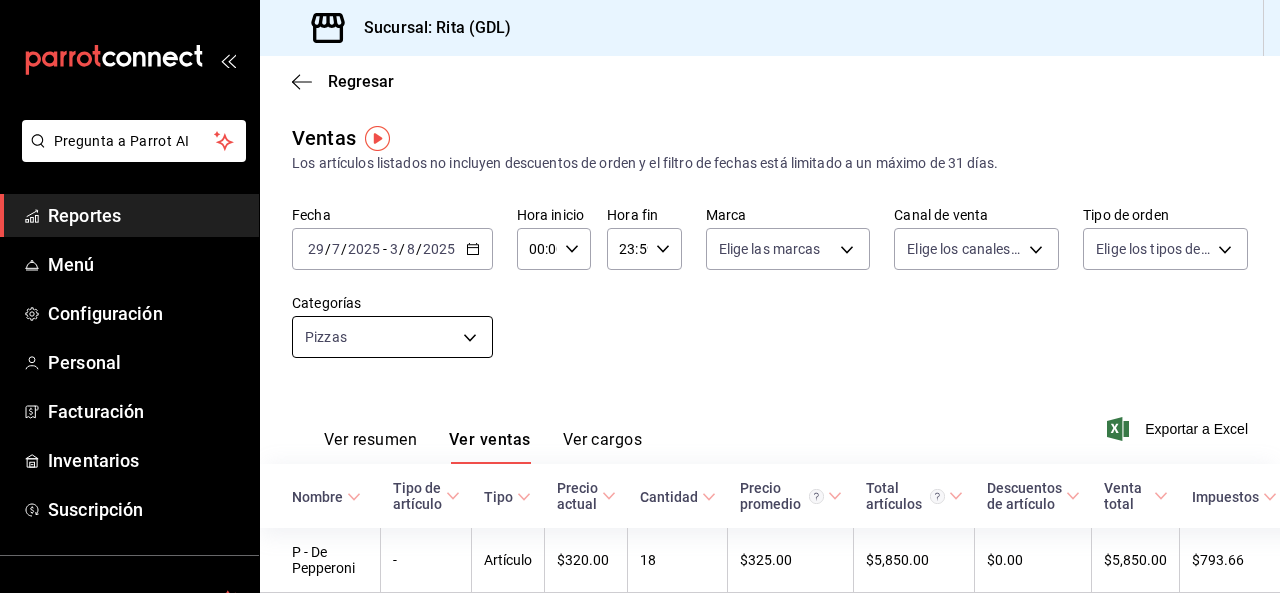 click on "Pregunta a Parrot AI Reportes   Menú   Configuración   Personal   Facturación   Inventarios   Suscripción   Ayuda Recomienda Parrot   [FIRST] [LAST]   Sugerir nueva función   Sucursal: Rita ([CITY]) Regresar Ventas Los artículos listados no incluyen descuentos de orden y el filtro de fechas está limitado a un máximo de 31 días. Fecha [DATE] [DATE] - [DATE] [DATE] Hora inicio 00:00 Hora inicio Hora fin 23:59 Hora fin Marca Elige las marcas Canal de venta Elige los canales de venta Tipo de orden Elige los tipos de orden Categorías Pizzas [UUID] Ver resumen Ver ventas Ver cargos Exportar a Excel Nombre Tipo de artículo Tipo Precio actual Cantidad Precio promedio   Total artículos   Descuentos de artículo Venta total Impuestos Venta neta P - De Pepperoni - Artículo $320.00 18 $325.00 $5,850.00 $0.00 $5,850.00 $793.66 $5,056.34 P - De Pistache - Artículo $320.00 8 $320.00 $2,560.00 $0.00 $2,560.00 $353.10 $2,206.90 P - De Gorgonzola, Poro y Alcachofa - 5" at bounding box center (640, 296) 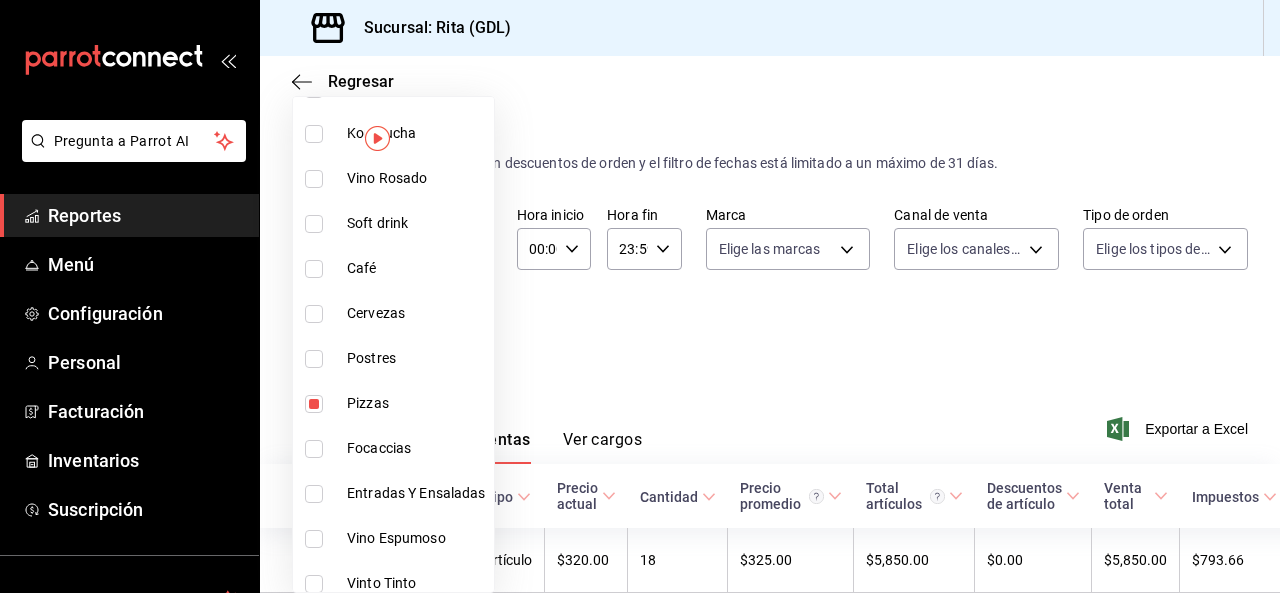 scroll, scrollTop: 300, scrollLeft: 0, axis: vertical 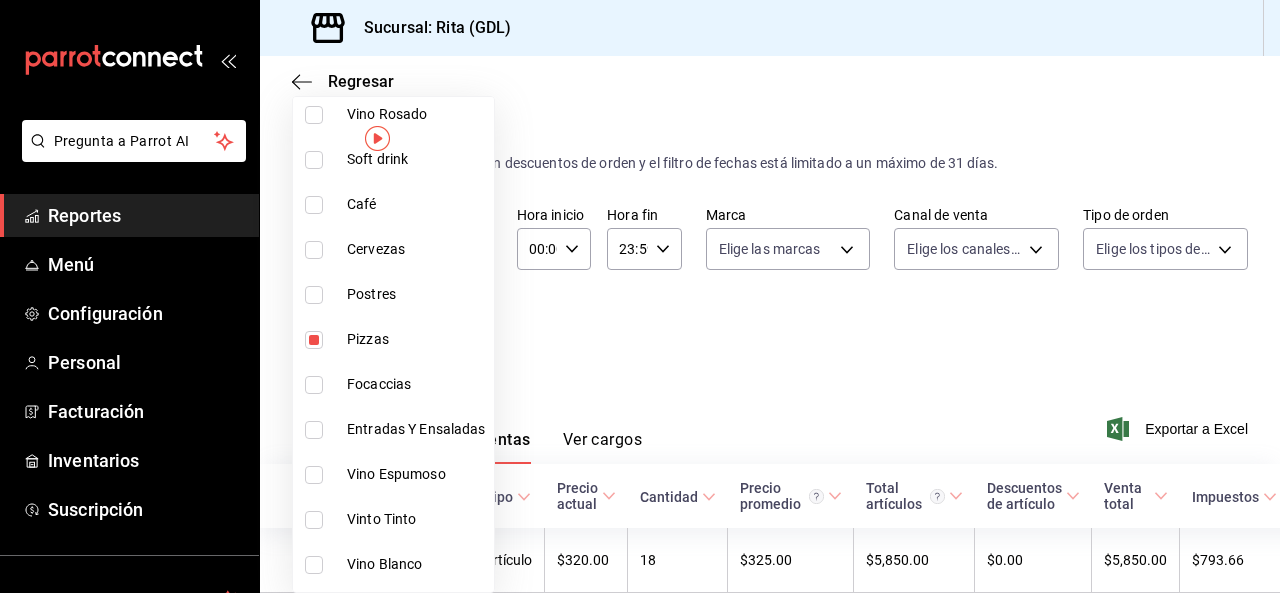 click at bounding box center (314, 340) 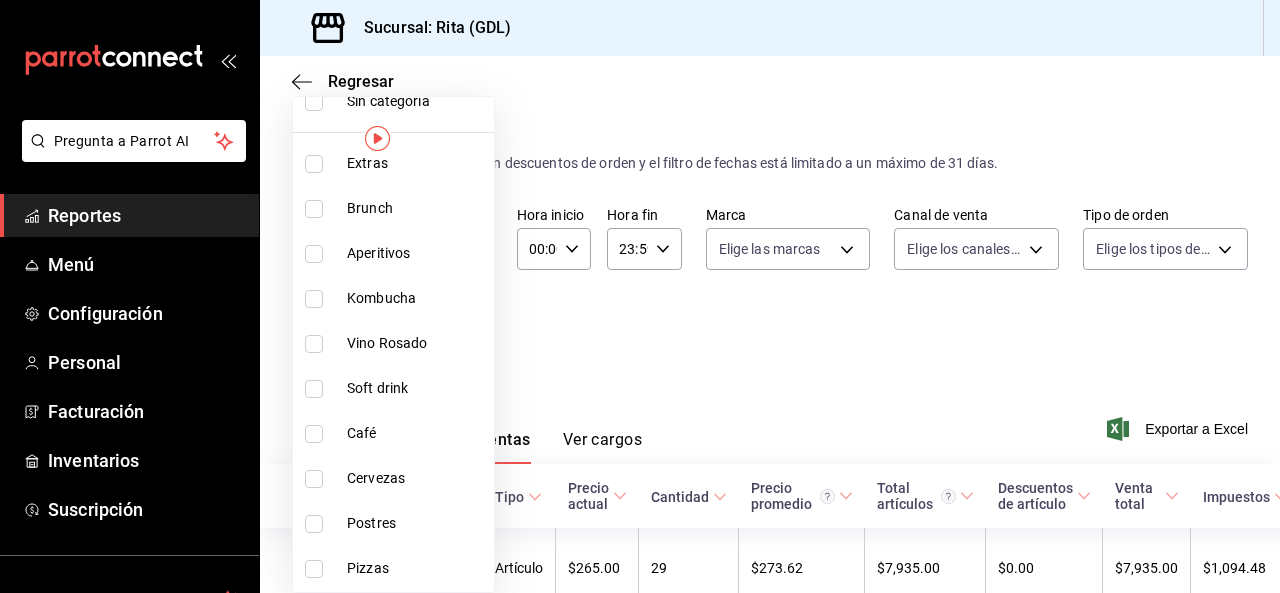 scroll, scrollTop: 100, scrollLeft: 0, axis: vertical 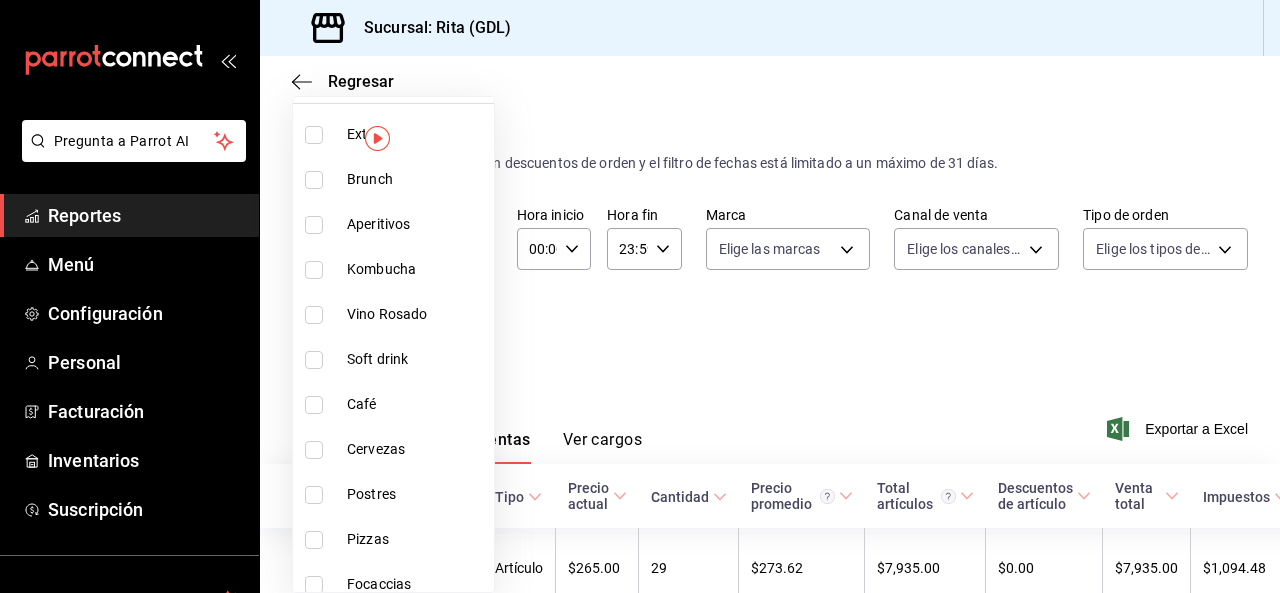 click at bounding box center (314, 450) 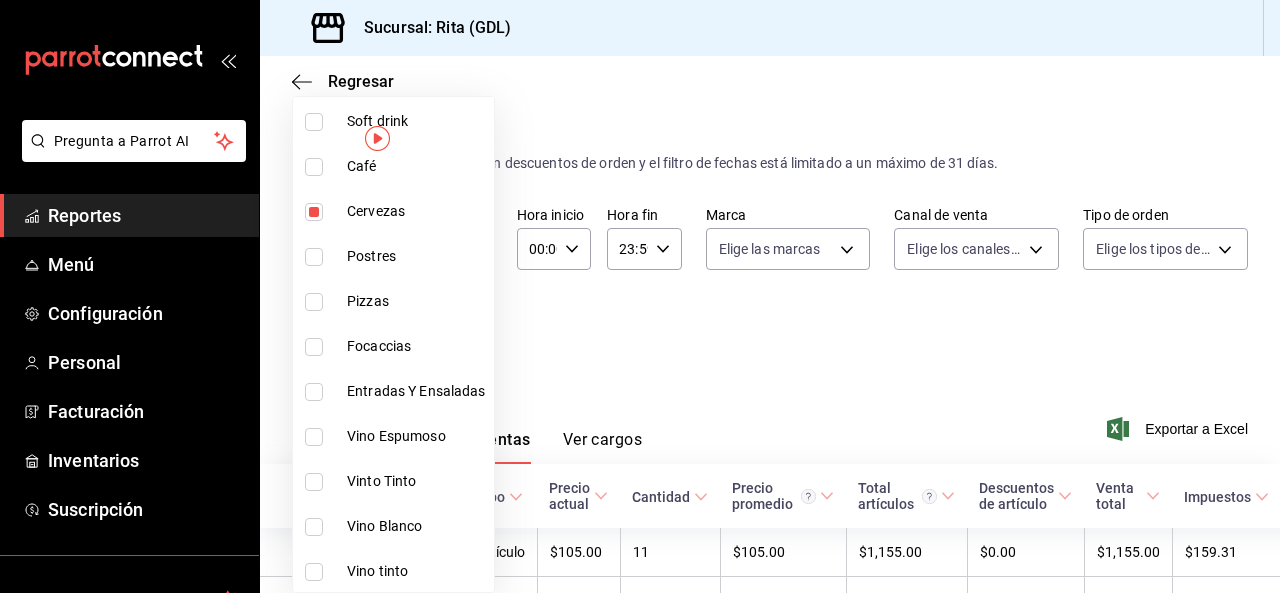 scroll, scrollTop: 0, scrollLeft: 0, axis: both 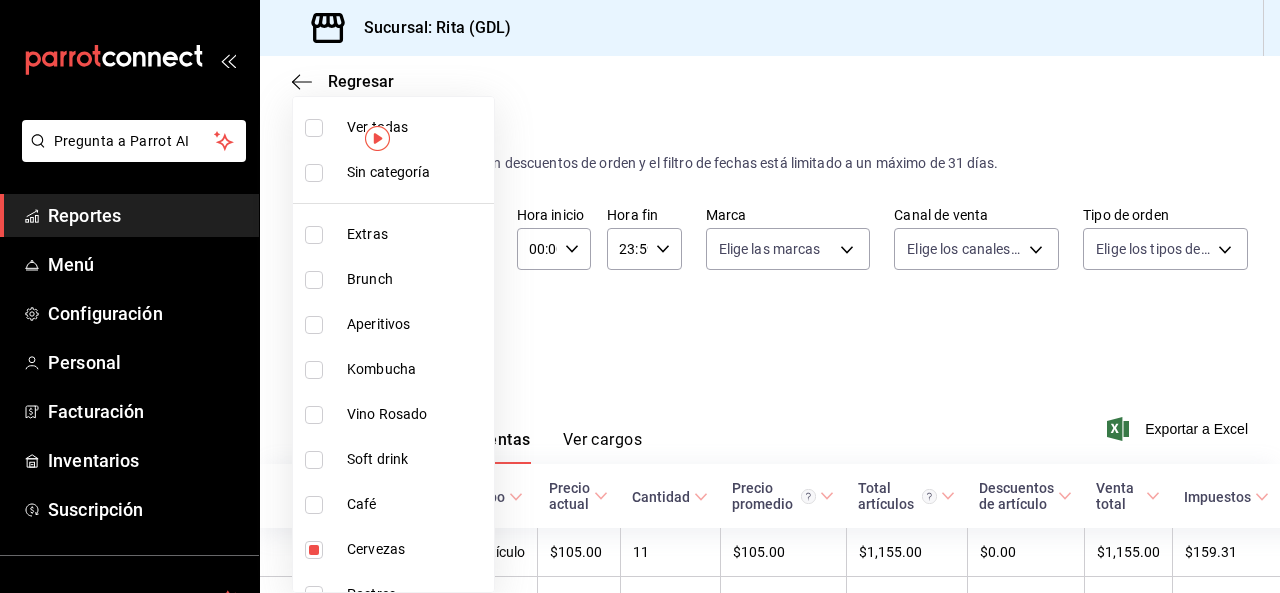 click at bounding box center [314, 325] 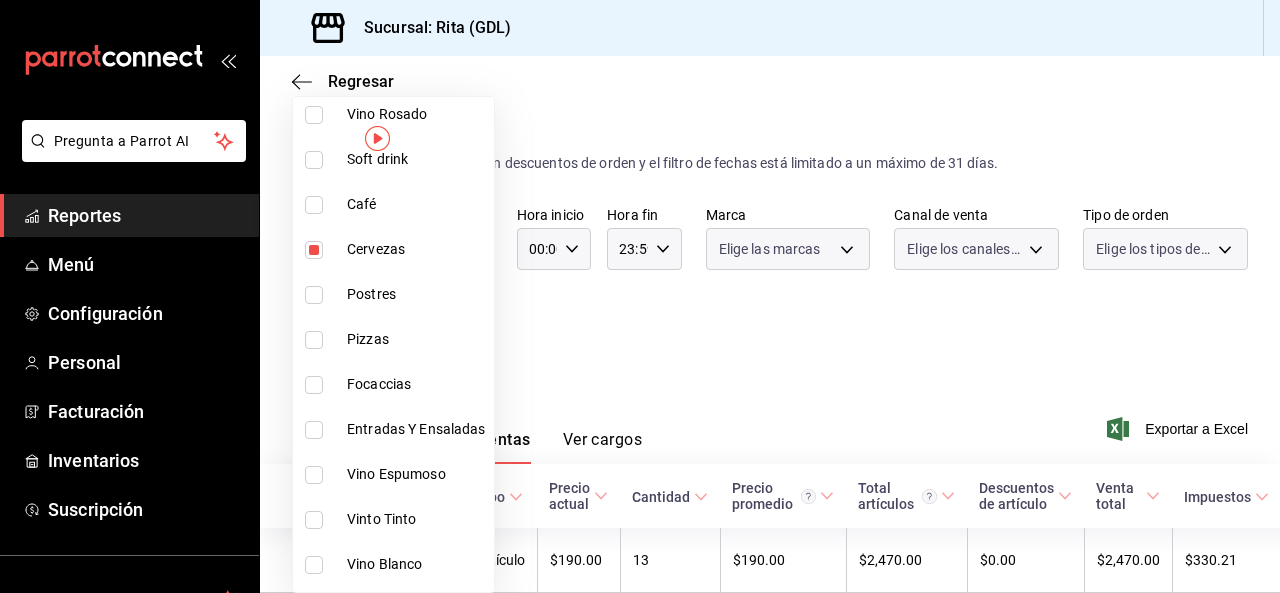 scroll, scrollTop: 338, scrollLeft: 0, axis: vertical 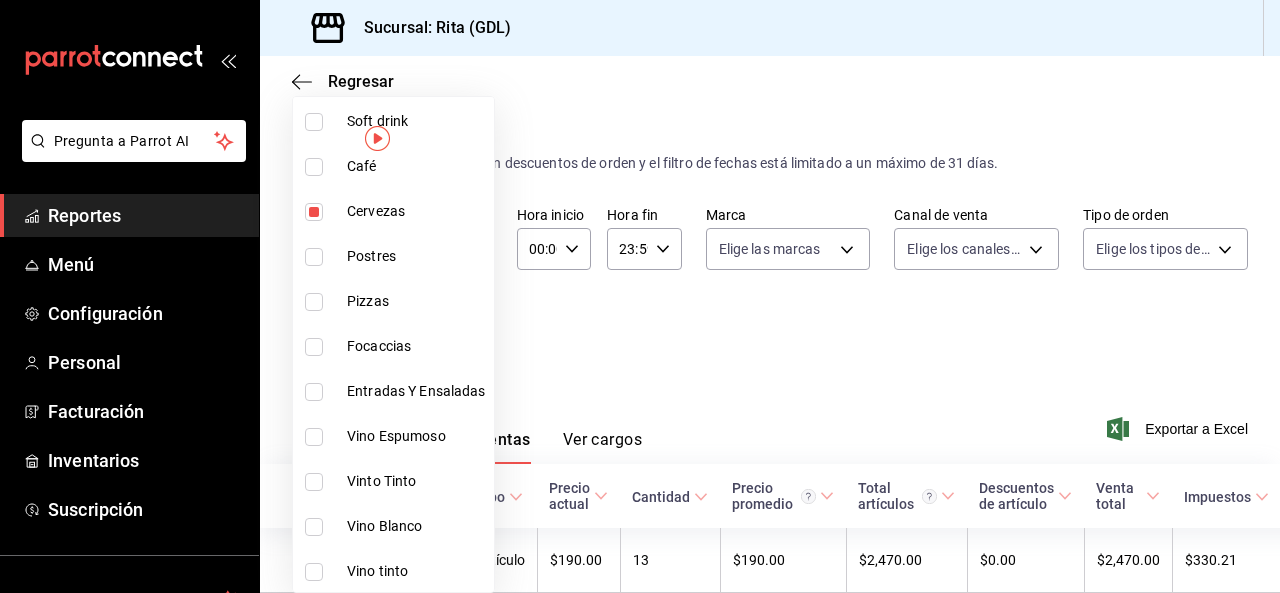 click at bounding box center [640, 296] 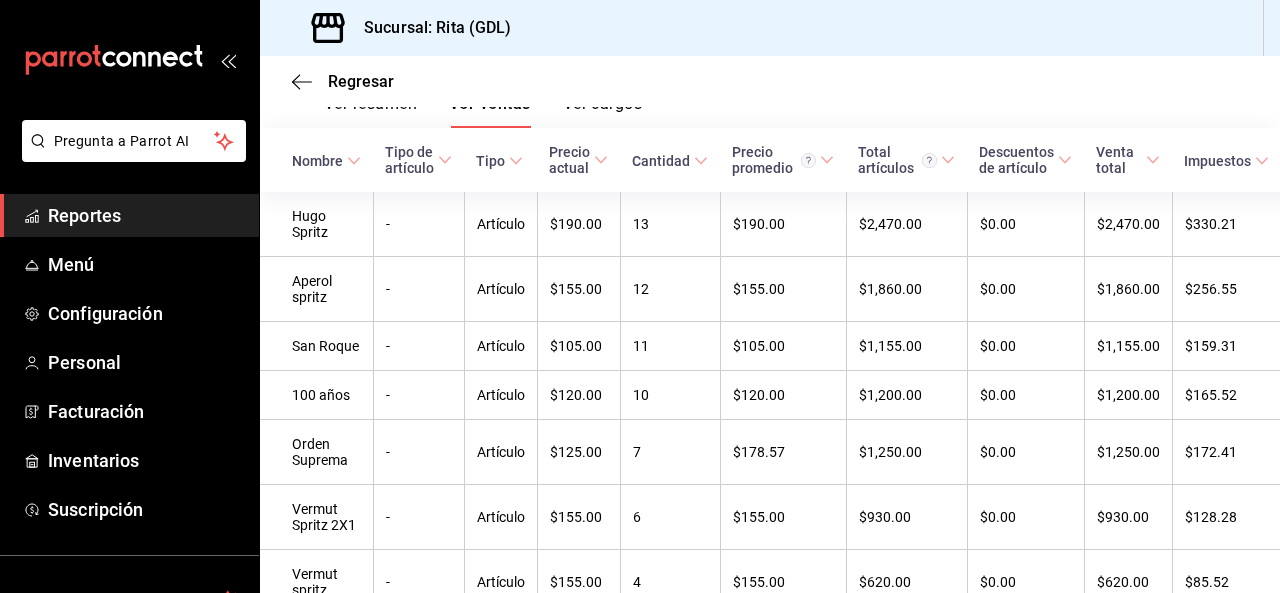 scroll, scrollTop: 236, scrollLeft: 0, axis: vertical 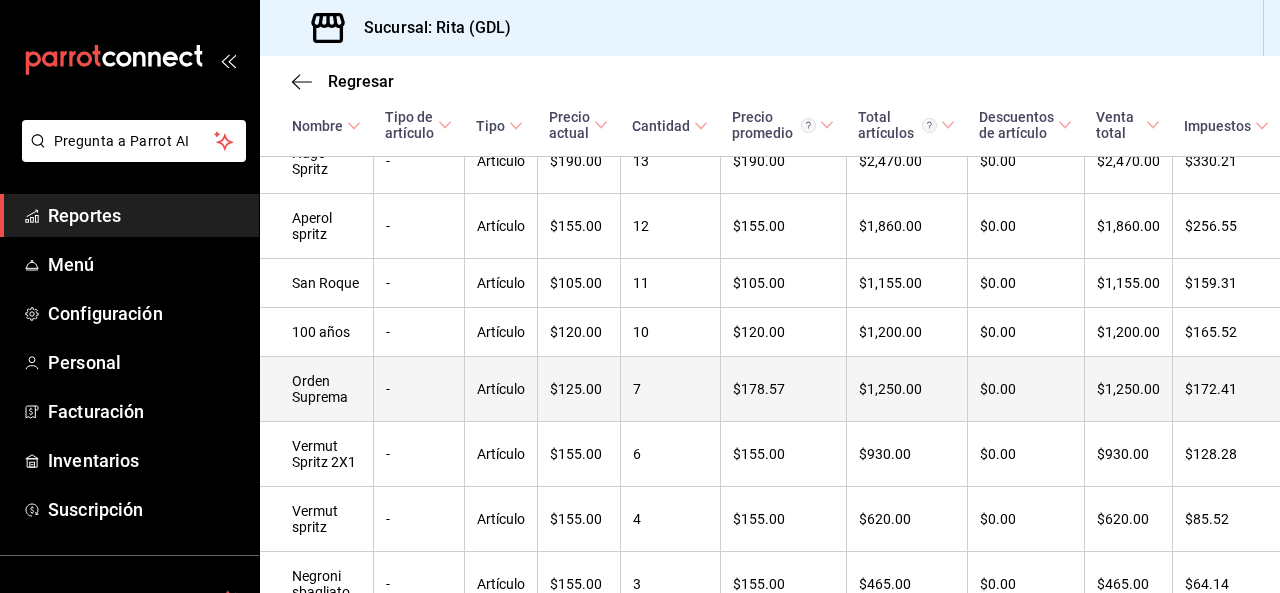 click on "Orden Suprema" at bounding box center [316, 389] 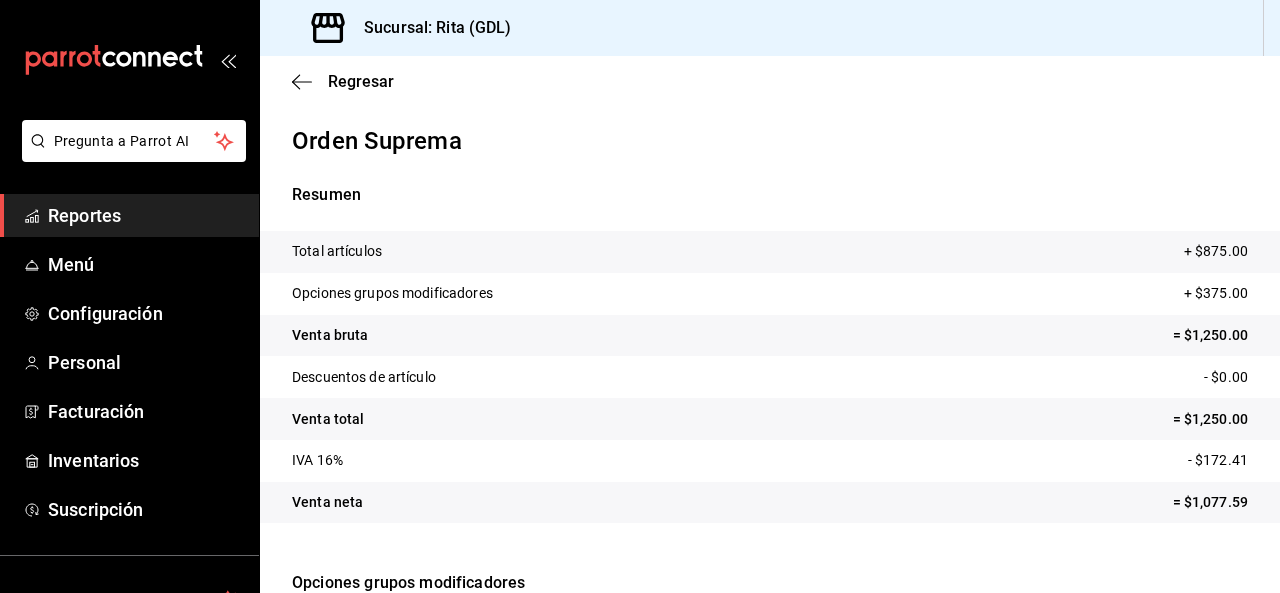 click on "Descuentos de artículo - $0.00" at bounding box center [770, 377] 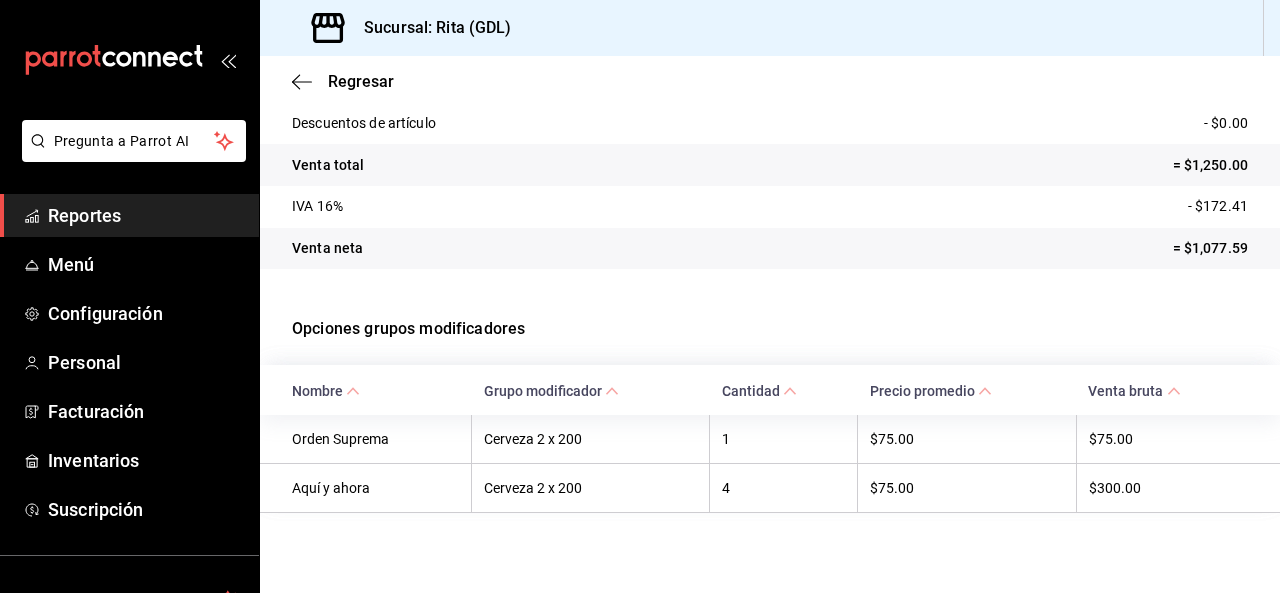 click on "Orden Suprema" at bounding box center (366, 439) 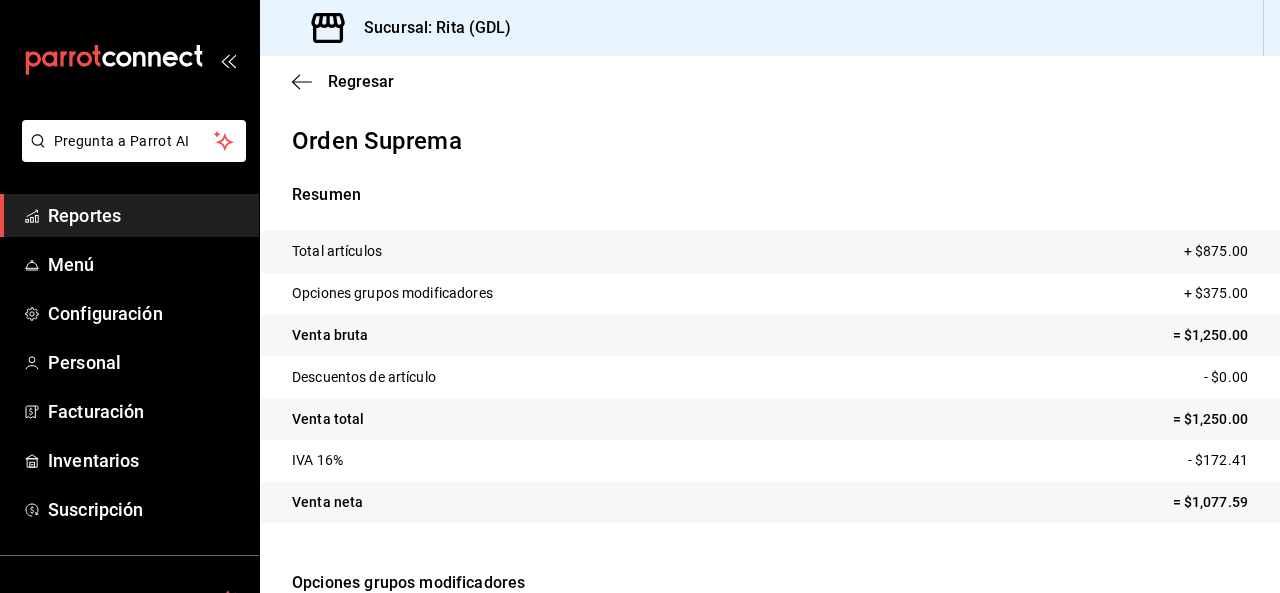scroll, scrollTop: 0, scrollLeft: 0, axis: both 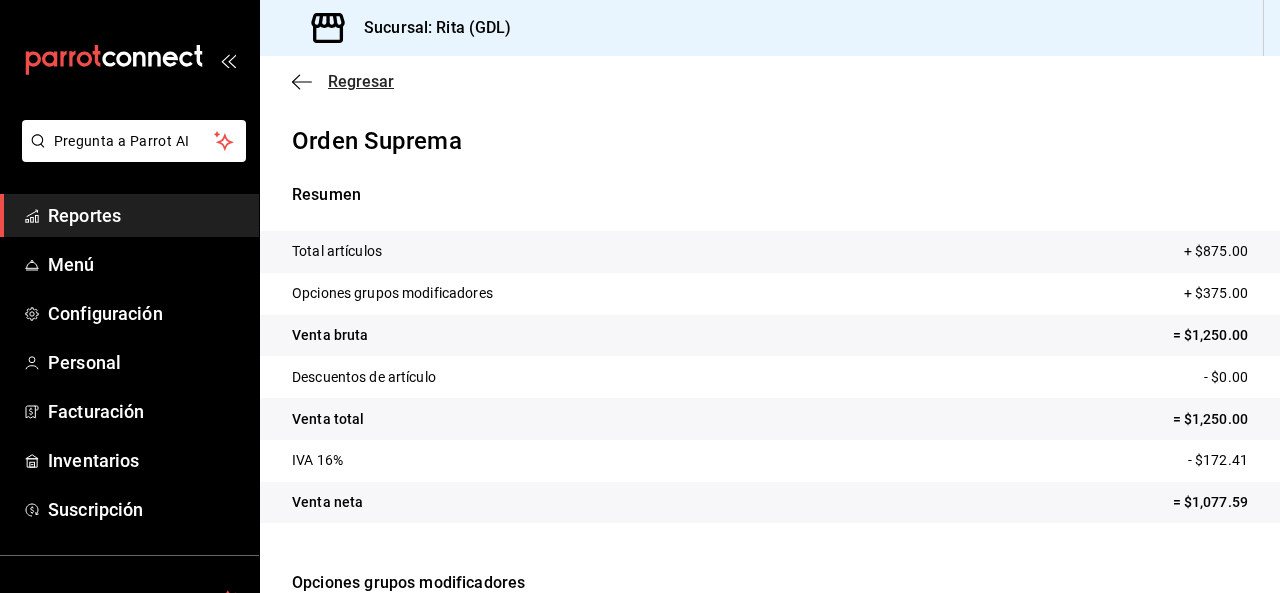 click 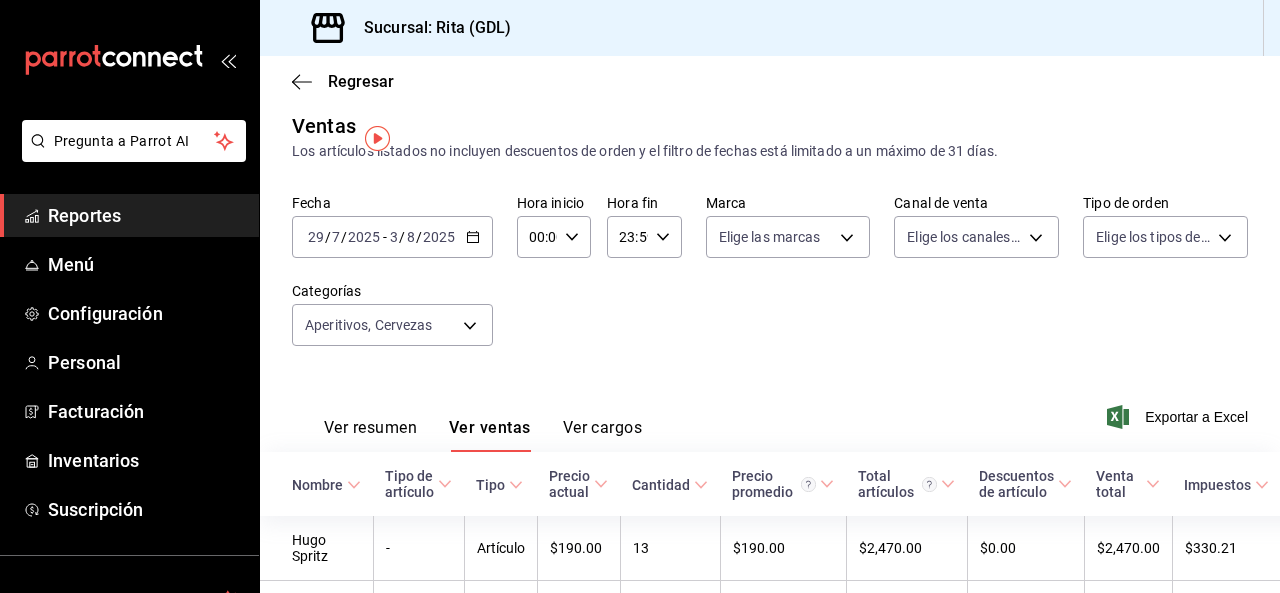 scroll, scrollTop: 0, scrollLeft: 0, axis: both 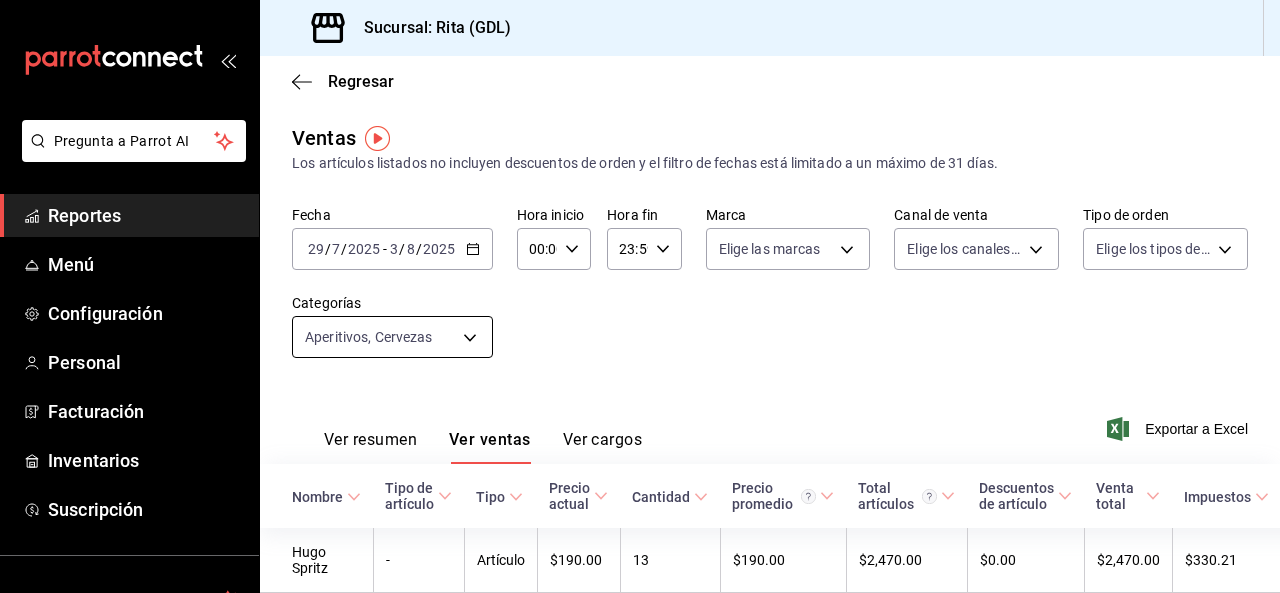 click on "Pregunta a Parrot AI Reportes   Menú   Configuración   Personal   Facturación   Inventarios   Suscripción   Ayuda Recomienda Parrot   [FIRST] [LAST]   Sugerir nueva función   Sucursal: Rita ([CITY]) Regresar Ventas Los artículos listados no incluyen descuentos de orden y el filtro de fechas está limitado a un máximo de 31 días. Fecha [DATE] [DATE] - [DATE] [DATE] Hora inicio 00:00 Hora inicio Hora fin 23:59 Hora fin Marca Elige las marcas Canal de venta Elige los canales de venta Tipo de orden Elige los tipos de orden Categorías Aperitivos, Cervezas [UUID],[UUID] Ver resumen Ver ventas Ver cargos Exportar a Excel Nombre Tipo de artículo Tipo Precio actual Cantidad Precio promedio   Total artículos   Descuentos de artículo Venta total Impuestos Venta neta Hugo Spritz - Artículo $190.00 13 $190.00 $2,470.00 $0.00 $2,470.00 $330.21 $2,139.79 Aperol spritz - Artículo $155.00 12 $155.00 $1,860.00 $0.00 $1,860.00 $256.55 - 11" at bounding box center [640, 296] 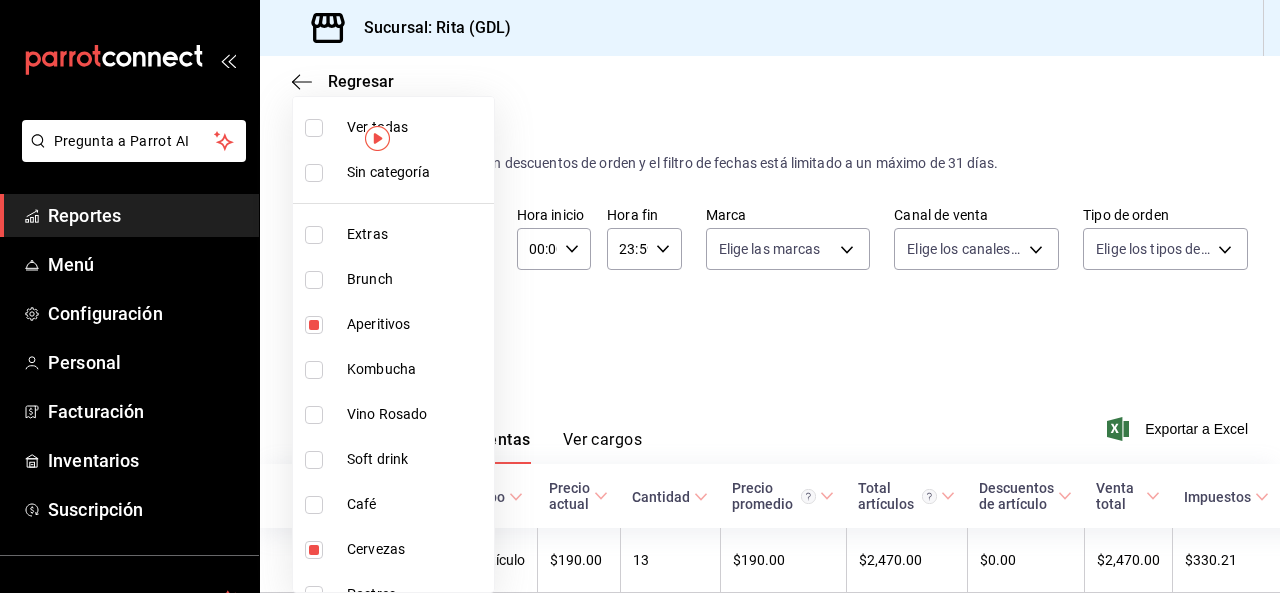click on "Aperitivos" at bounding box center (393, 324) 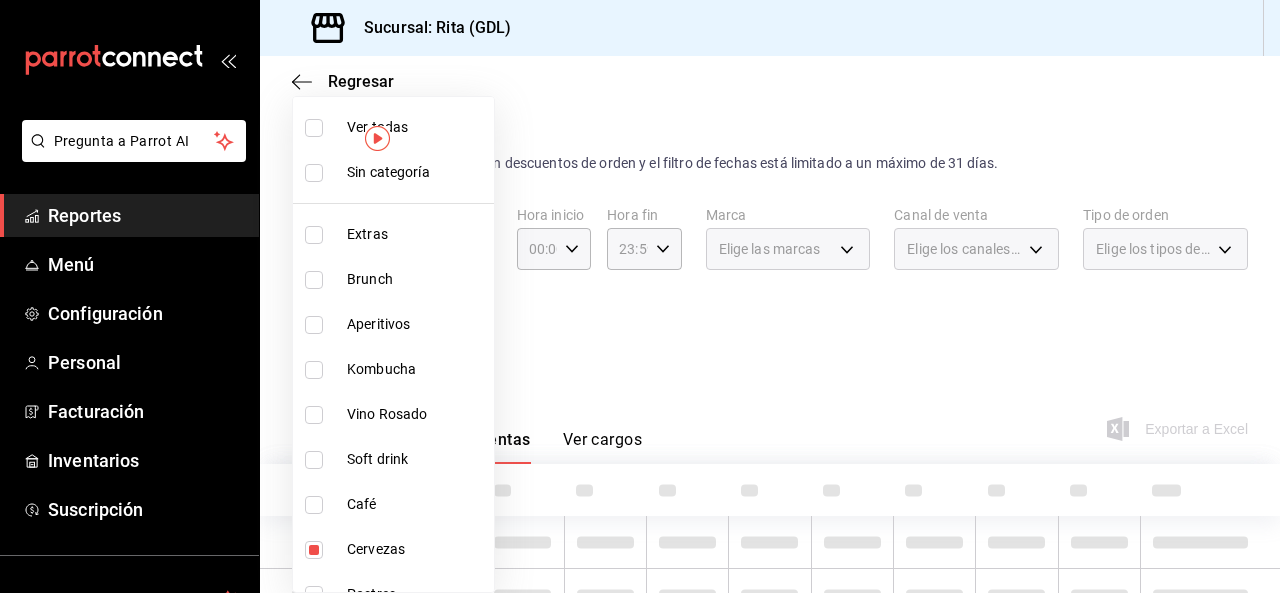 click on "Cervezas" at bounding box center [416, 549] 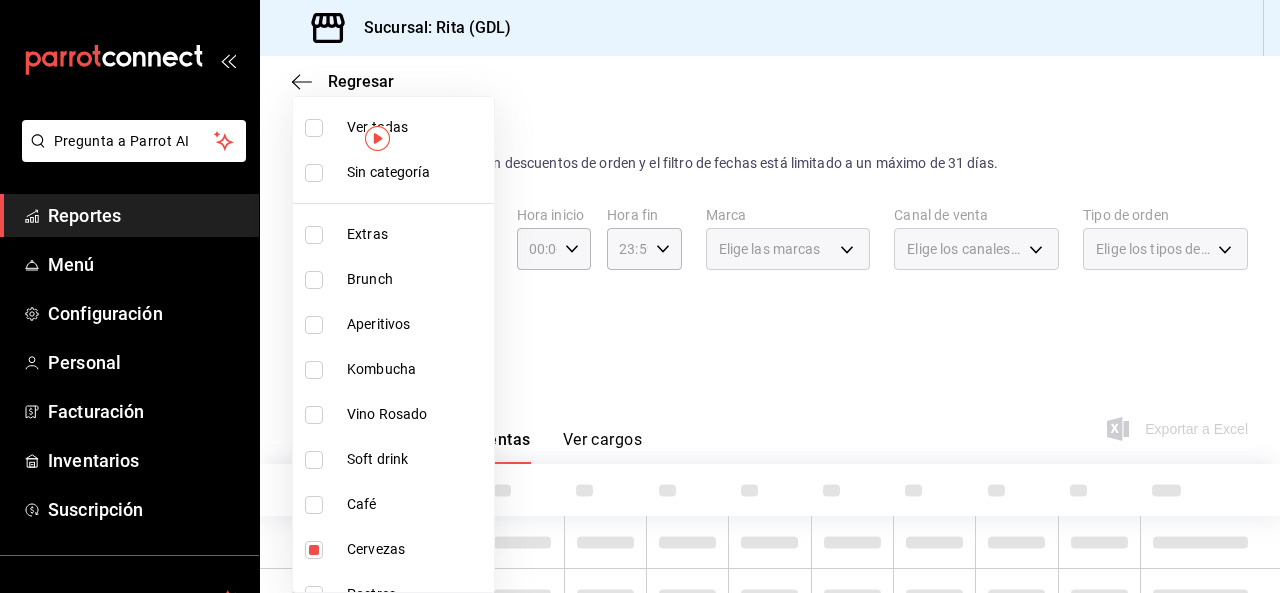 checkbox on "false" 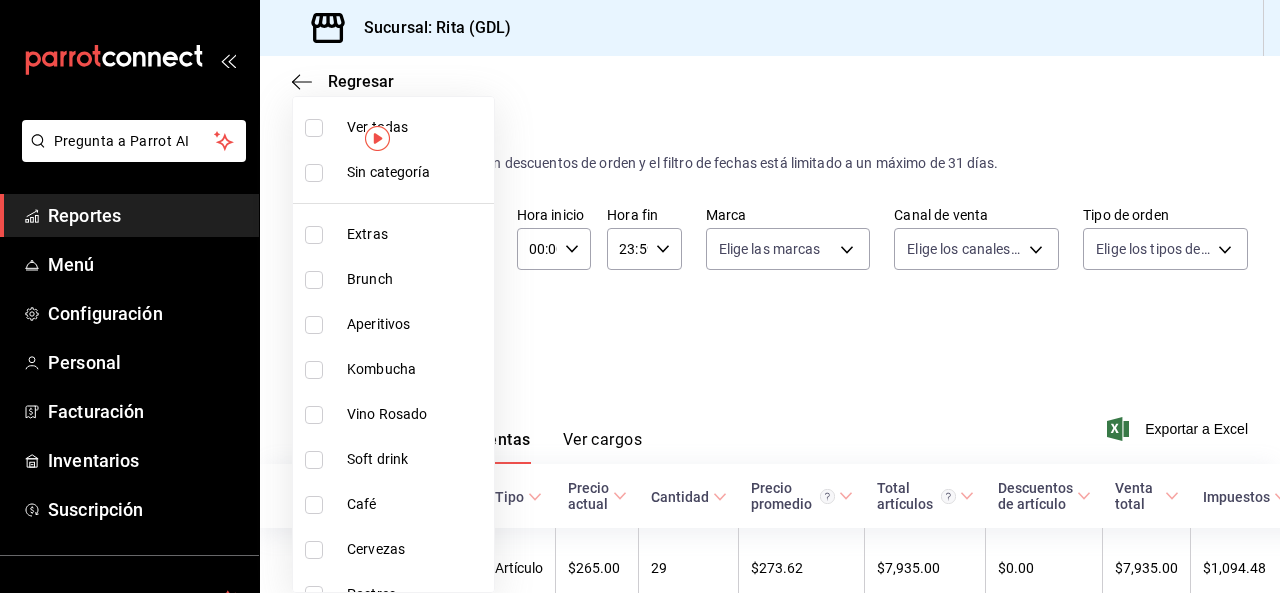 click at bounding box center (640, 296) 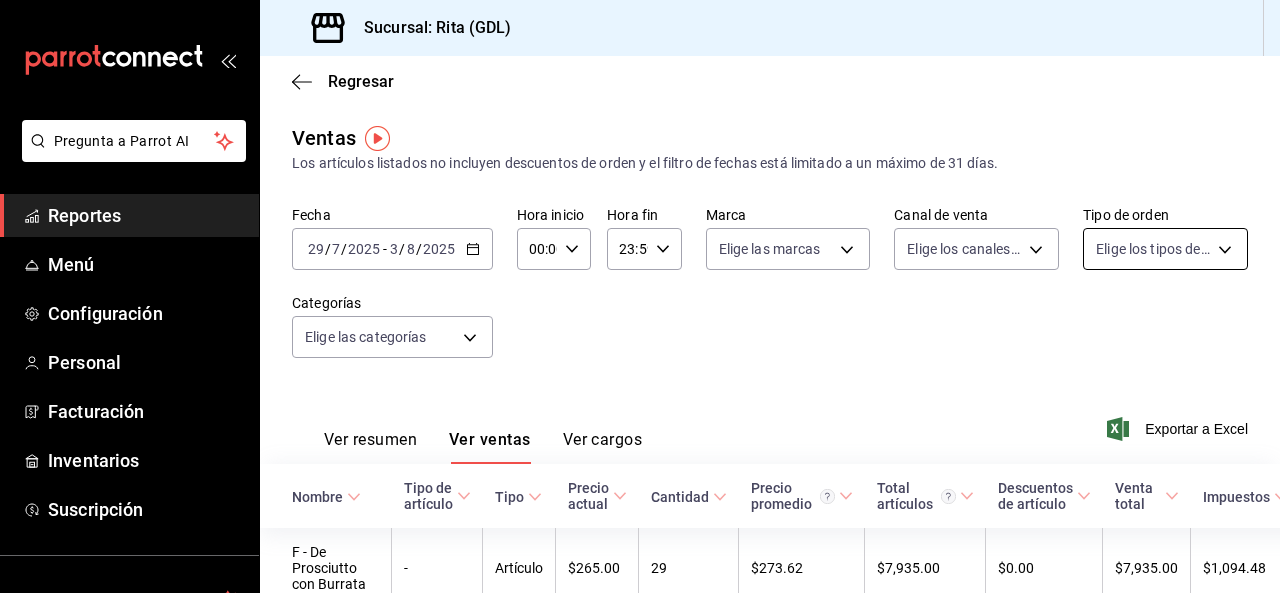 click on "Pregunta a Parrot AI Reportes   Menú   Configuración   Personal   Facturación   Inventarios   Suscripción   Ayuda Recomienda Parrot   [FIRST] [LAST]   Sugerir nueva función   Sucursal: Rita ([CITY]) Regresar Ventas Los artículos listados no incluyen descuentos de orden y el filtro de fechas está limitado a un máximo de 31 días. Fecha [DATE] [DATE] - [DATE] [DATE] Hora inicio 00:00 Hora inicio Hora fin 23:59 Hora fin Marca Elige las marcas Canal de venta Elige los canales de venta Tipo de orden Elige los tipos de orden Categorías Elige las categorías Ver resumen Ver ventas Ver cargos Exportar a Excel Nombre Tipo de artículo Tipo Precio actual Cantidad Precio promedio   Total artículos   Descuentos de artículo Venta total Impuestos Venta neta F - De Prosciutto con Burrata - Artículo $265.00 29 $273.62 $7,935.00 $0.00 $7,935.00 $1,094.48 $6,840.52 F - De prosciutto con crema de trufa - Artículo $280.00 24 $280.00 $6,720.00 $0.00 $6,720.00 $911.45 $5,808.55 - Artículo $265.00 24 -" at bounding box center (640, 296) 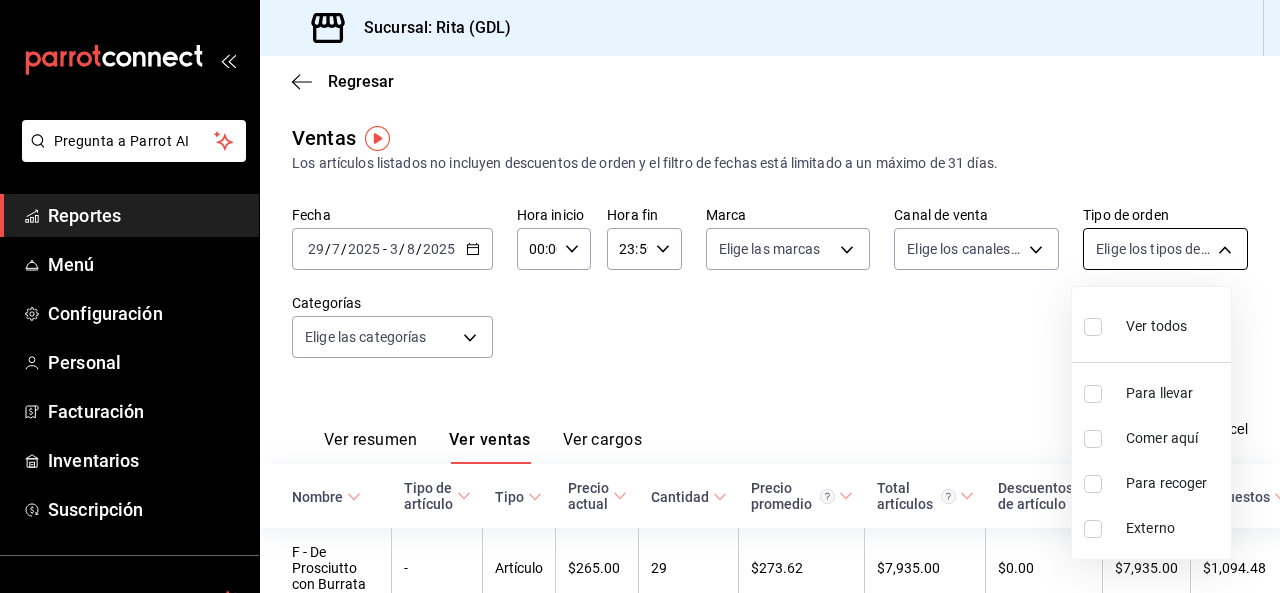click at bounding box center [640, 296] 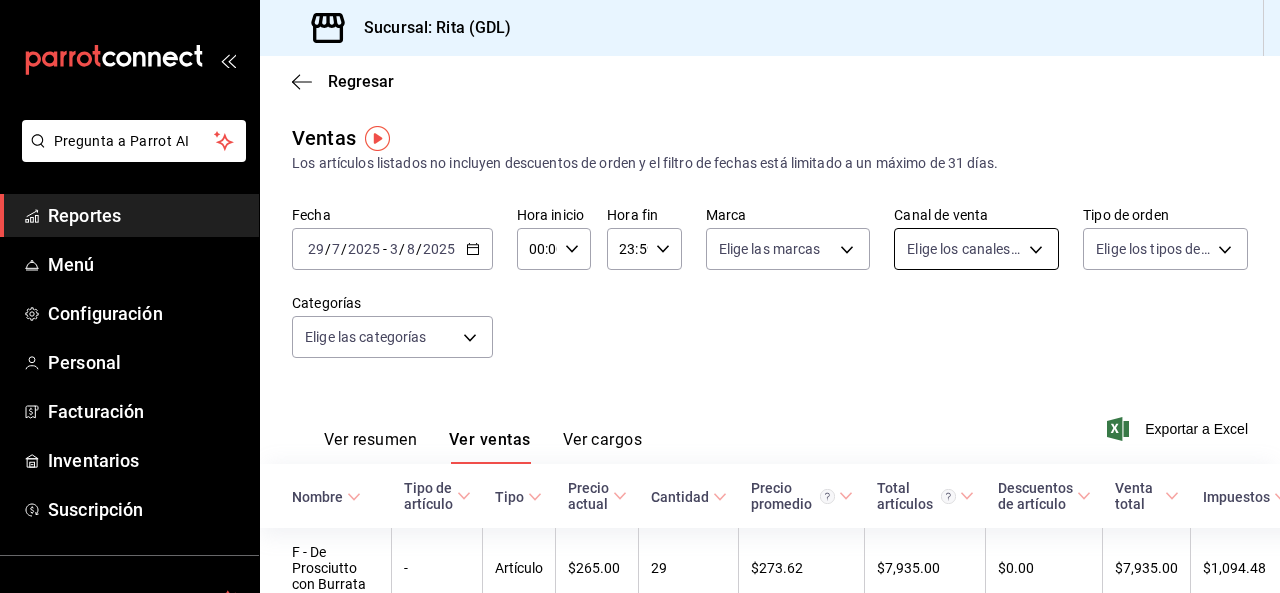 click on "Pregunta a Parrot AI Reportes   Menú   Configuración   Personal   Facturación   Inventarios   Suscripción   Ayuda Recomienda Parrot   [FIRST] [LAST]   Sugerir nueva función   Sucursal: Rita ([CITY]) Regresar Ventas Los artículos listados no incluyen descuentos de orden y el filtro de fechas está limitado a un máximo de 31 días. Fecha [DATE] [DATE] - [DATE] [DATE] Hora inicio 00:00 Hora inicio Hora fin 23:59 Hora fin Marca Elige las marcas Canal de venta Elige los canales de venta Tipo de orden Elige los tipos de orden Categorías Elige las categorías Ver resumen Ver ventas Ver cargos Exportar a Excel Nombre Tipo de artículo Tipo Precio actual Cantidad Precio promedio   Total artículos   Descuentos de artículo Venta total Impuestos Venta neta F - De Prosciutto con Burrata - Artículo $265.00 29 $273.62 $7,935.00 $0.00 $7,935.00 $1,094.48 $6,840.52 F - De prosciutto con crema de trufa - Artículo $280.00 24 $280.00 $6,720.00 $0.00 $6,720.00 $911.45 $5,808.55 - Artículo $265.00 24 -" at bounding box center (640, 296) 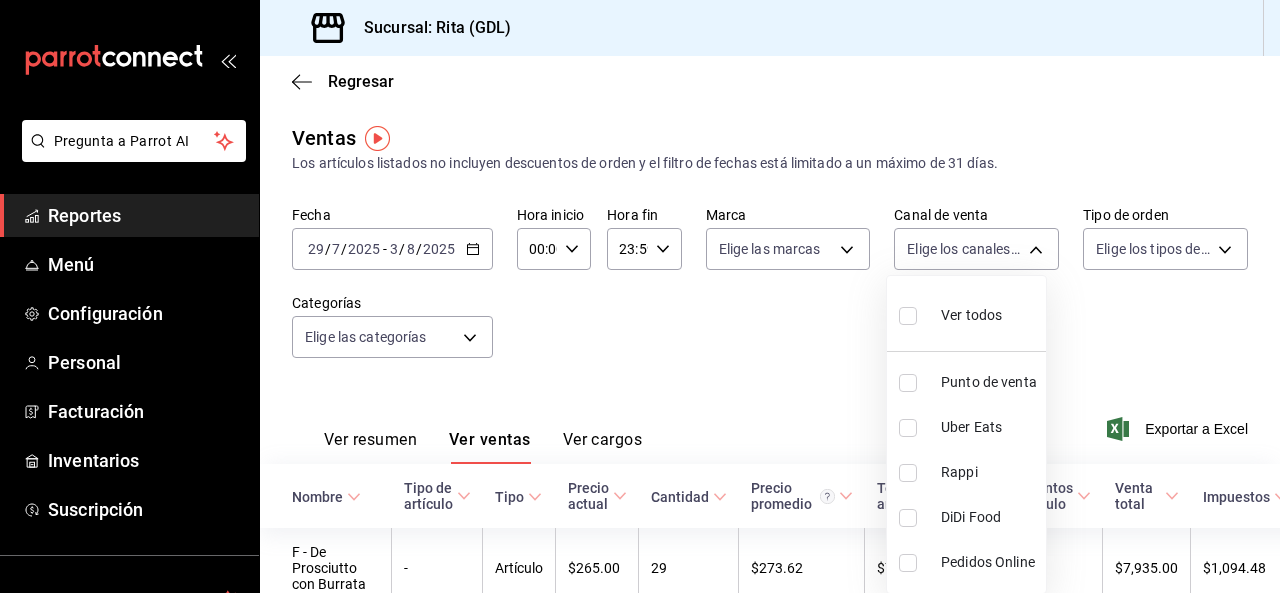 click at bounding box center [640, 296] 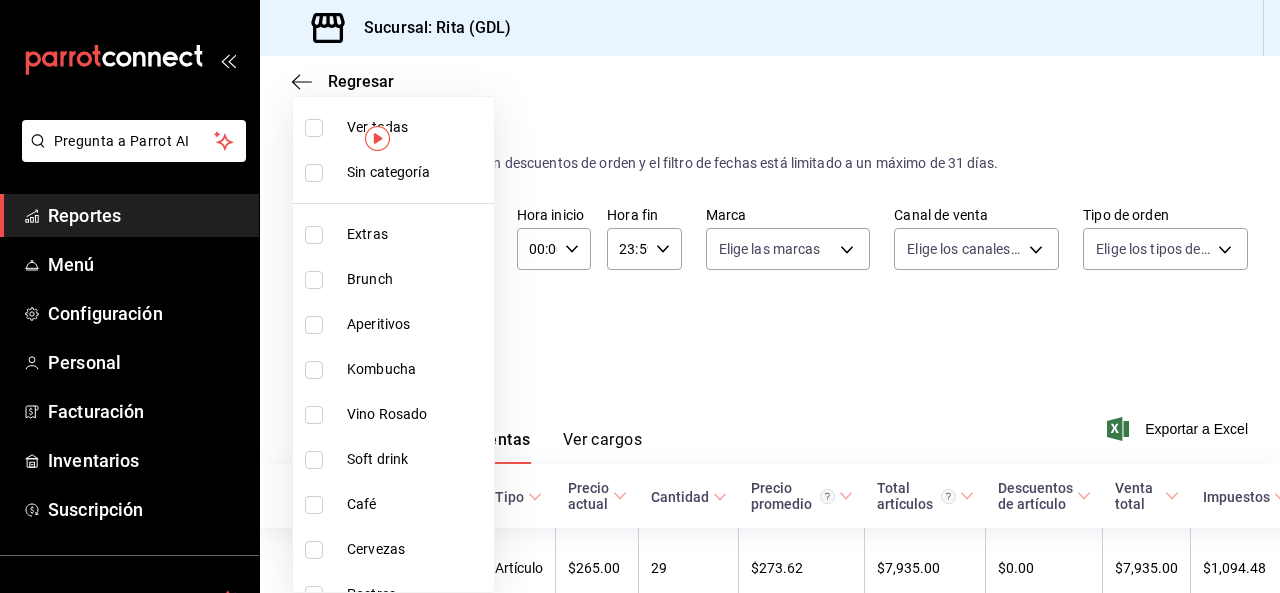 click on "Pregunta a Parrot AI Reportes   Menú   Configuración   Personal   Facturación   Inventarios   Suscripción   Ayuda Recomienda Parrot   [FIRST] [LAST]   Sugerir nueva función   Sucursal: Rita ([CITY]) Regresar Ventas Los artículos listados no incluyen descuentos de orden y el filtro de fechas está limitado a un máximo de 31 días. Fecha [DATE] [DATE] - [DATE] [DATE] Hora inicio 00:00 Hora inicio Hora fin 23:59 Hora fin Marca Elige las marcas Canal de venta Elige los canales de venta Tipo de orden Elige los tipos de orden Categorías Elige las categorías Ver resumen Ver ventas Ver cargos Exportar a Excel Nombre Tipo de artículo Tipo Precio actual Cantidad Precio promedio   Total artículos   Descuentos de artículo Venta total Impuestos Venta neta F - De Prosciutto con Burrata - Artículo $265.00 29 $273.62 $7,935.00 $0.00 $7,935.00 $1,094.48 $6,840.52 F - De prosciutto con crema de trufa - Artículo $280.00 24 $280.00 $6,720.00 $0.00 $6,720.00 $911.45 $5,808.55 - Artículo $265.00 24 -" at bounding box center [640, 296] 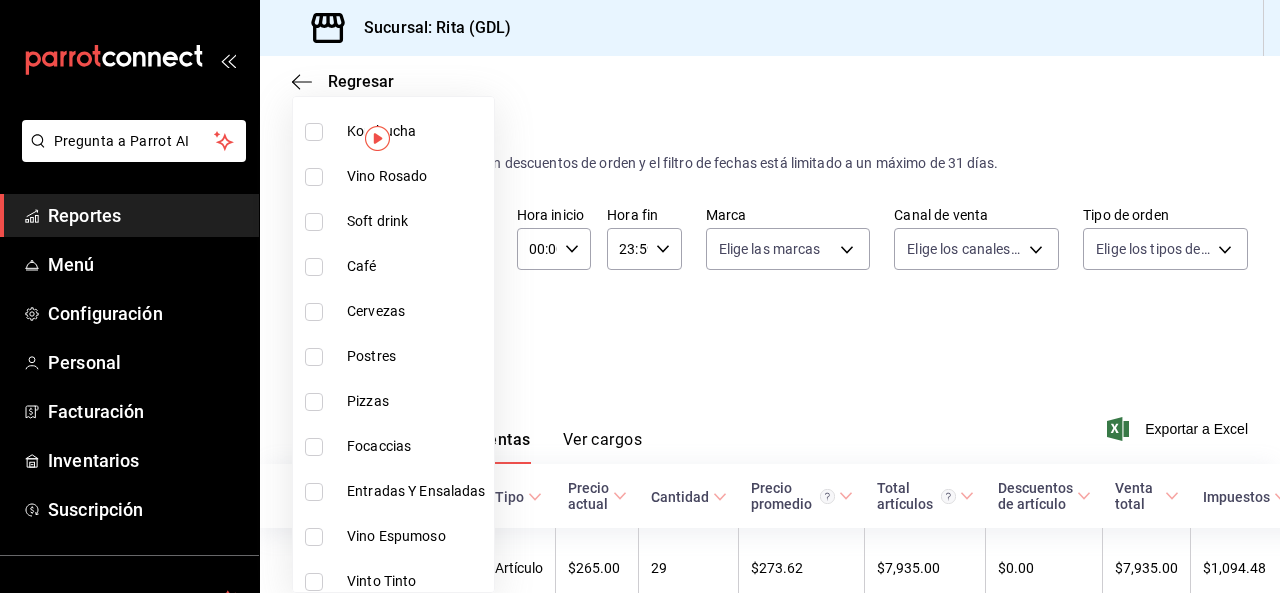 scroll, scrollTop: 338, scrollLeft: 0, axis: vertical 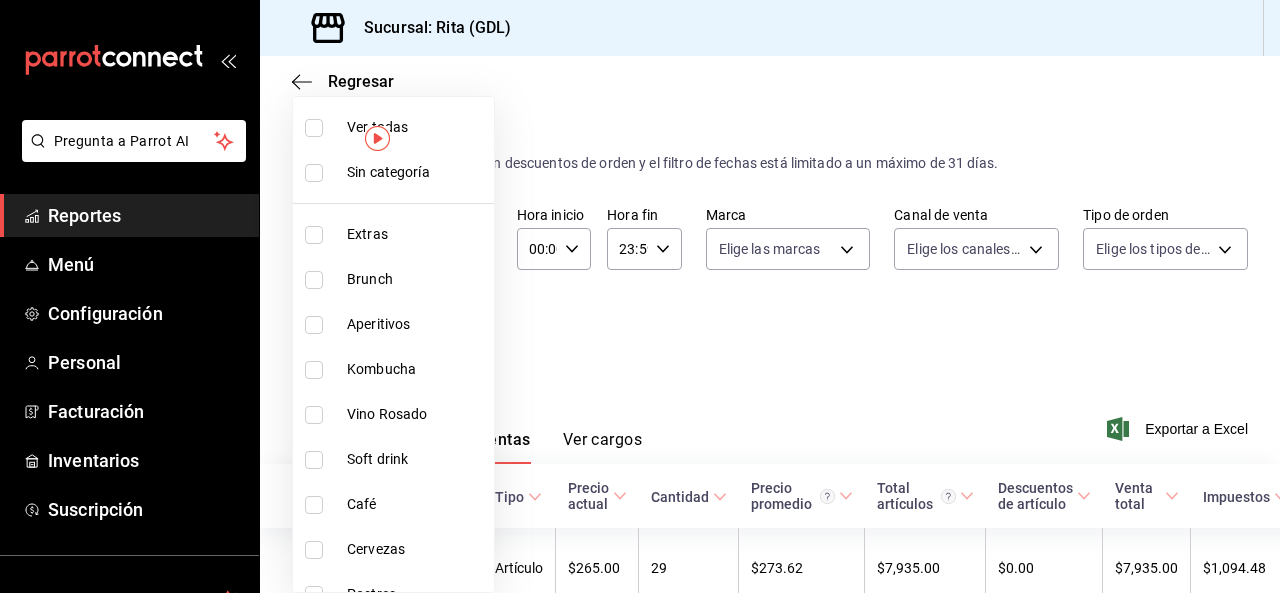 click on "Soft drink" at bounding box center (416, 459) 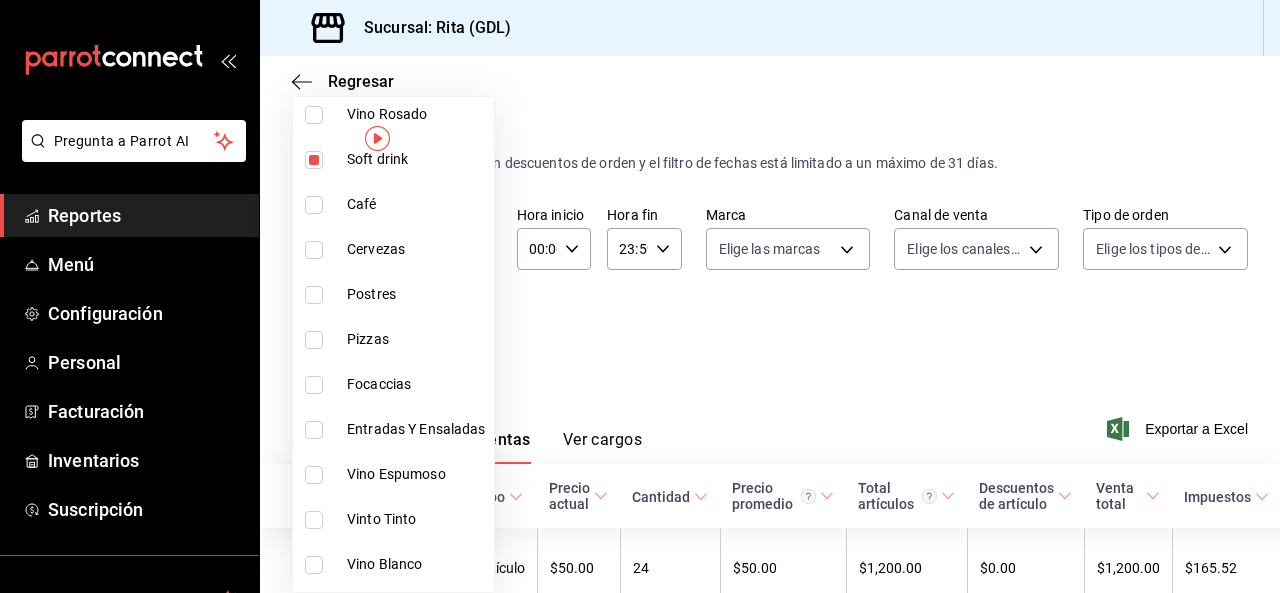 scroll, scrollTop: 338, scrollLeft: 0, axis: vertical 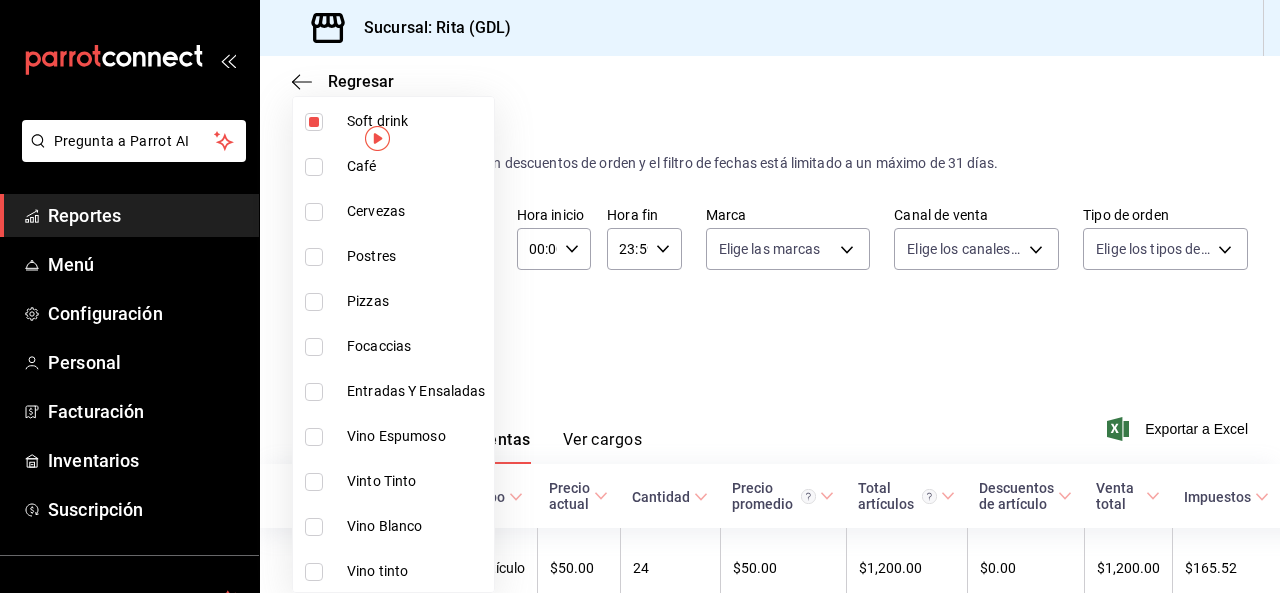 click at bounding box center (640, 296) 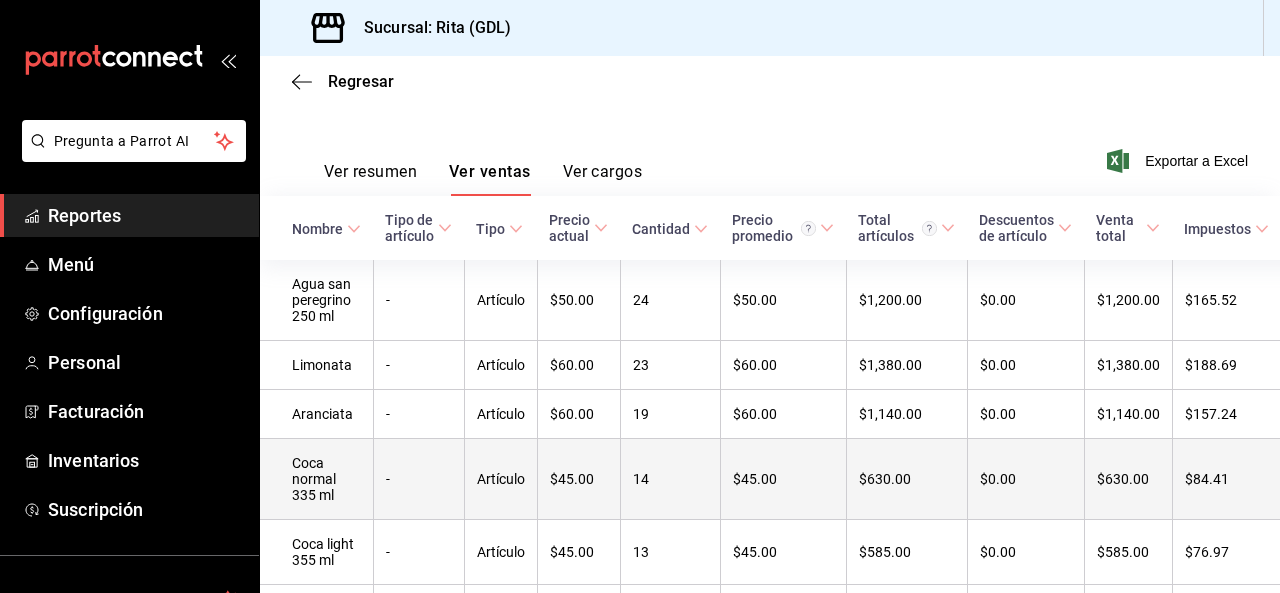 scroll, scrollTop: 300, scrollLeft: 0, axis: vertical 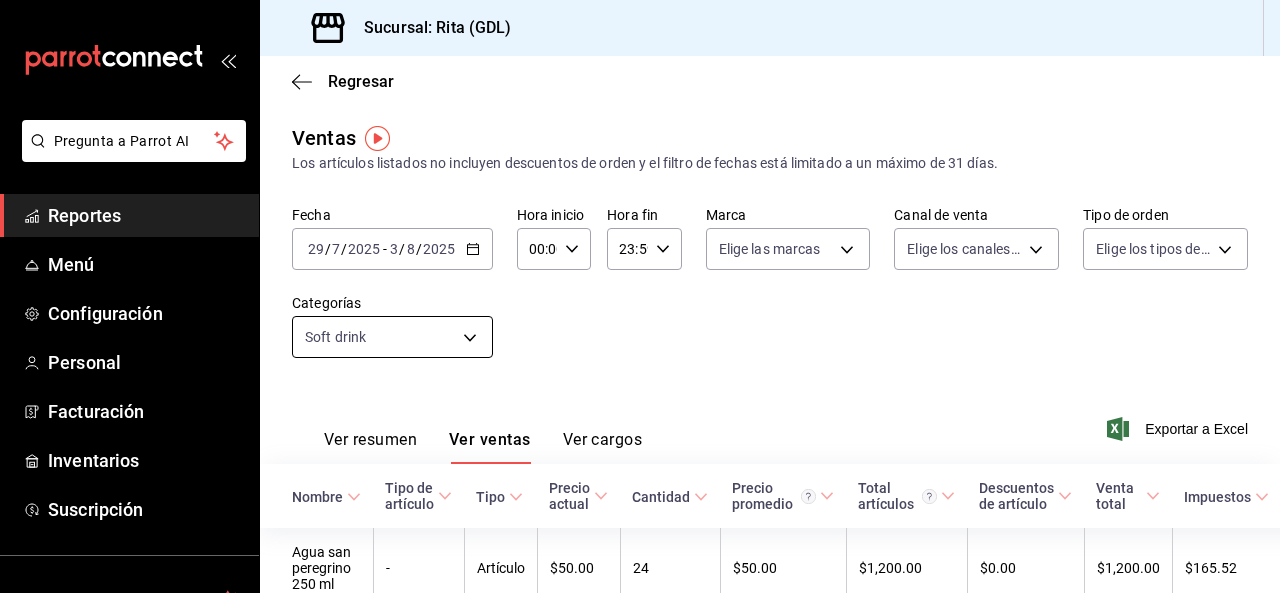 click on "Pregunta a Parrot AI Reportes   Menú   Configuración   Personal   Facturación   Inventarios   Suscripción   Ayuda Recomienda Parrot   [FIRST] [LAST]   Sugerir nueva función   Sucursal: Rita ([CITY]) Regresar Ventas Los artículos listados no incluyen descuentos de orden y el filtro de fechas está limitado a un máximo de 31 días. Fecha [DATE] [DATE] - [DATE] [DATE] Hora inicio 00:00 Hora inicio Hora fin 23:59 Hora fin Marca Elige las marcas Canal de venta Elige los canales de venta Tipo de orden Elige los tipos de orden Categorías Soft drink [UUID] Ver resumen Ver ventas Ver cargos Exportar a Excel Nombre Tipo de artículo Tipo Precio actual Cantidad Precio promedio   Total artículos   Descuentos de artículo Venta total Impuestos Venta neta Agua san peregrino 250 ml - Artículo $50.00 24 $50.00 $1,200.00 $0.00 $1,200.00 $165.52 $1,034.48 Limonata - Artículo $60.00 23 $60.00 $1,380.00 $0.00 $1,380.00 $188.69 $1,191.31 Aranciata - Artículo $60.00 19 $0.00" at bounding box center [640, 296] 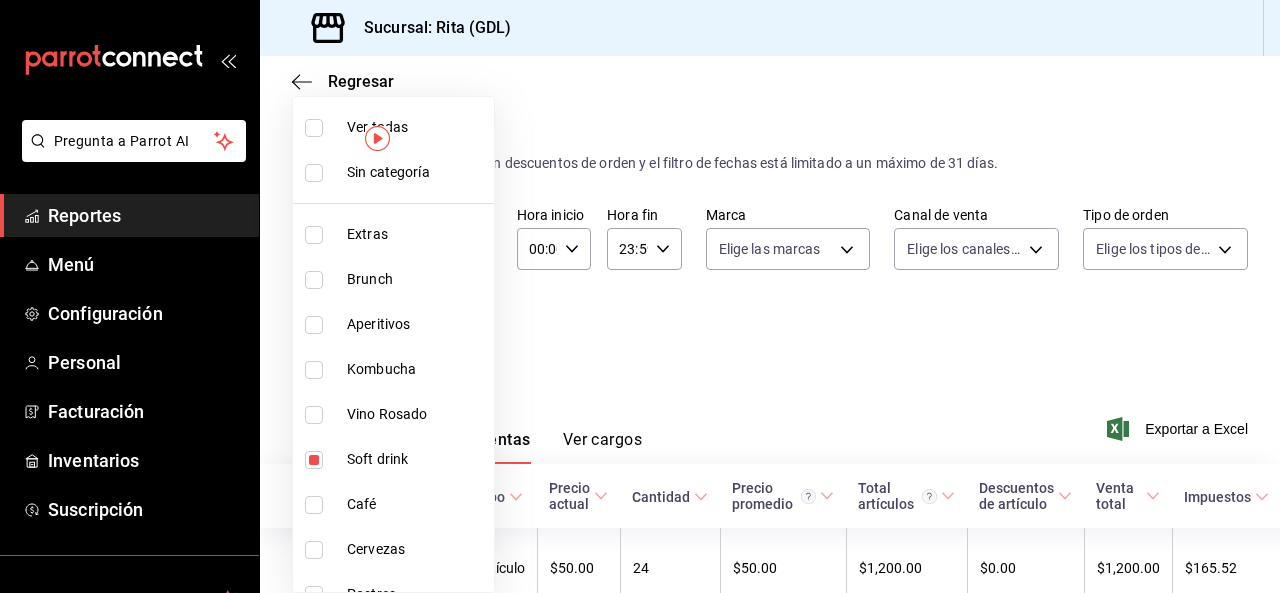 click at bounding box center [314, 460] 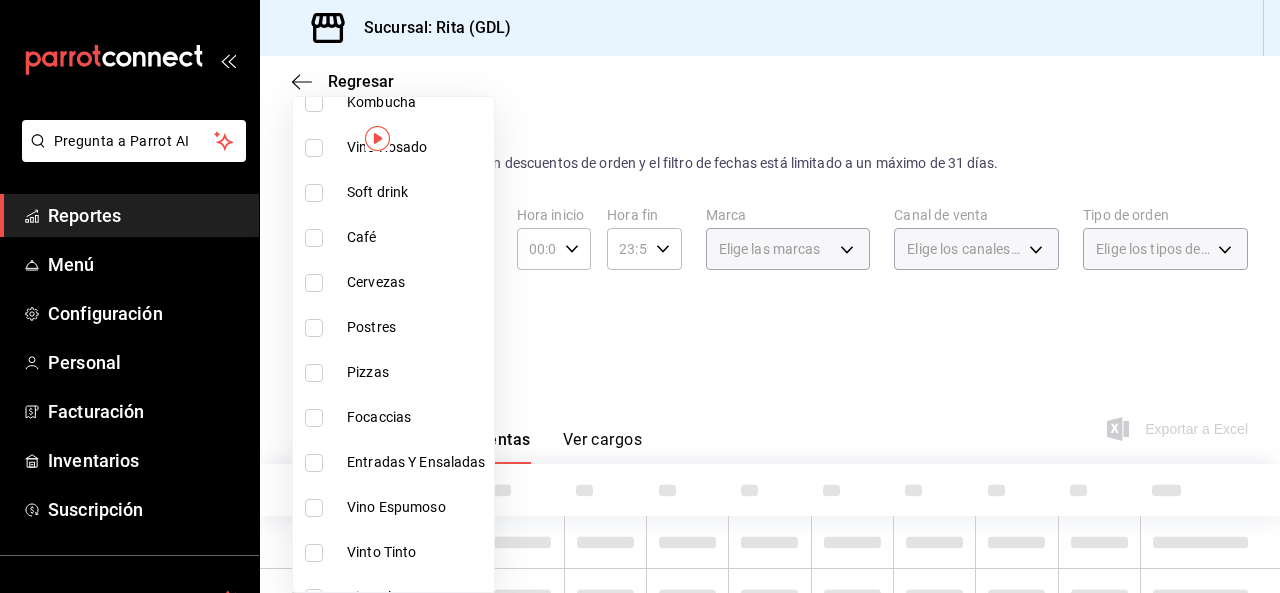 scroll, scrollTop: 338, scrollLeft: 0, axis: vertical 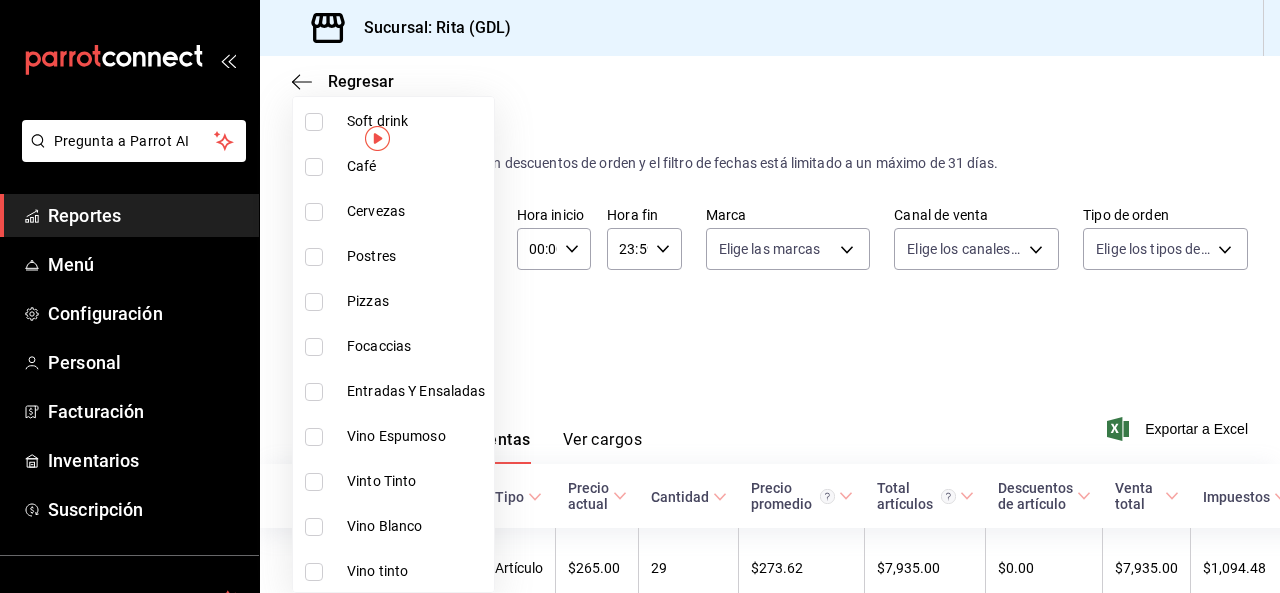 click at bounding box center [314, 437] 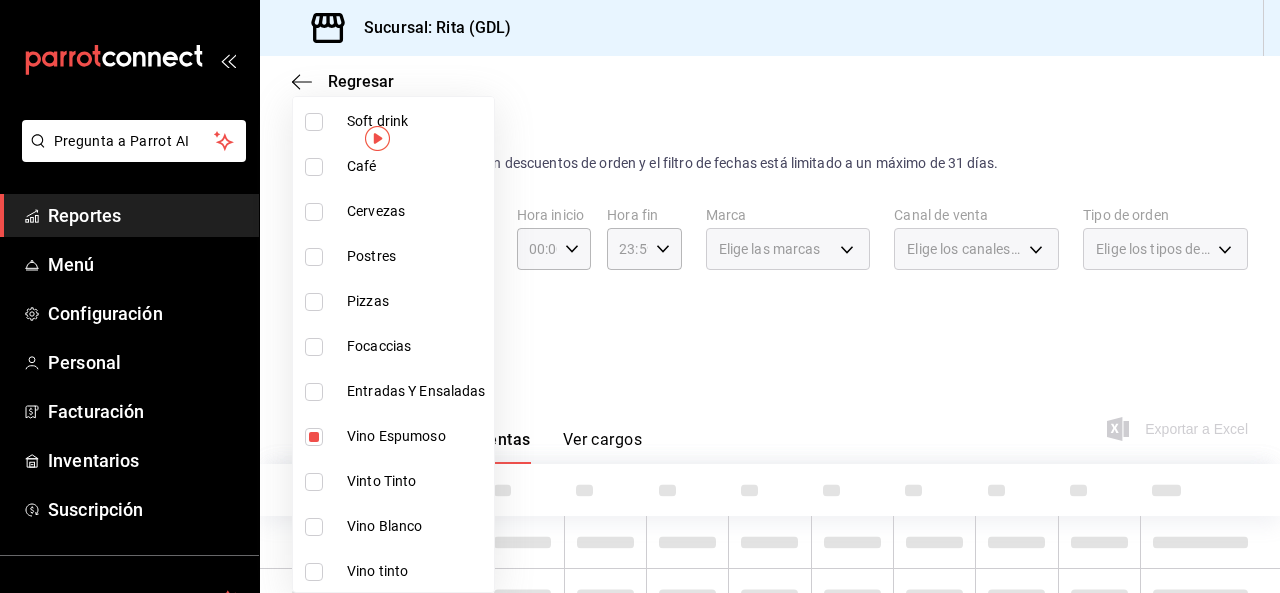 click at bounding box center [314, 482] 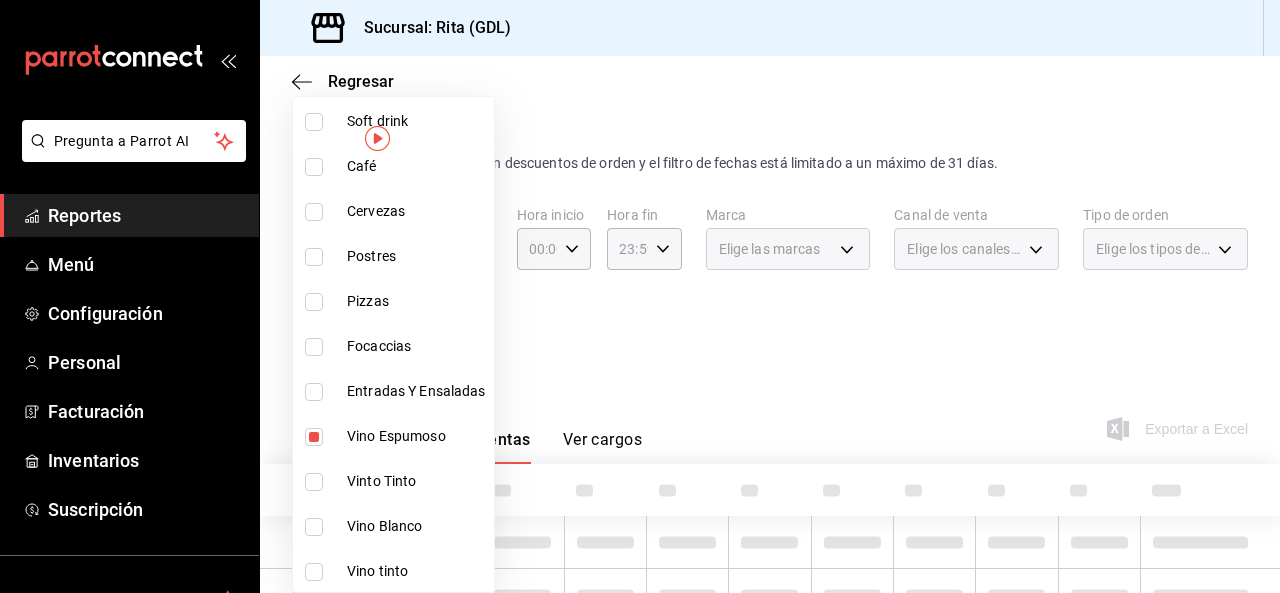 checkbox on "true" 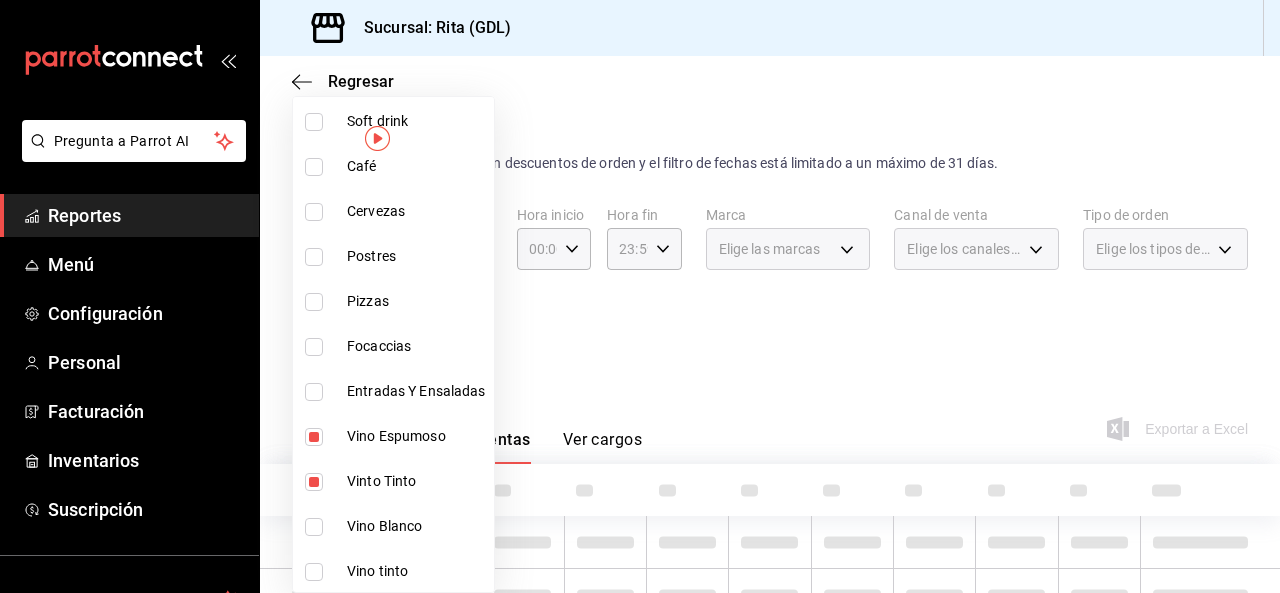 click at bounding box center (314, 527) 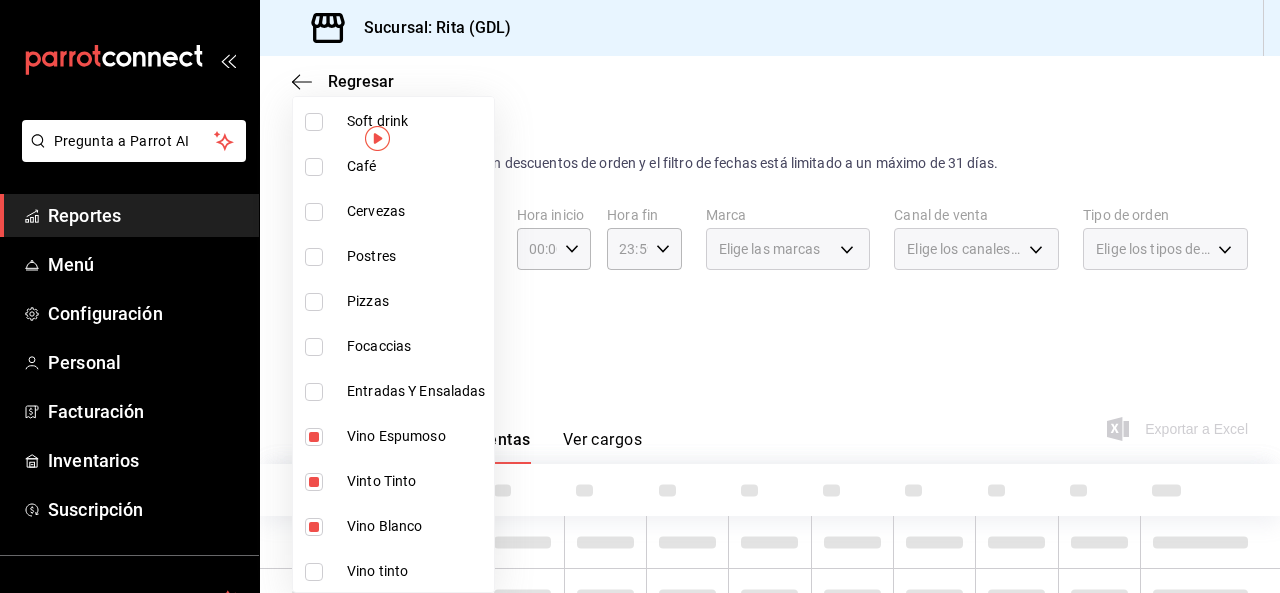 click at bounding box center (314, 572) 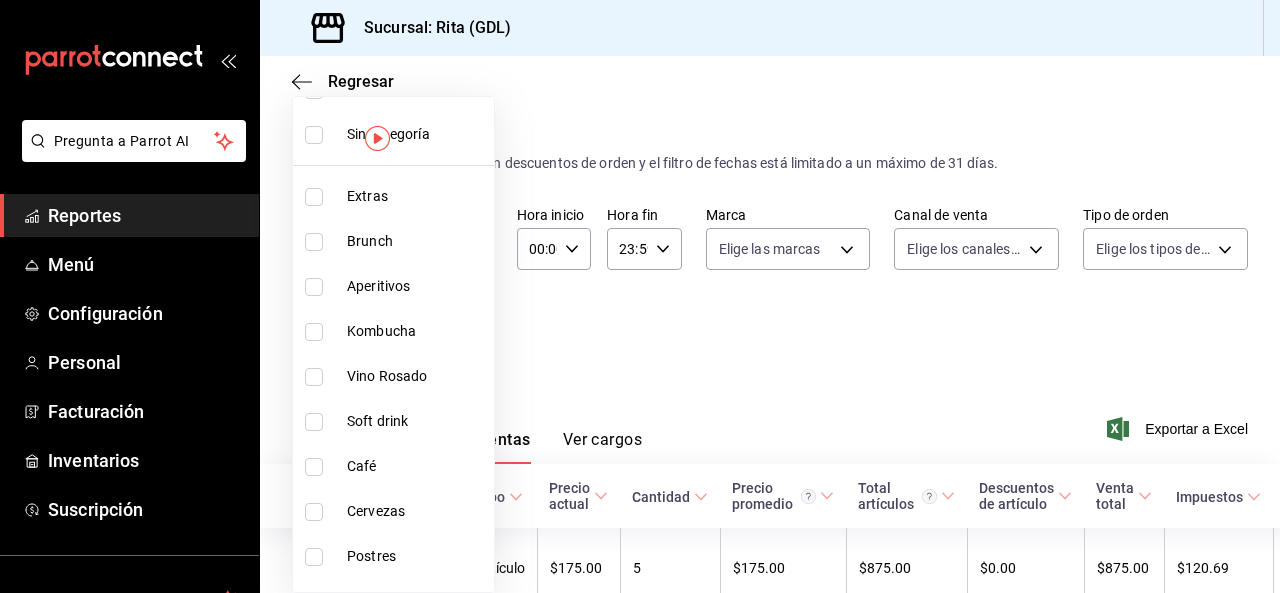 scroll, scrollTop: 0, scrollLeft: 0, axis: both 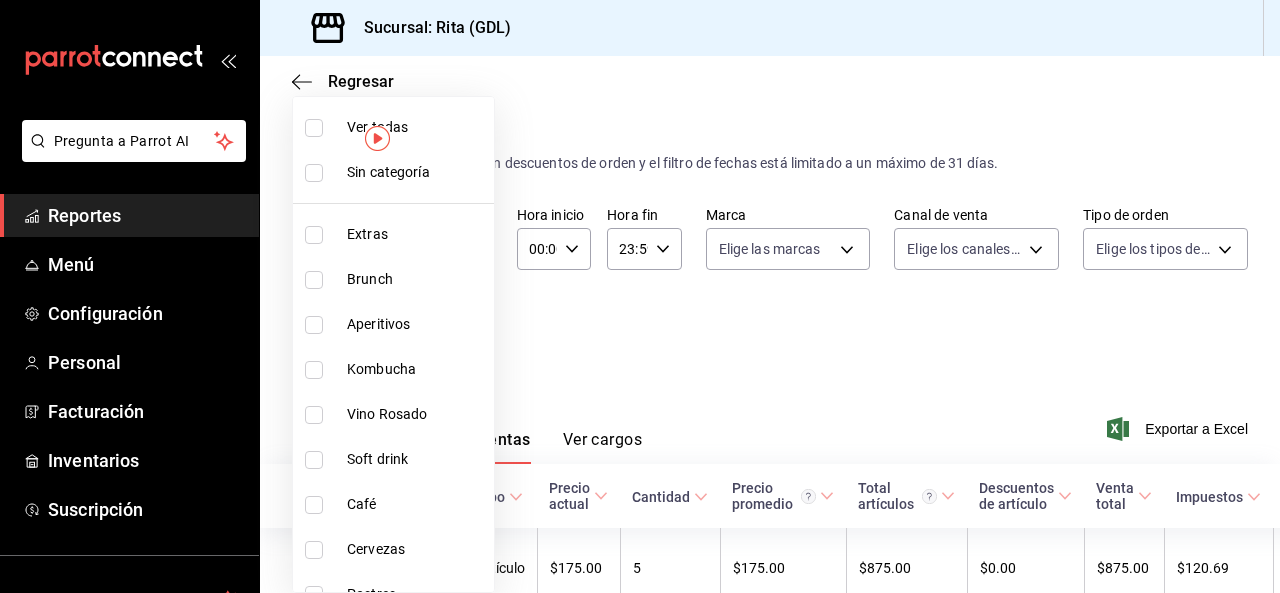 click at bounding box center (314, 415) 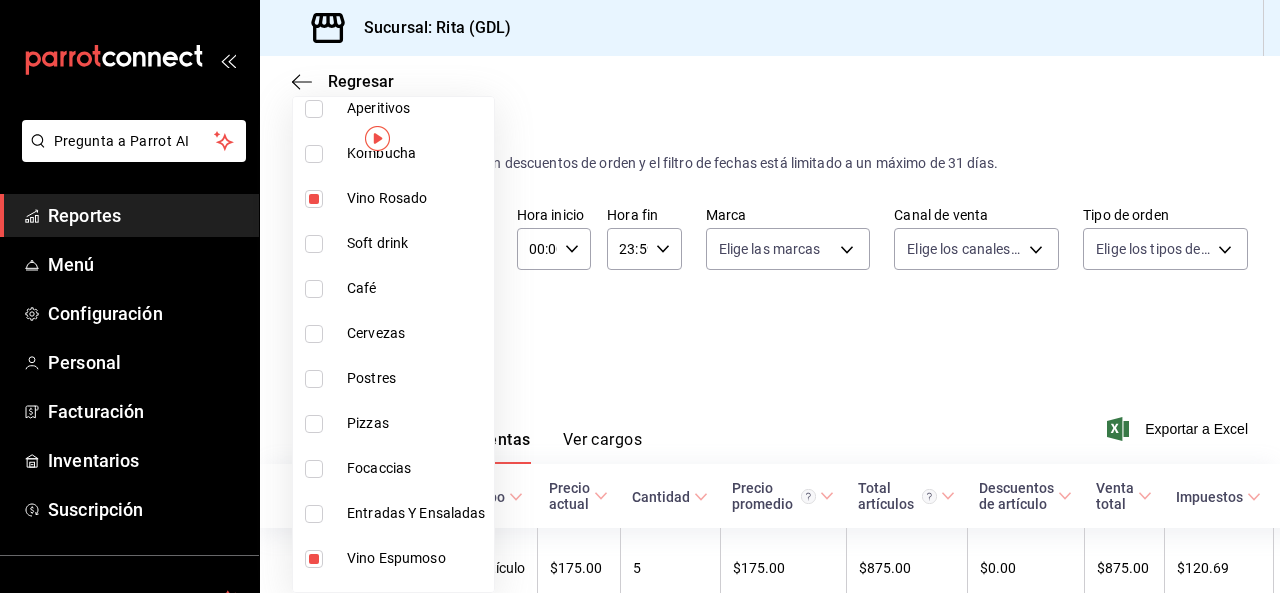 scroll, scrollTop: 338, scrollLeft: 0, axis: vertical 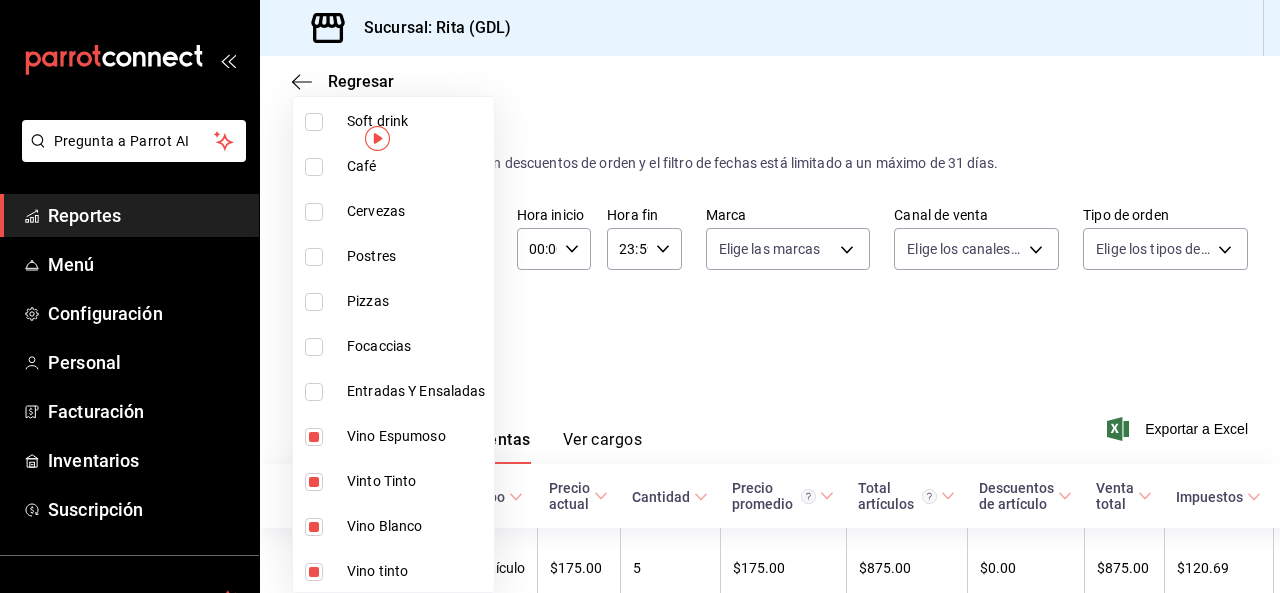 click at bounding box center (640, 296) 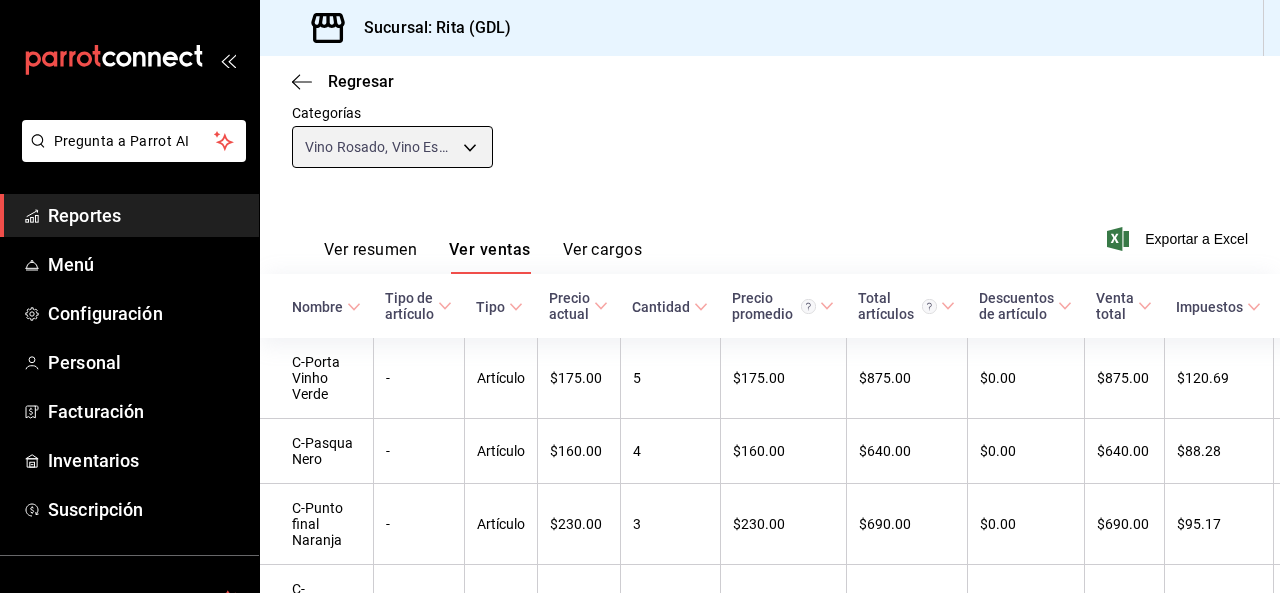 scroll, scrollTop: 189, scrollLeft: 0, axis: vertical 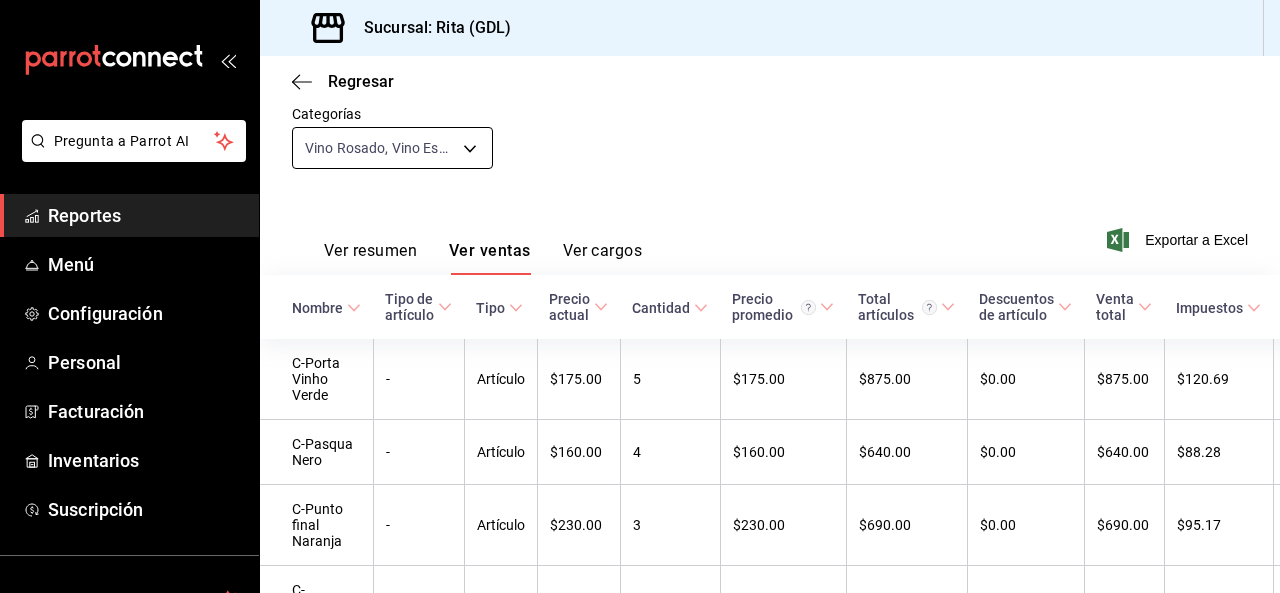 click on "Pregunta a Parrot AI Reportes   Menú   Configuración   Personal   Facturación   Inventarios   Suscripción   Ayuda Recomienda Parrot   [FIRST] [LAST]   Sugerir nueva función   Sucursal: Rita ([CITY]) Regresar Ventas Los artículos listados no incluyen descuentos de orden y el filtro de fechas está limitado a un máximo de 31 días. Fecha [DATE] [DATE] - [DATE] [DATE] Hora inicio 00:00 Hora inicio Hora fin 23:59 Hora fin Marca Elige las marcas Canal de venta Elige los canales de venta Tipo de orden Elige los tipos de orden Categorías Vino Rosado, Vino Espumoso, Vinto Tinto, Vino Blanco, Vino tinto [UUID],[UUID],[UUID],[UUID],[UUID] Ver resumen Ver ventas Ver cargos Exportar a Excel Nombre Tipo de artículo Tipo Precio actual Cantidad Precio promedio   Total artículos   Descuentos de artículo Venta total Impuestos Venta neta - Artículo 5 -" at bounding box center (640, 296) 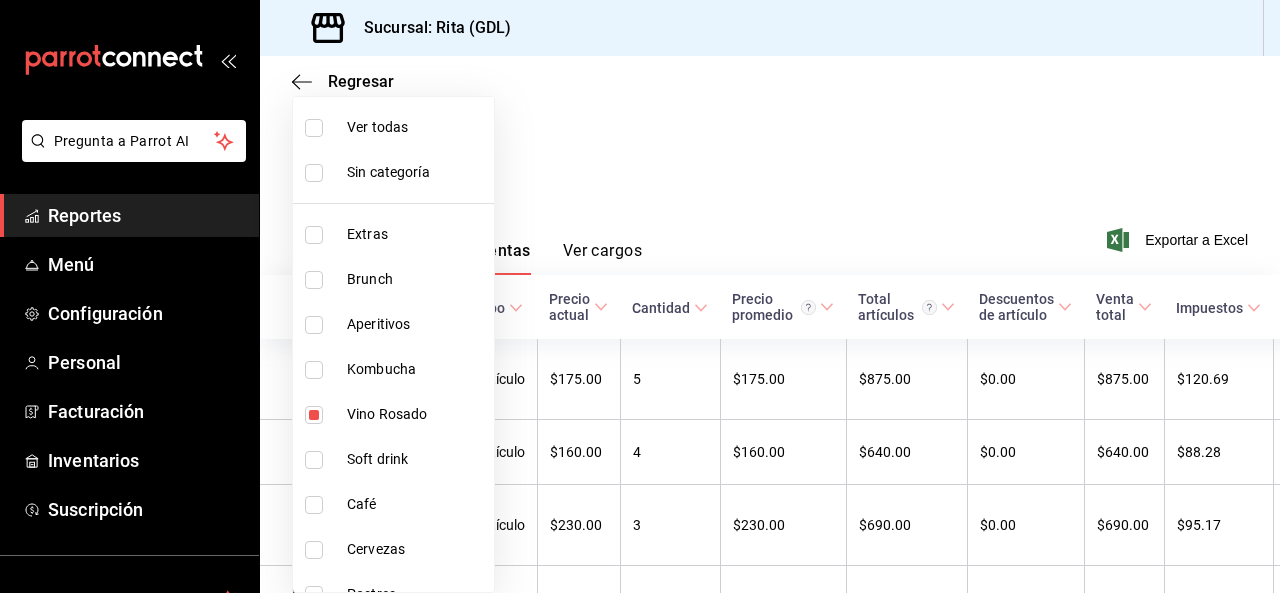 click on "Ver todas" at bounding box center [393, 127] 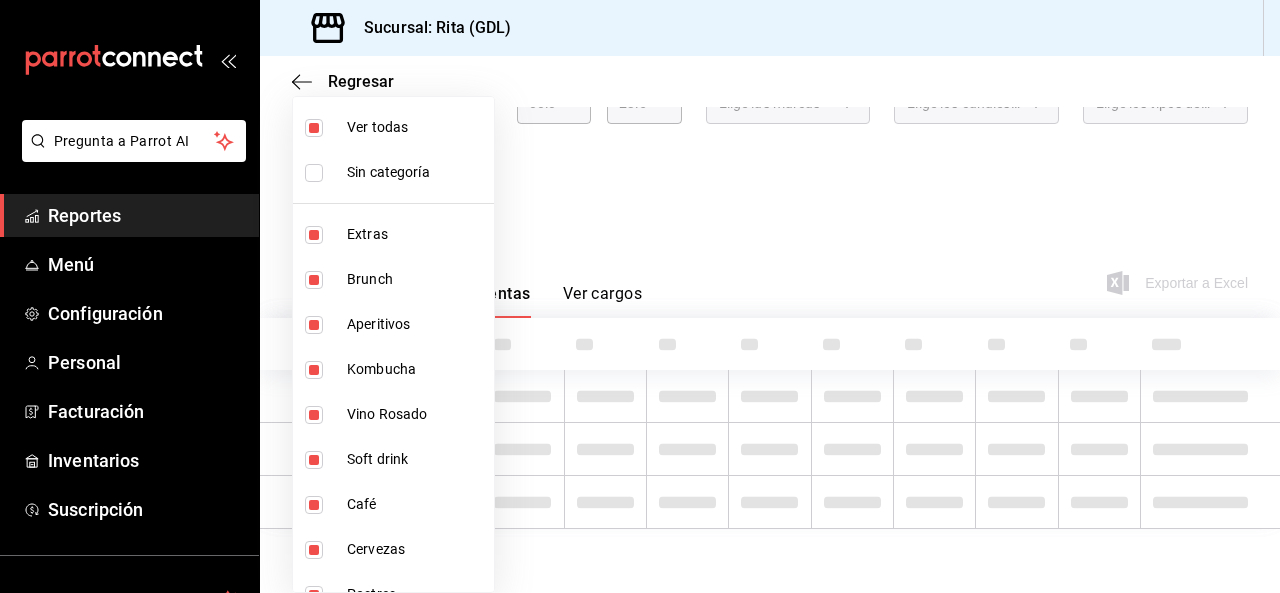 scroll, scrollTop: 145, scrollLeft: 0, axis: vertical 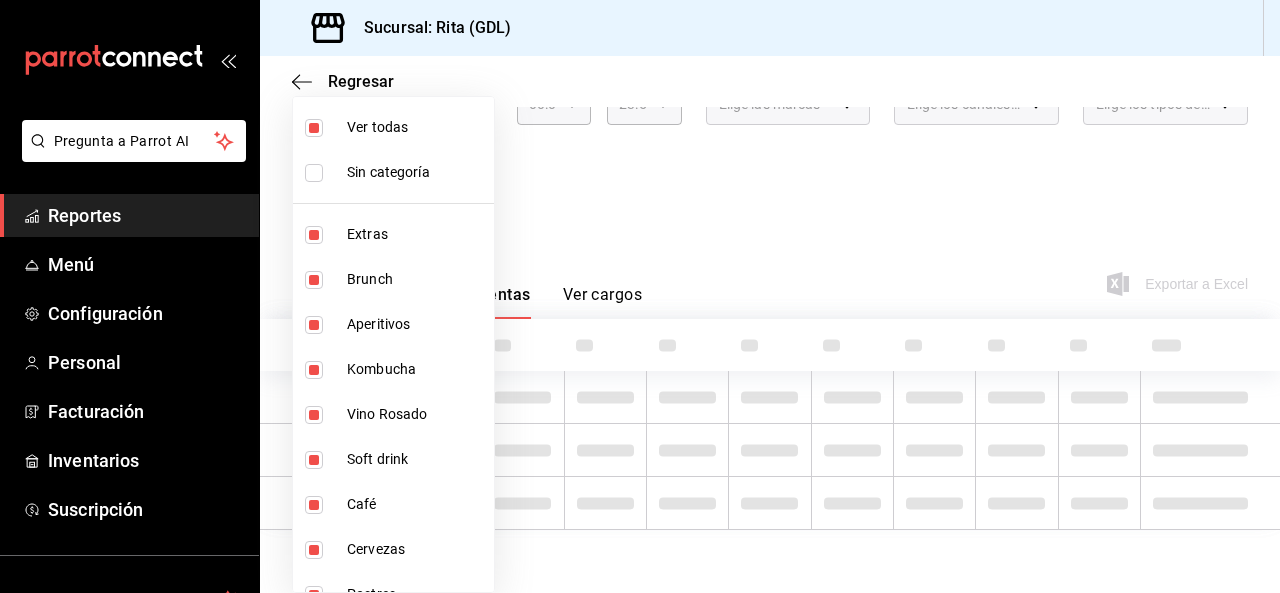 click at bounding box center (314, 128) 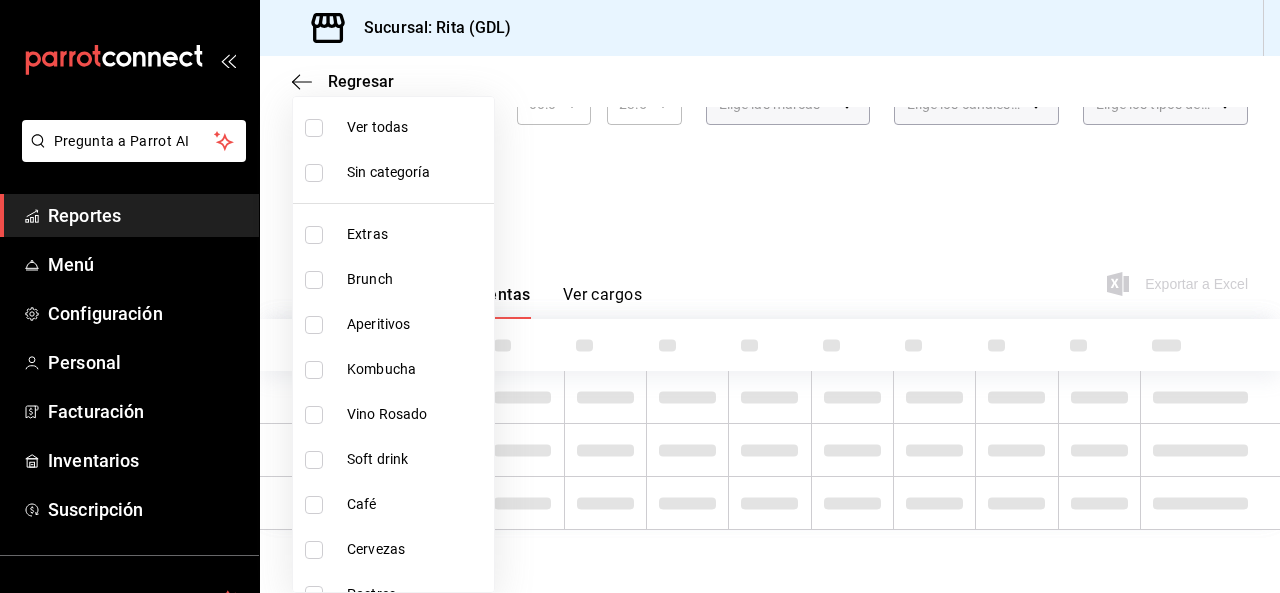 scroll, scrollTop: 189, scrollLeft: 0, axis: vertical 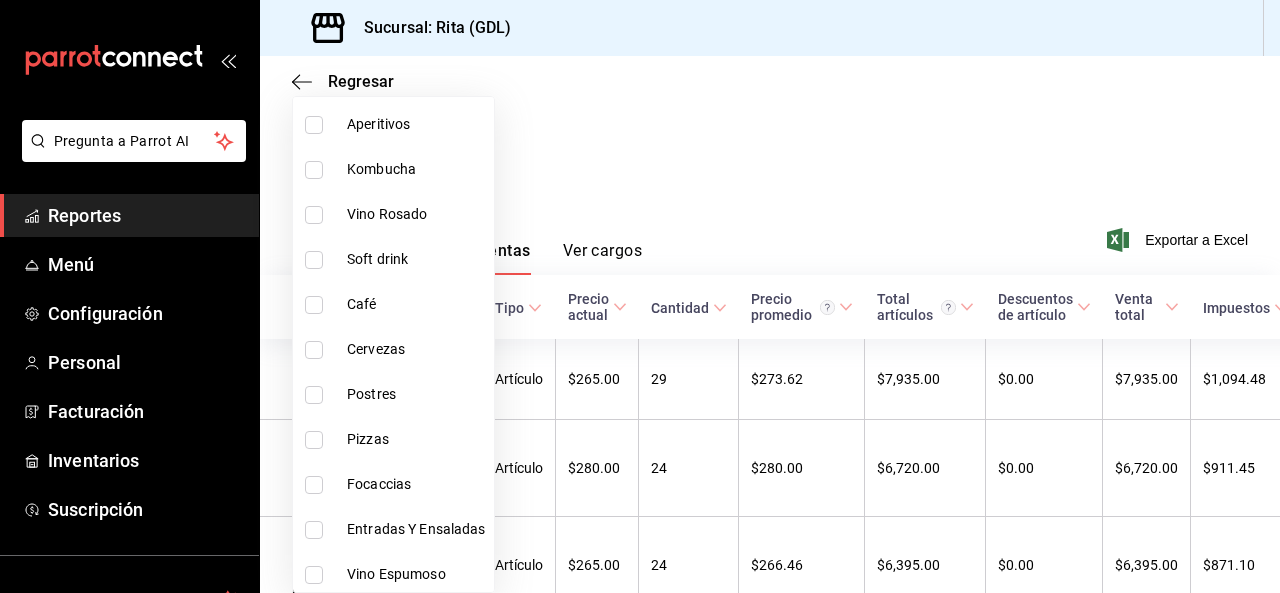 click at bounding box center [314, 260] 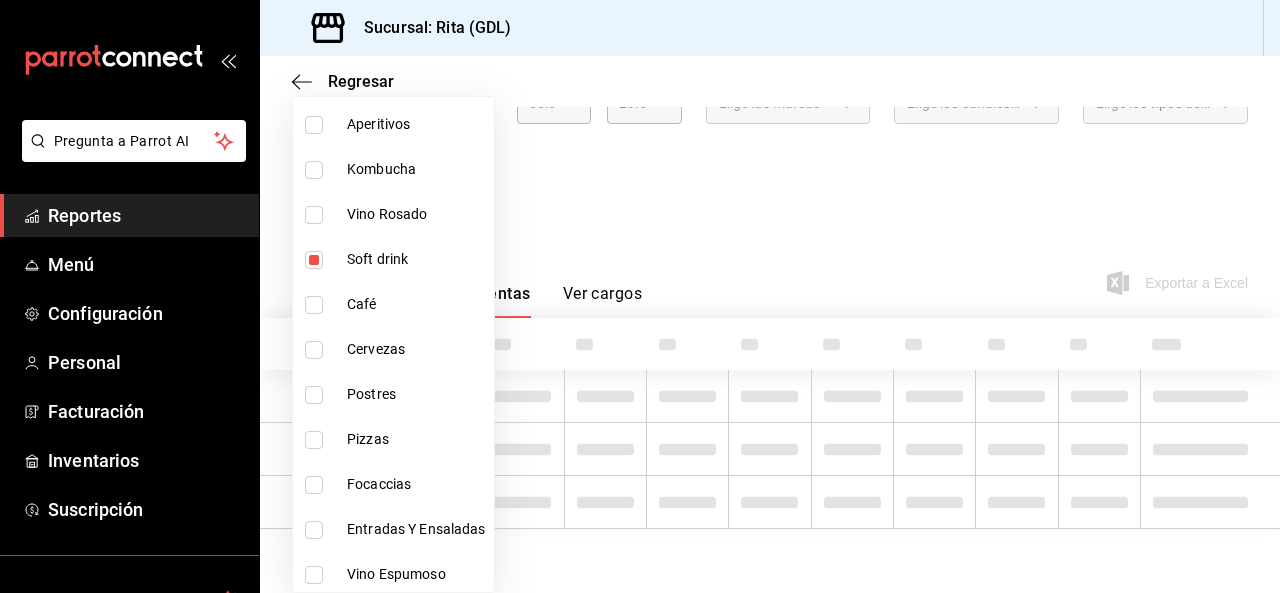 scroll, scrollTop: 145, scrollLeft: 0, axis: vertical 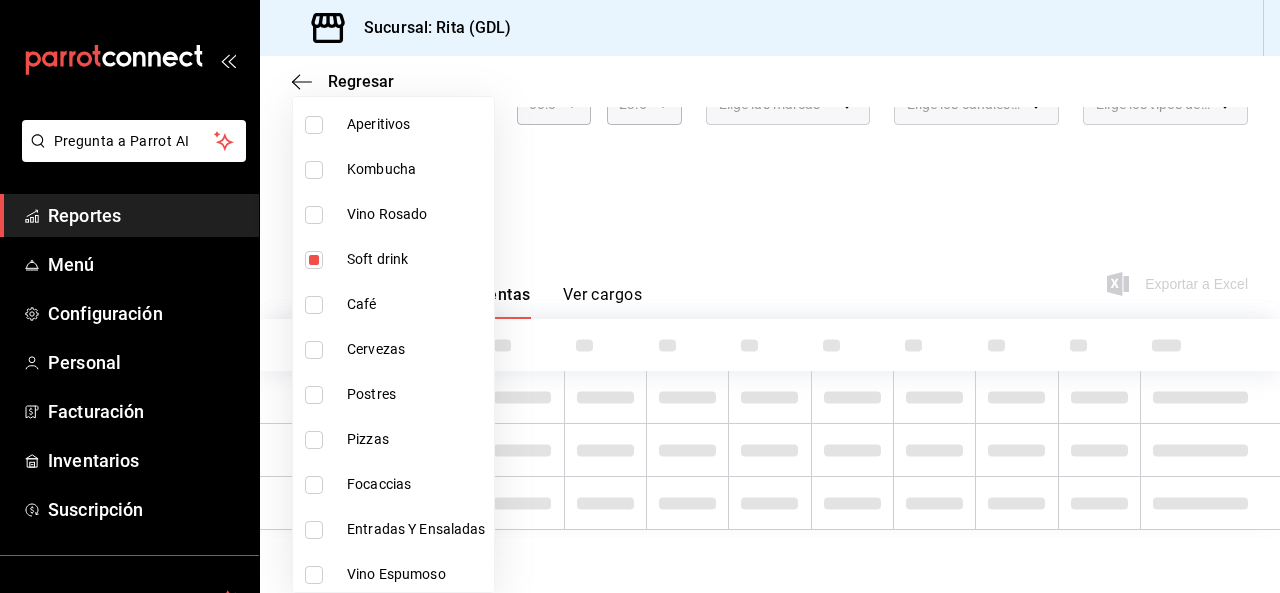 click at bounding box center [640, 296] 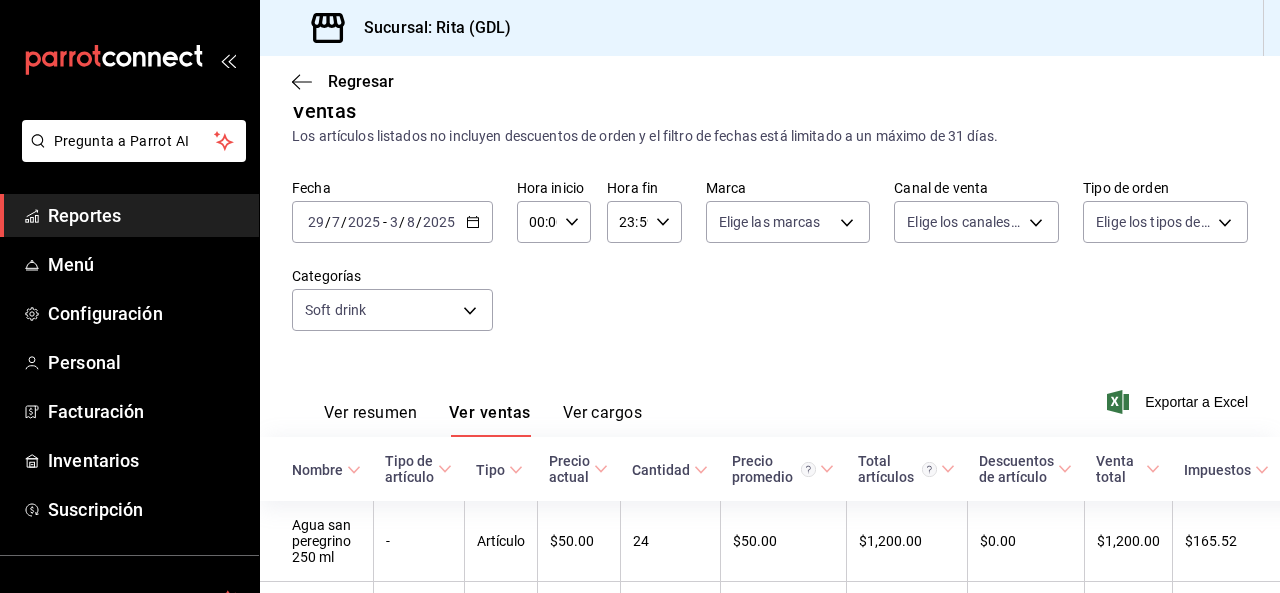 scroll, scrollTop: 0, scrollLeft: 0, axis: both 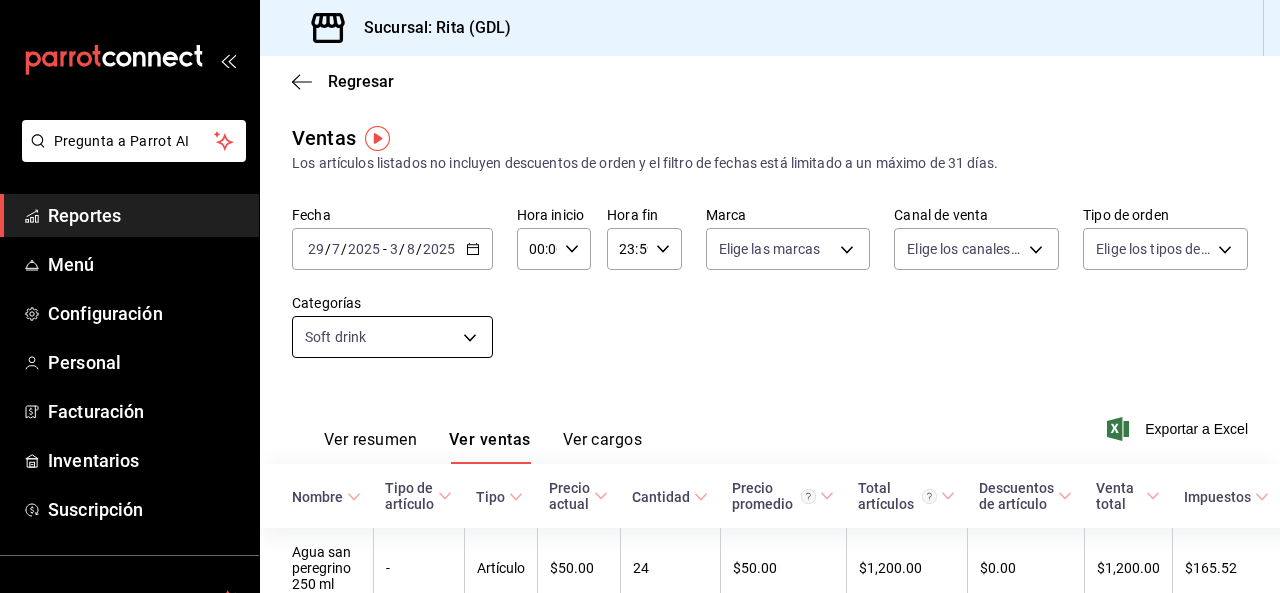 click on "Pregunta a Parrot AI Reportes   Menú   Configuración   Personal   Facturación   Inventarios   Suscripción   Ayuda Recomienda Parrot   [FIRST] [LAST]   Sugerir nueva función   Sucursal: Rita ([CITY]) Regresar Ventas Los artículos listados no incluyen descuentos de orden y el filtro de fechas está limitado a un máximo de 31 días. Fecha [DATE] [DATE] - [DATE] [DATE] Hora inicio 00:00 Hora inicio Hora fin 23:59 Hora fin Marca Elige las marcas Canal de venta Elige los canales de venta Tipo de orden Elige los tipos de orden Categorías Soft drink [UUID] Ver resumen Ver ventas Ver cargos Exportar a Excel Nombre Tipo de artículo Tipo Precio actual Cantidad Precio promedio   Total artículos   Descuentos de artículo Venta total Impuestos Venta neta Agua san peregrino 250 ml - Artículo $50.00 24 $50.00 $1,200.00 $0.00 $1,200.00 $165.52 $1,034.48 Limonata - Artículo $60.00 23 $60.00 $1,380.00 $0.00 $1,380.00 $188.69 $1,191.31 Aranciata - Artículo $60.00 19 $0.00" at bounding box center [640, 296] 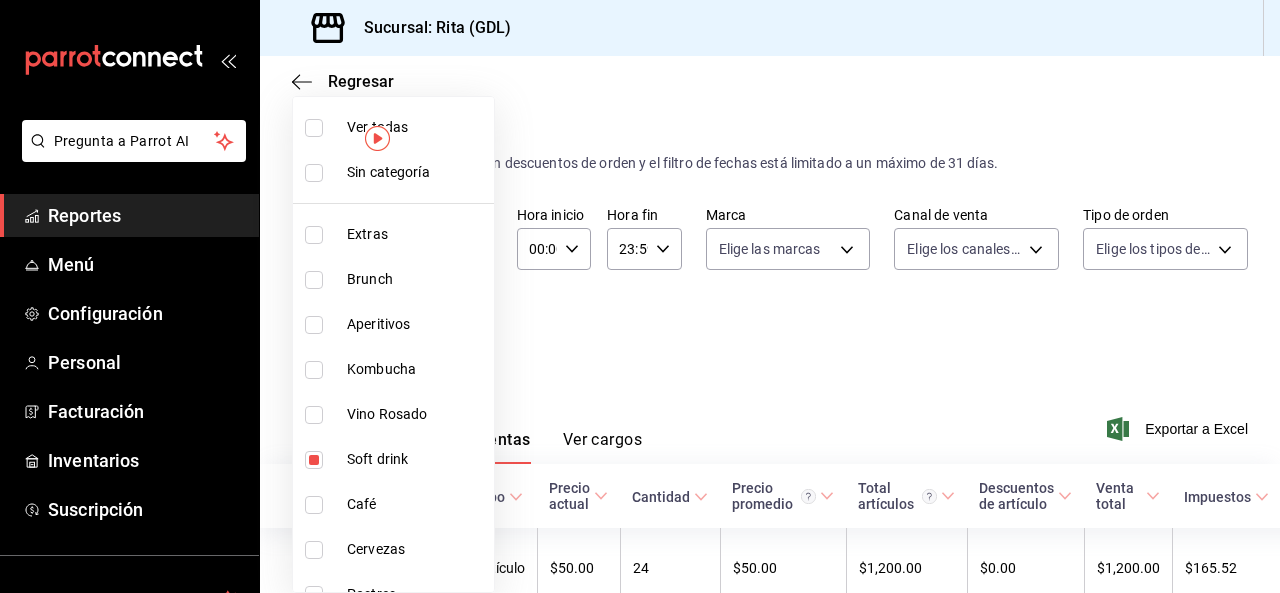 click at bounding box center (318, 460) 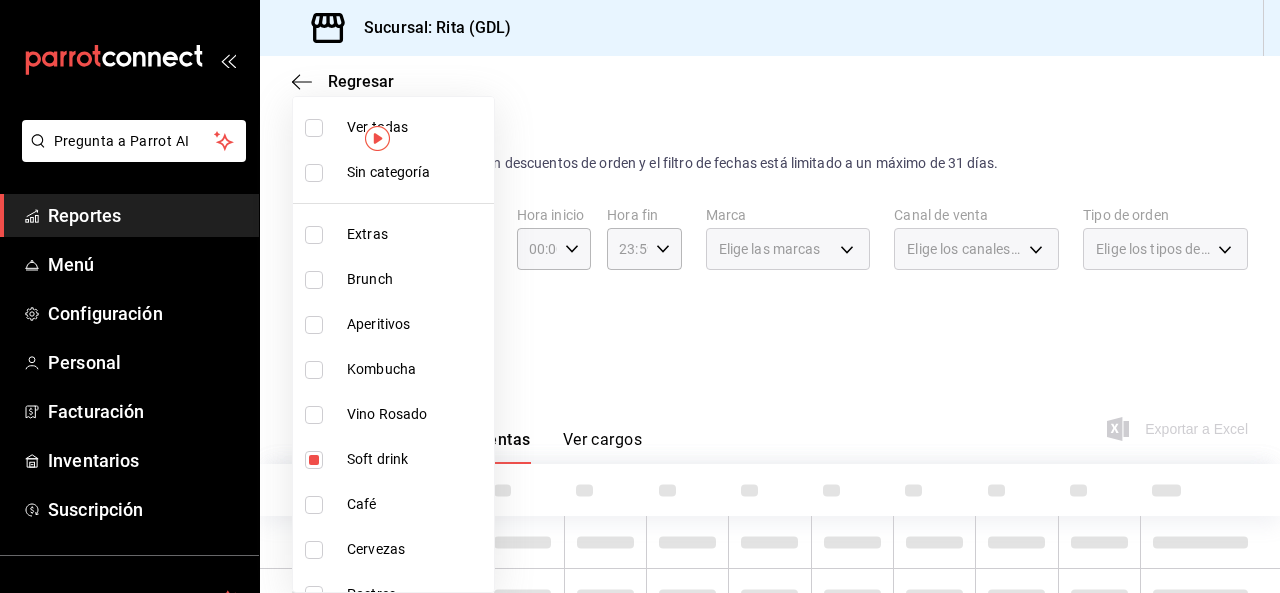 click at bounding box center (314, 370) 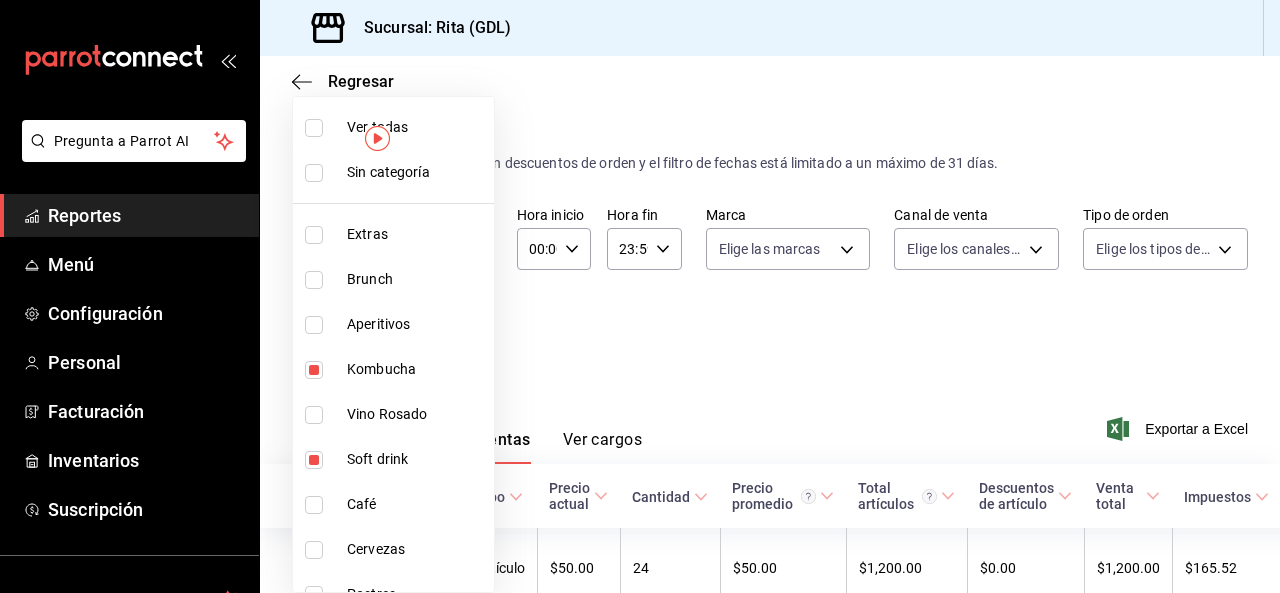 click at bounding box center (314, 460) 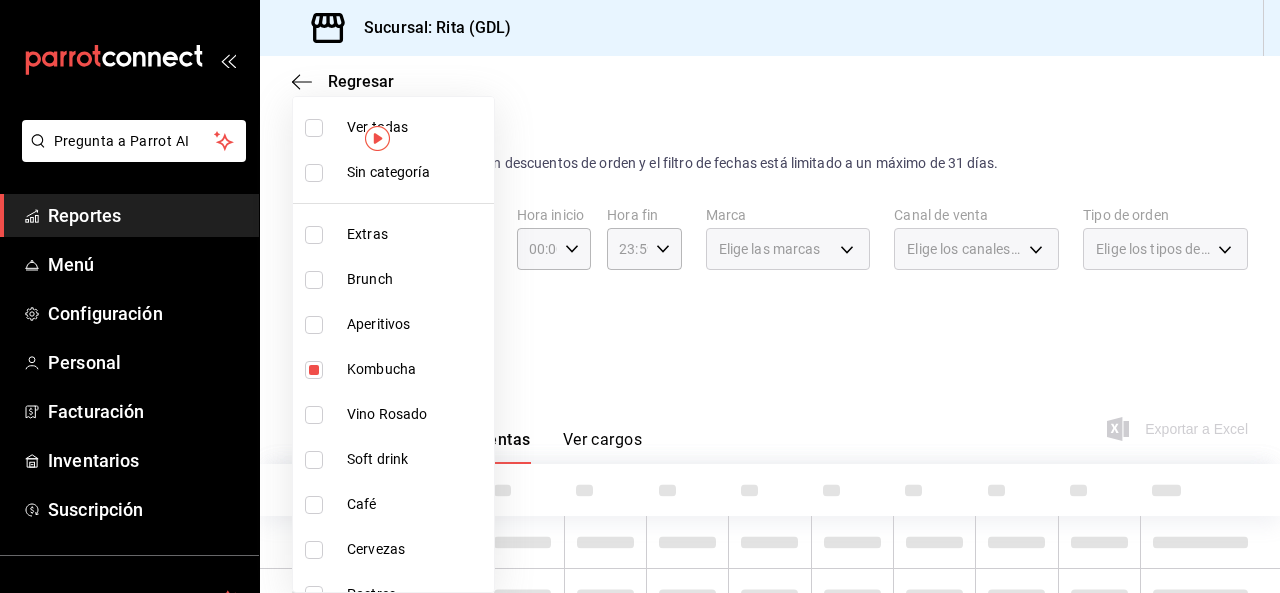 click at bounding box center [640, 296] 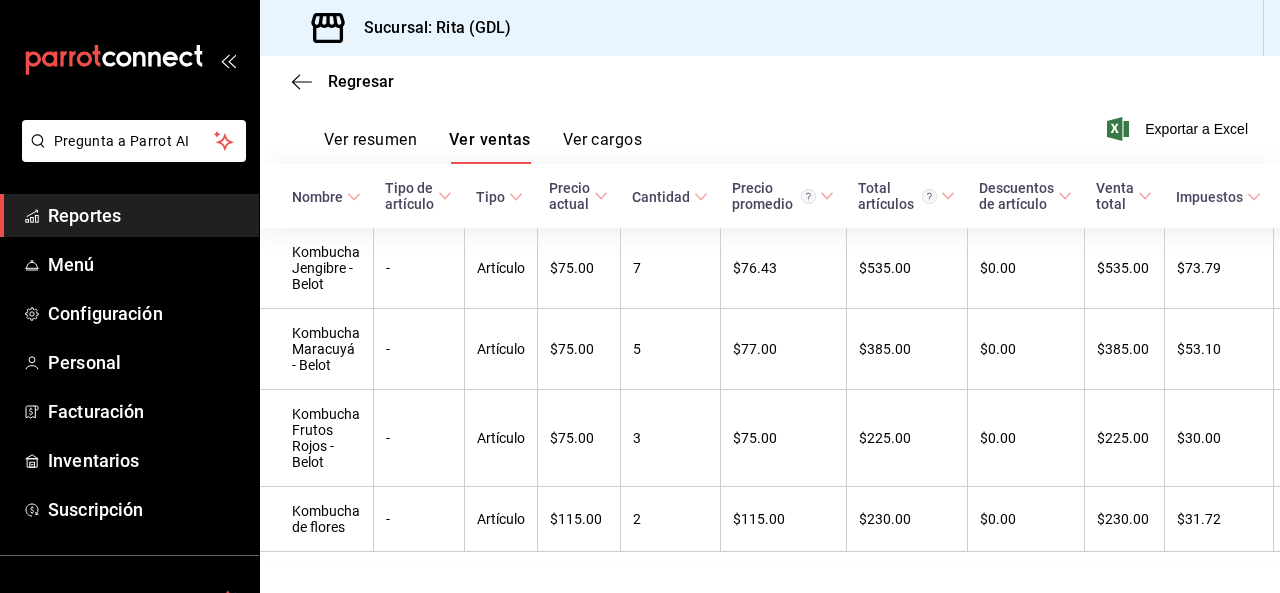 scroll, scrollTop: 354, scrollLeft: 0, axis: vertical 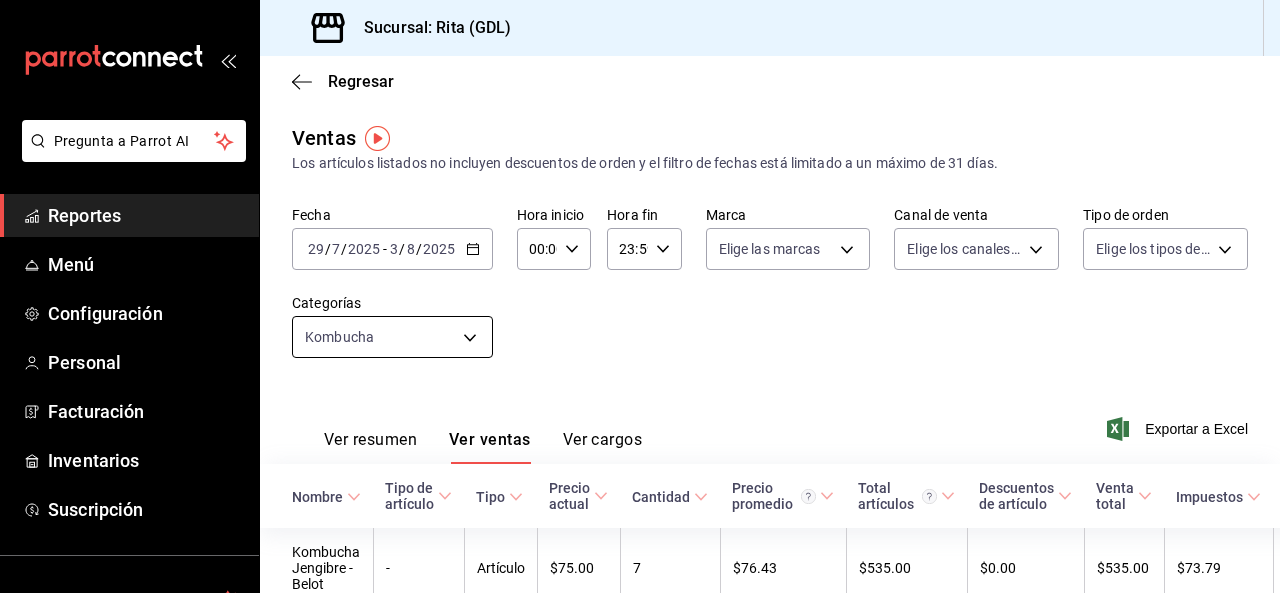 click on "Pregunta a Parrot AI Reportes   Menú   Configuración   Personal   Facturación   Inventarios   Suscripción   Ayuda Recomienda Parrot   [FIRST] [LAST]   Sugerir nueva función   Sucursal: Rita ([CITY]) Regresar Ventas Los artículos listados no incluyen descuentos de orden y el filtro de fechas está limitado a un máximo de 31 días. Fecha [DATE] [DATE] - [DATE] [DATE] Hora inicio 00:00 Hora inicio Hora fin 23:59 Hora fin Marca Elige las marcas Canal de venta Elige los canales de venta Tipo de orden Elige los tipos de orden Categorías Kombucha [UUID] Ver resumen Ver ventas Ver cargos Exportar a Excel Nombre Tipo de artículo Tipo Precio actual Cantidad Precio promedio   Total artículos   Descuentos de artículo Venta total Impuestos Venta neta Kombucha Jengibre - Belot - Artículo $75.00 7 $76.43 $535.00 $0.00 $535.00 $73.79 $461.21 Kombucha Maracuyá - Belot - Artículo $75.00 5 $77.00 $385.00 $0.00 $385.00 $53.10 $331.90 Kombucha Frutos Rojos - Belot - 3 - 2" at bounding box center [640, 296] 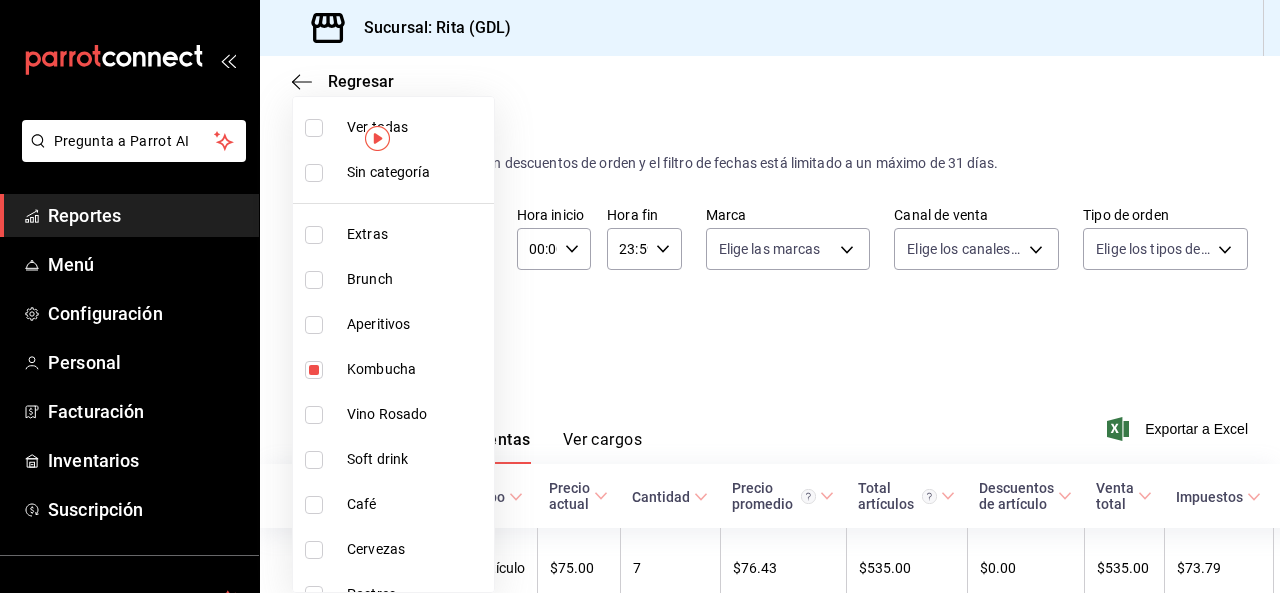click at bounding box center (314, 128) 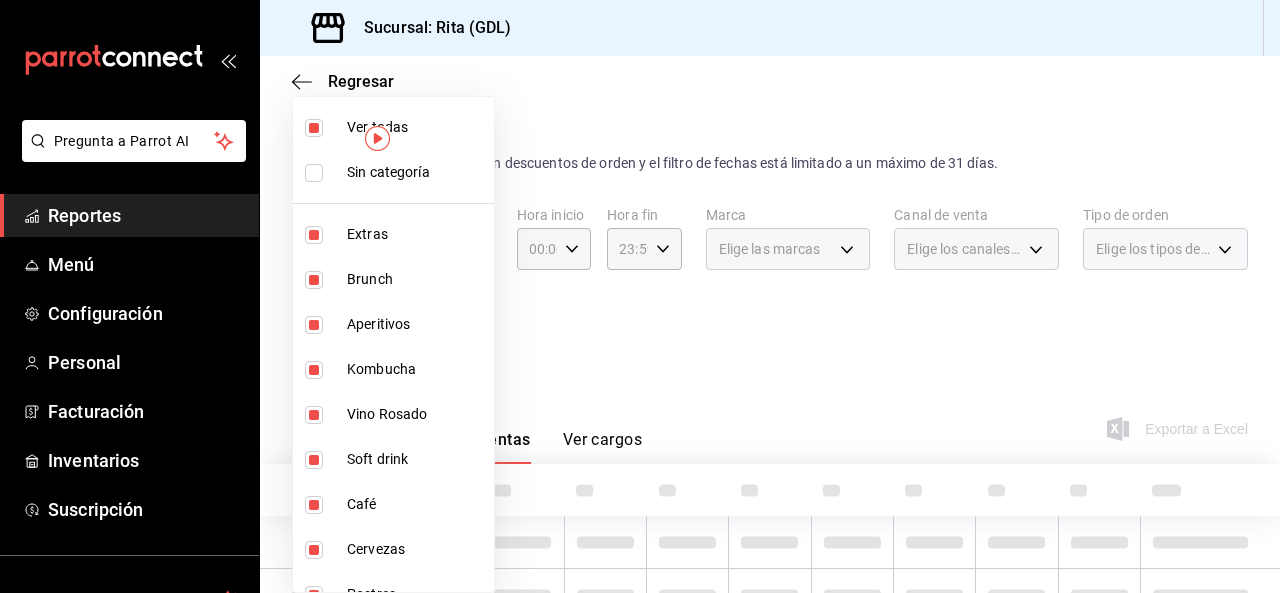click at bounding box center (314, 128) 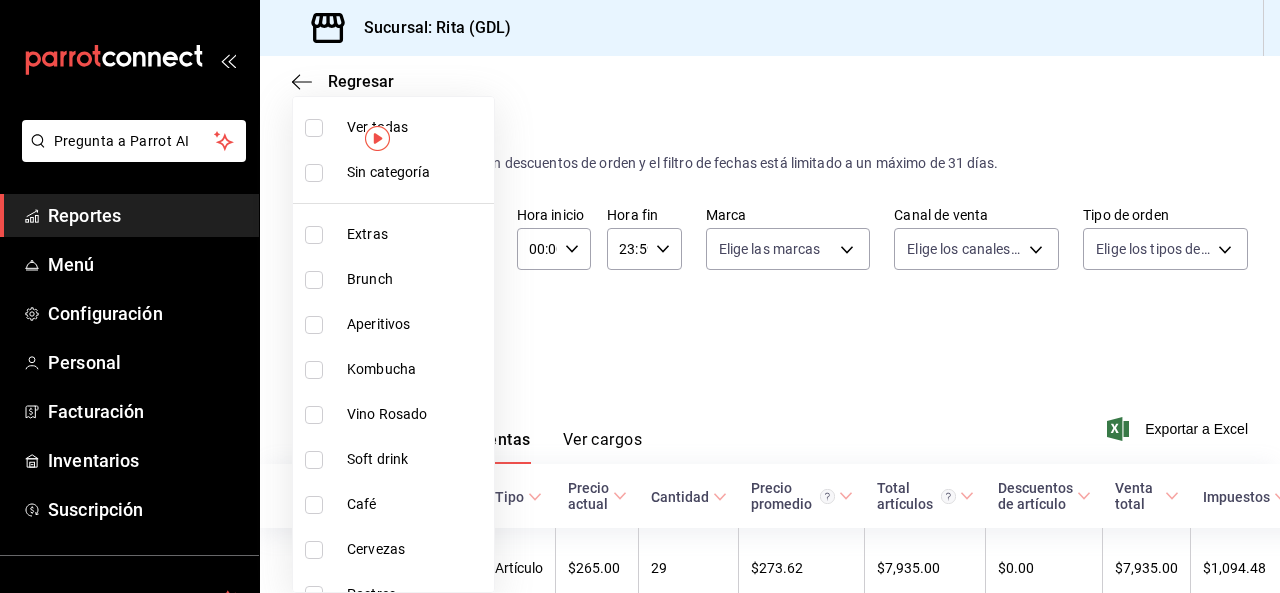 click at bounding box center (314, 505) 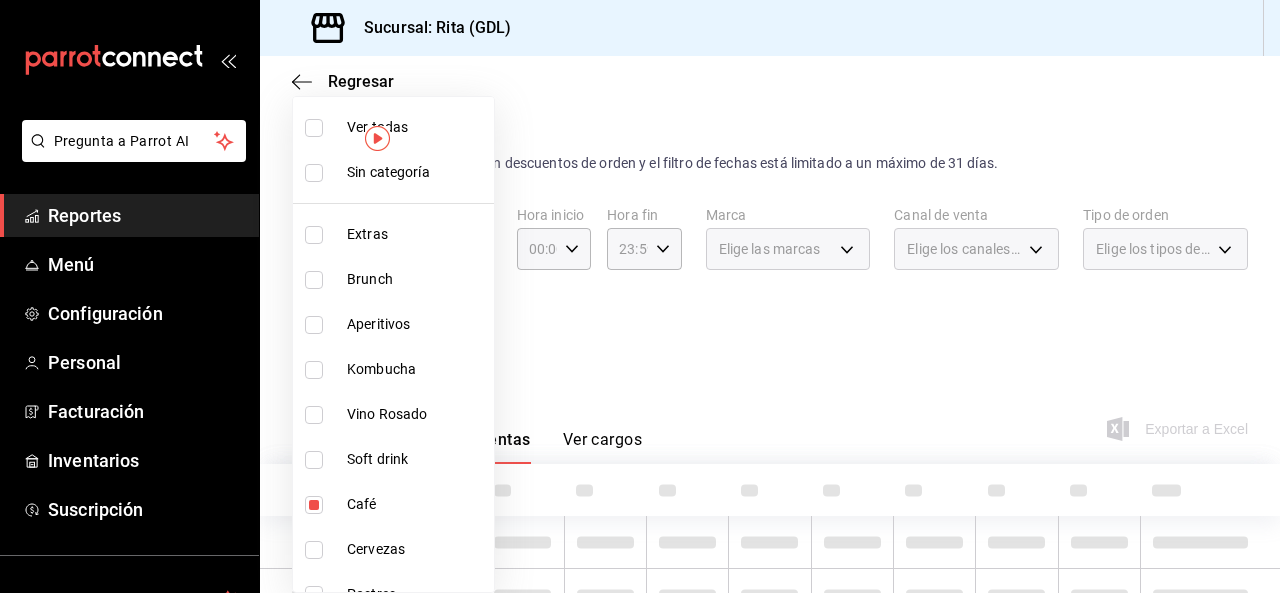 click at bounding box center (640, 296) 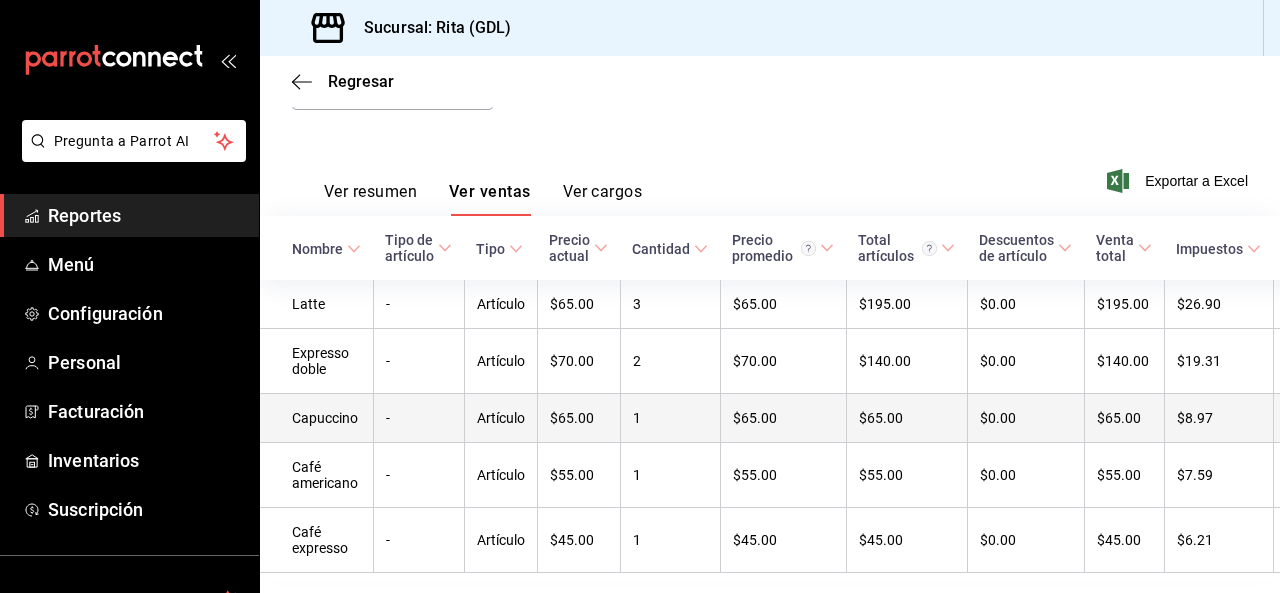 scroll, scrollTop: 220, scrollLeft: 0, axis: vertical 